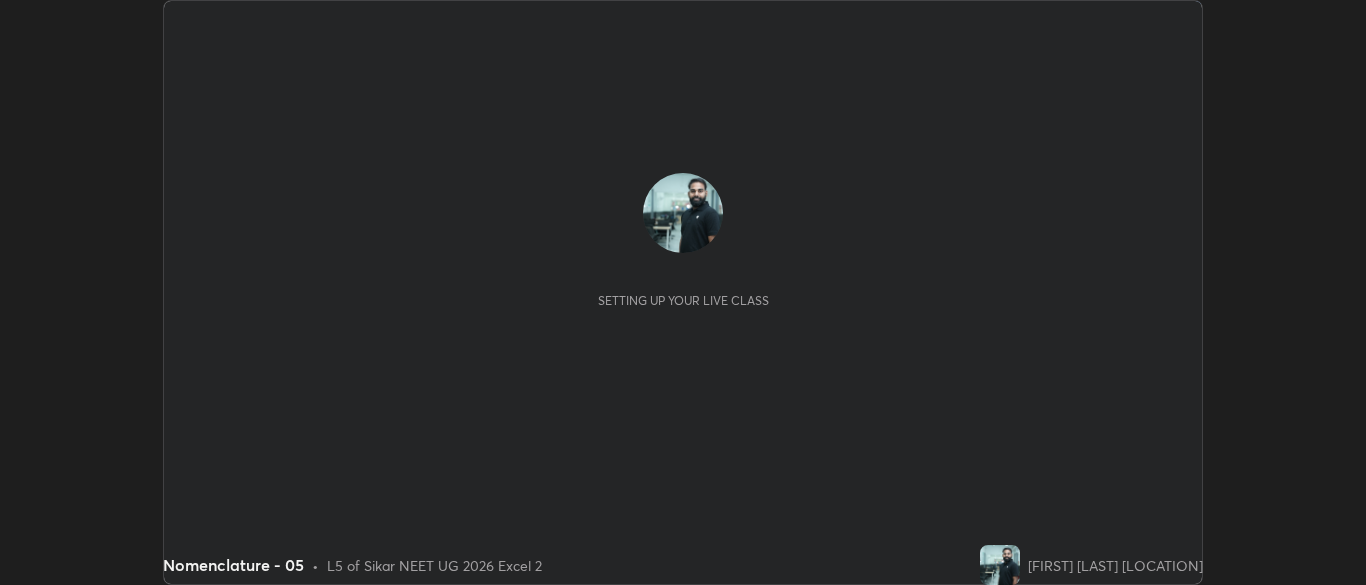 scroll, scrollTop: 0, scrollLeft: 0, axis: both 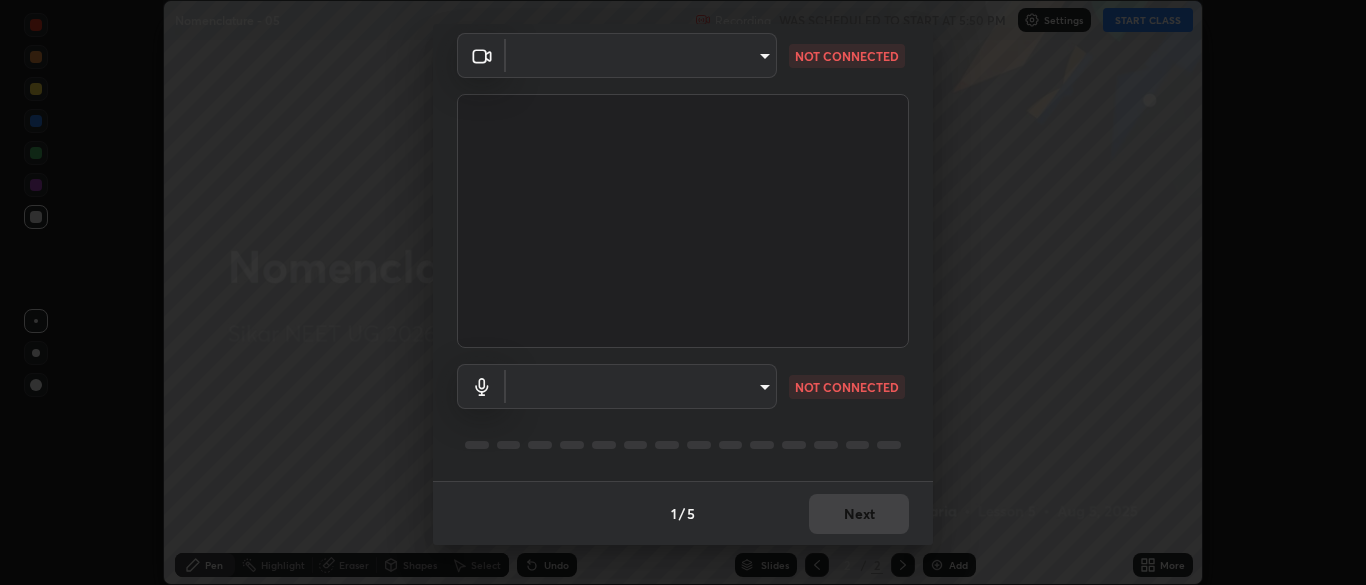 type on "9f7a4544aaacbcd4381e567f9a6248e831ab3dced2a3088c8a78f5f4030a63dd" 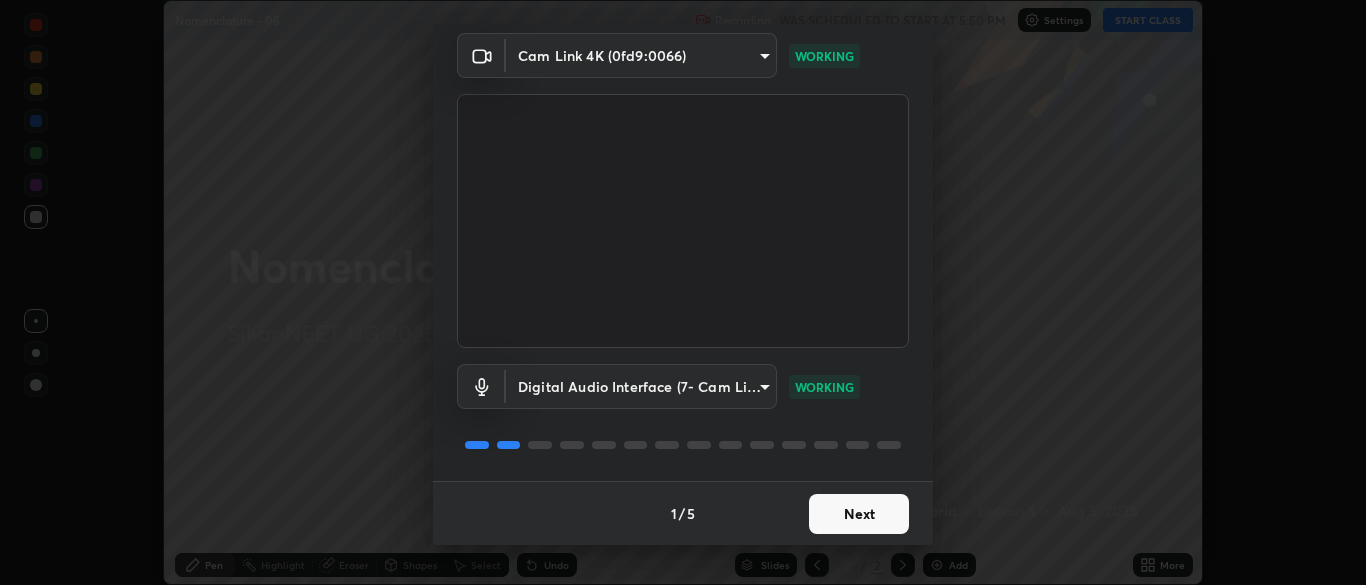 click on "Next" at bounding box center [859, 514] 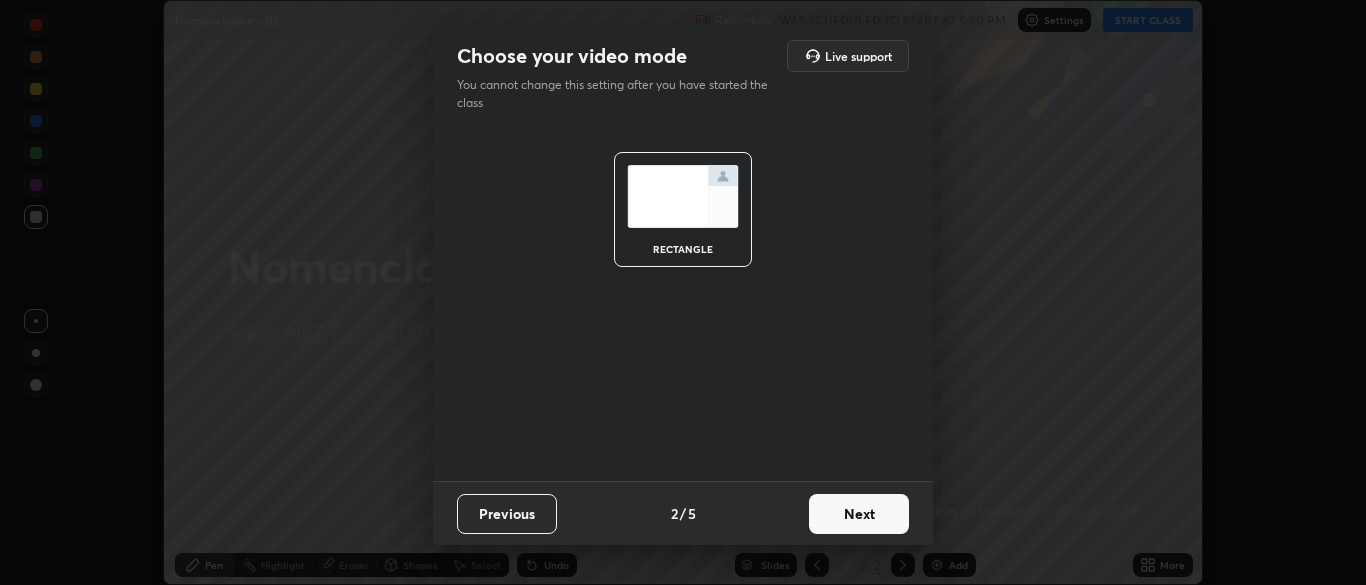 scroll, scrollTop: 0, scrollLeft: 0, axis: both 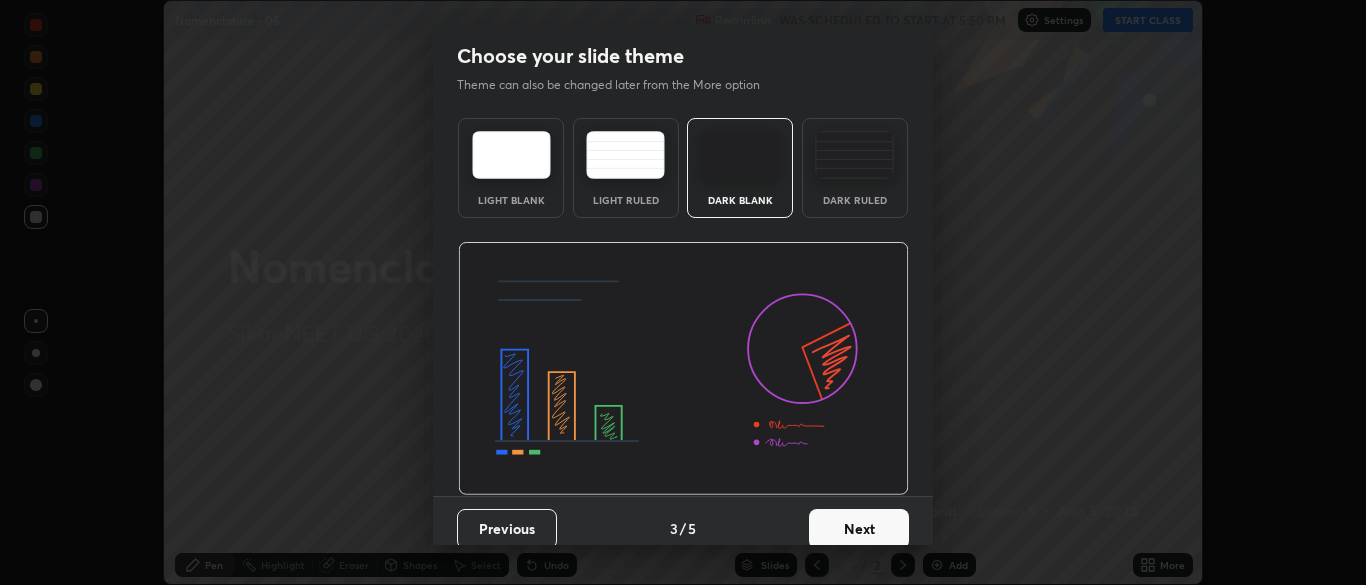 click on "Next" at bounding box center [859, 529] 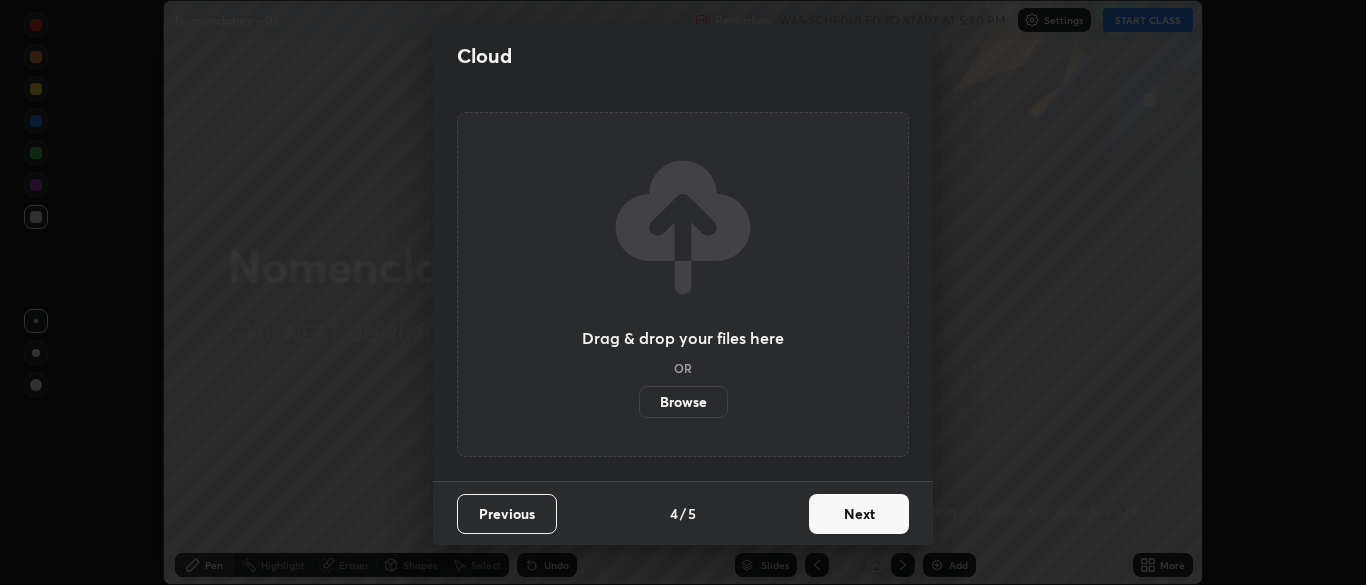 click on "Next" at bounding box center (859, 514) 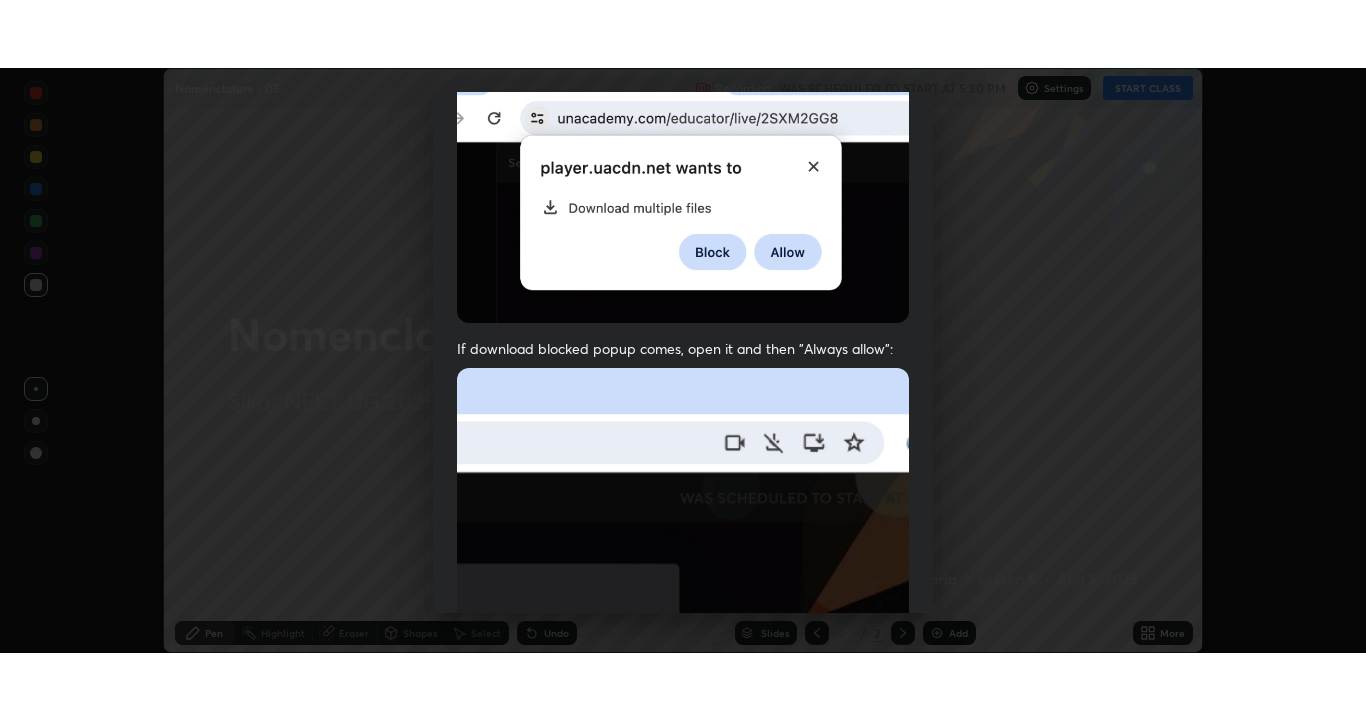 scroll, scrollTop: 479, scrollLeft: 0, axis: vertical 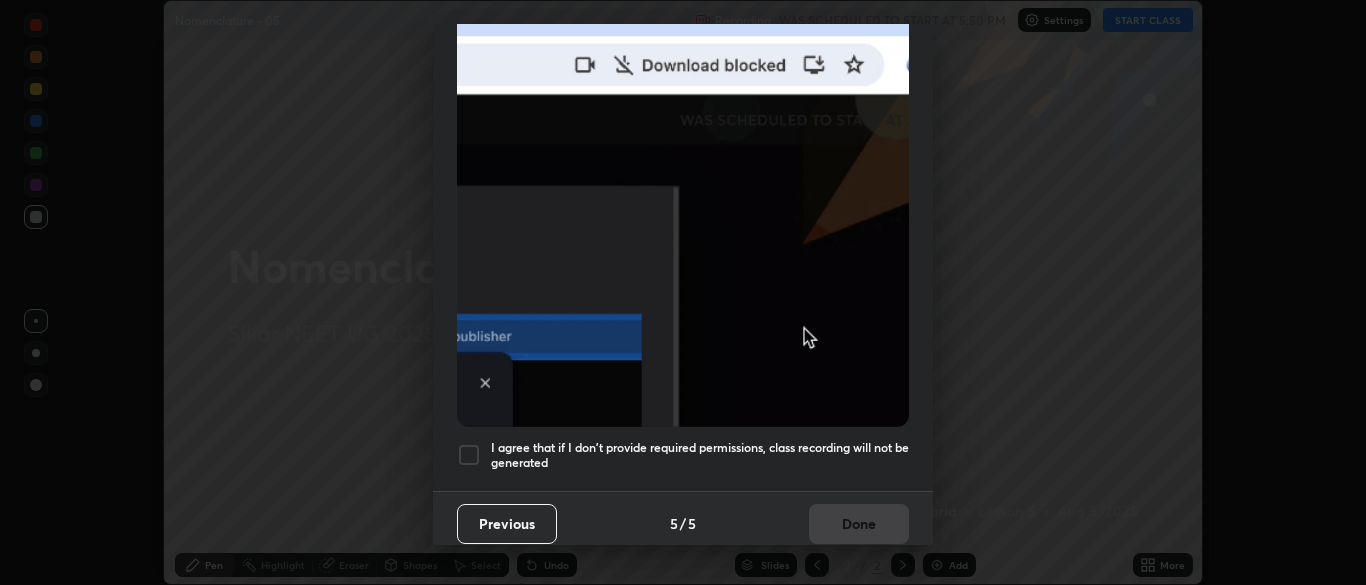 click on "I agree that if I don't provide required permissions, class recording will not be generated" at bounding box center [700, 455] 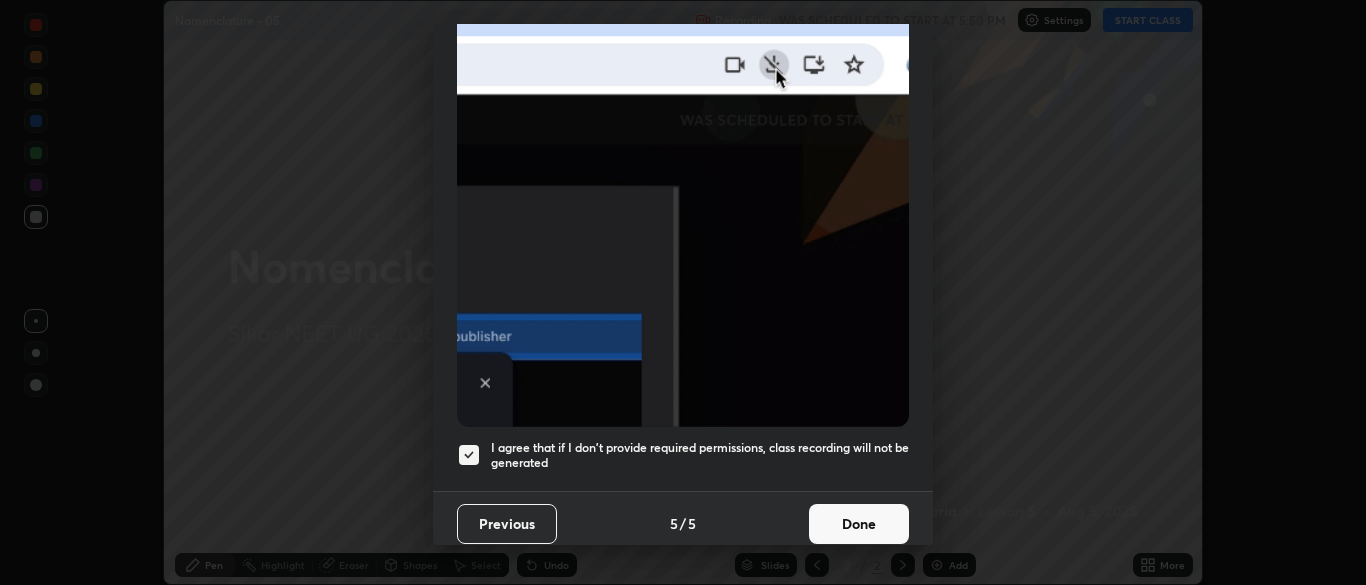 click on "Done" at bounding box center [859, 524] 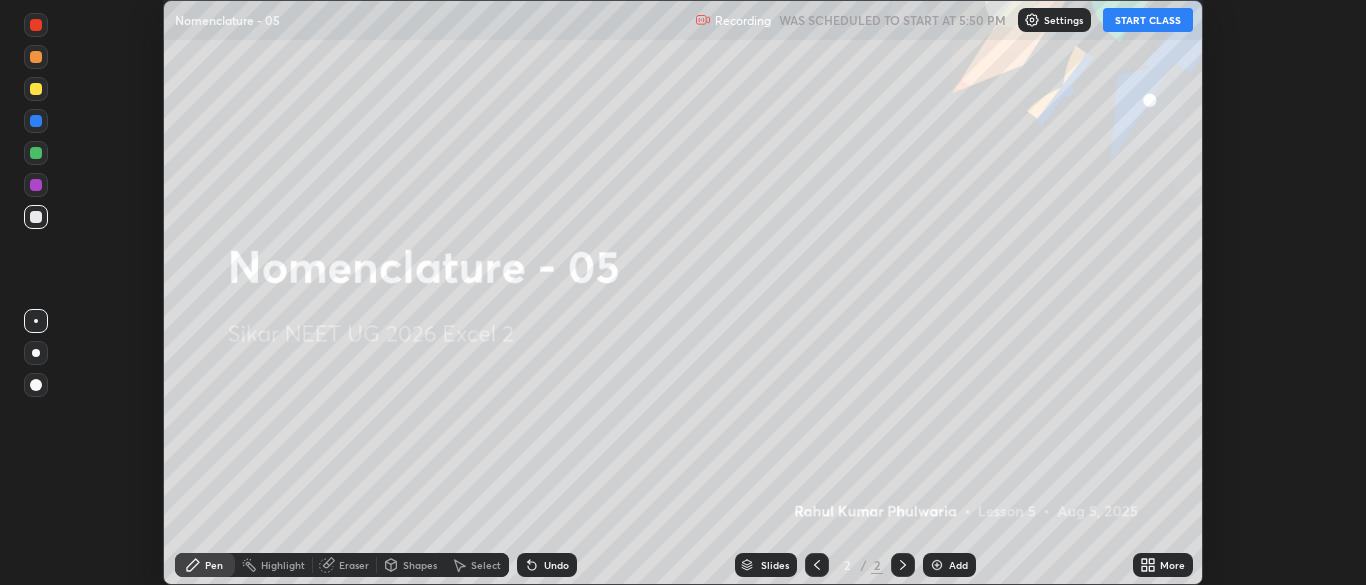 click 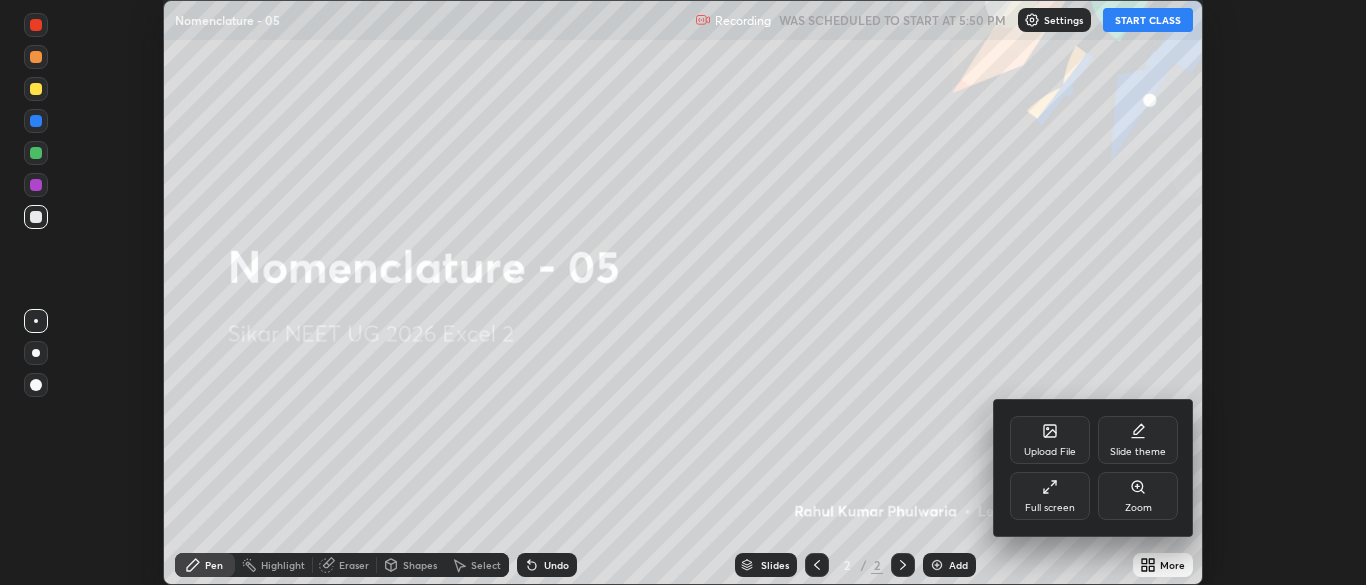 click on "Full screen" at bounding box center [1050, 496] 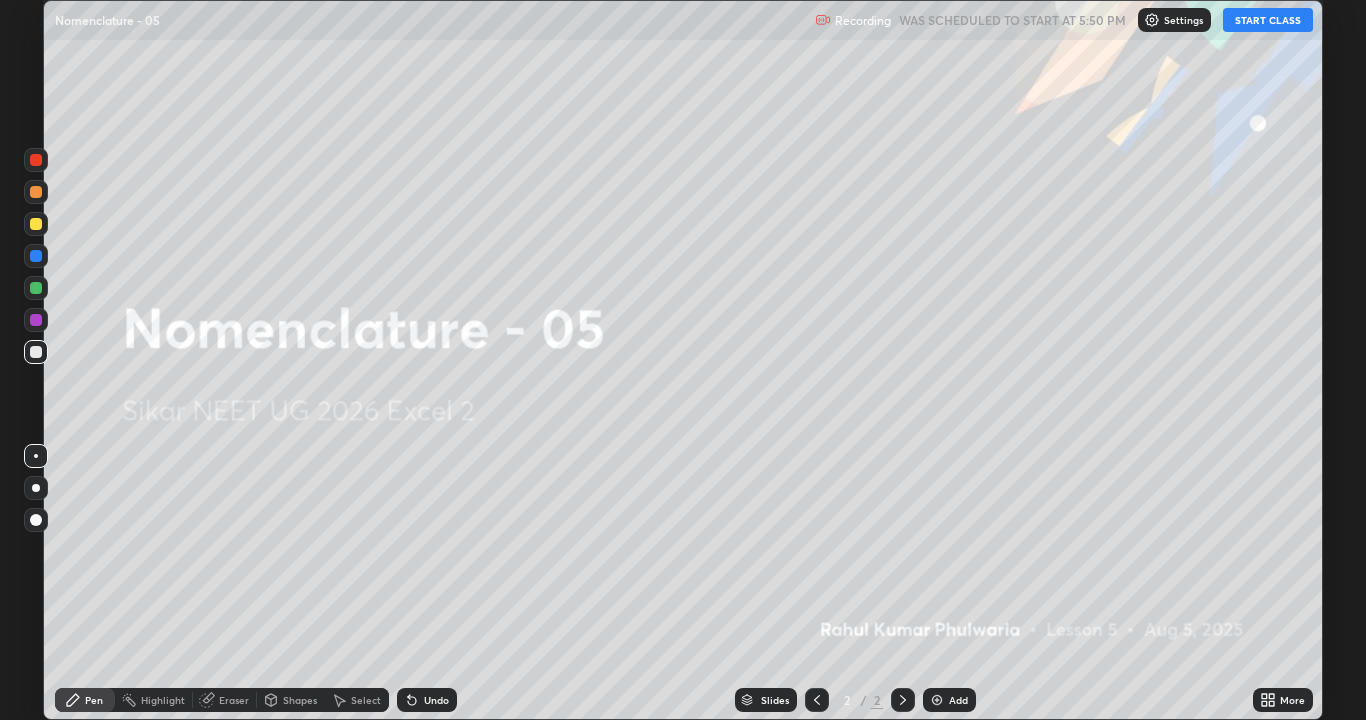 scroll, scrollTop: 99280, scrollLeft: 98634, axis: both 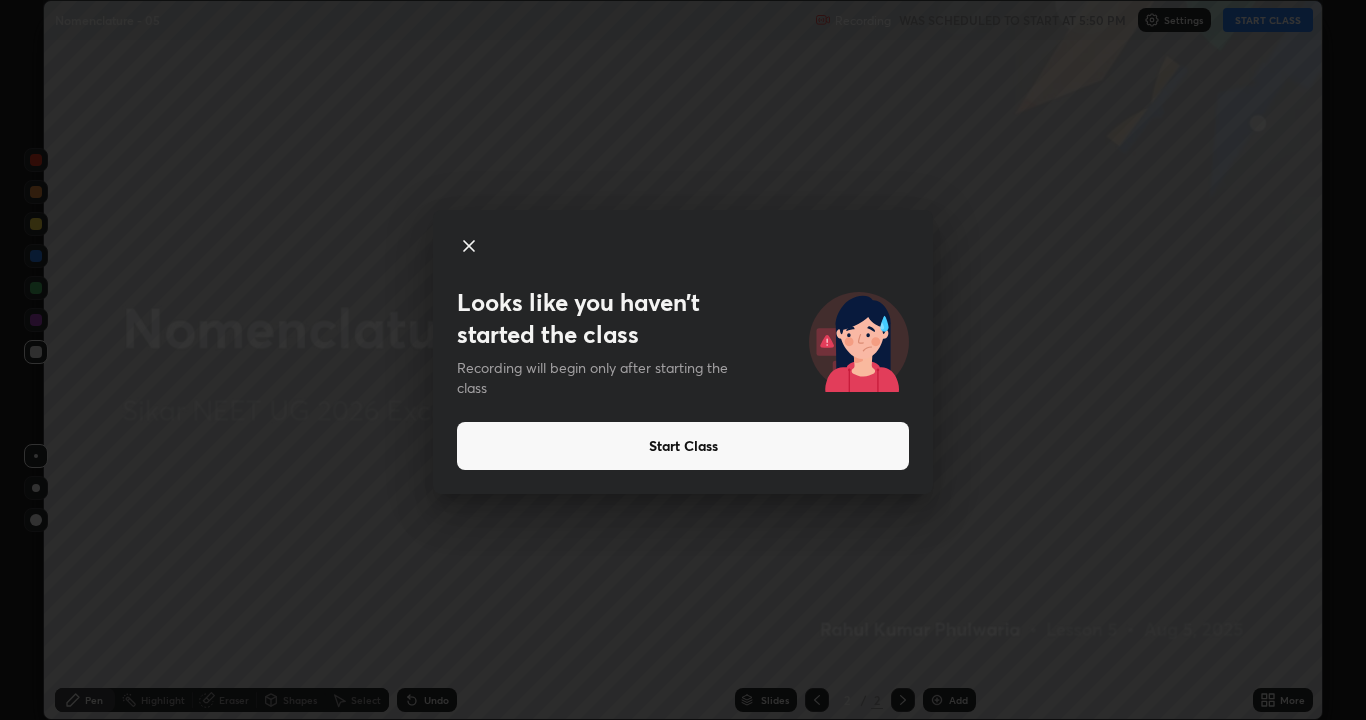 click on "Start Class" at bounding box center (683, 446) 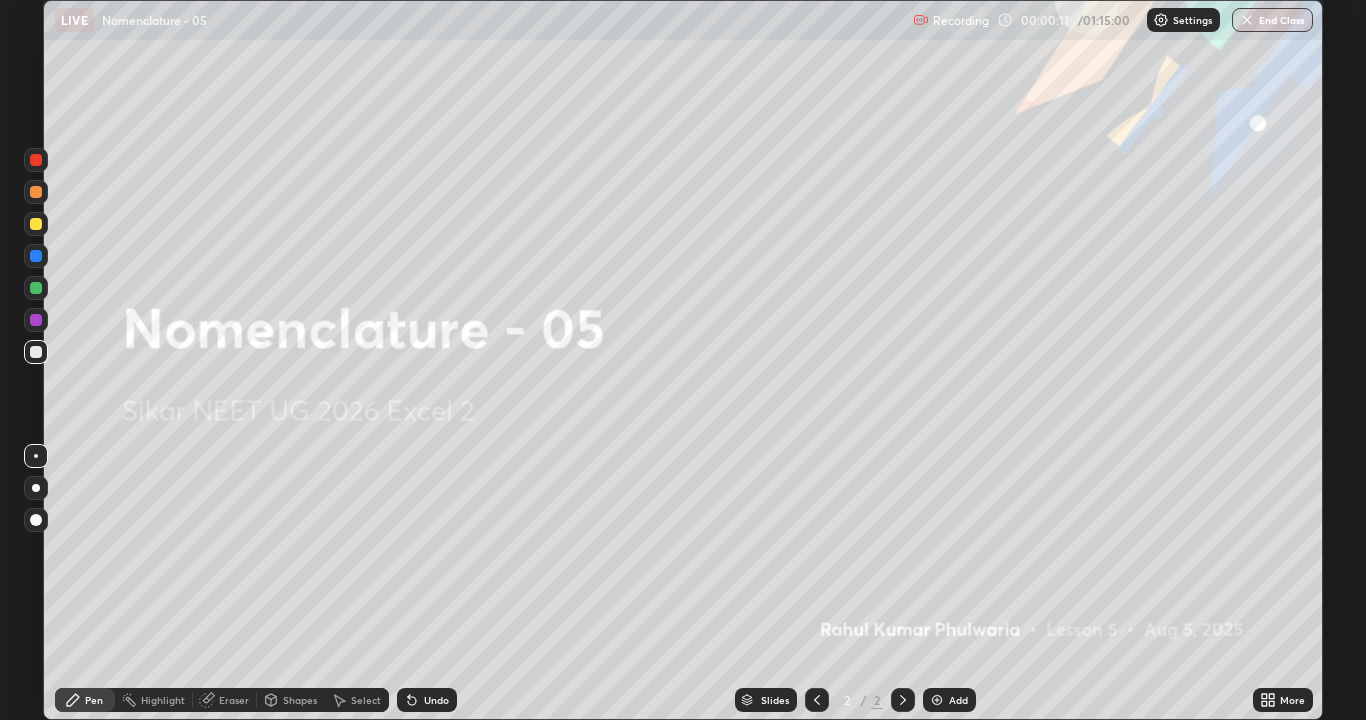 click on "Add" at bounding box center (949, 700) 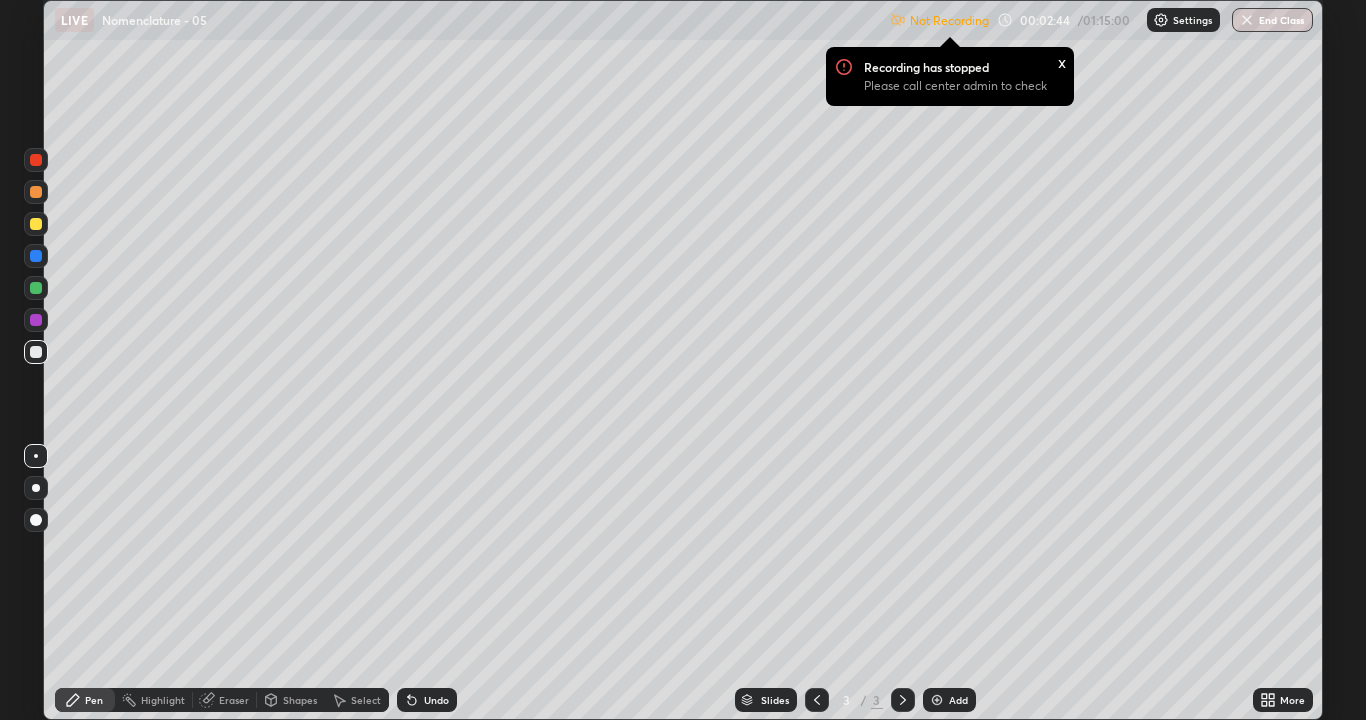 click at bounding box center (1161, 20) 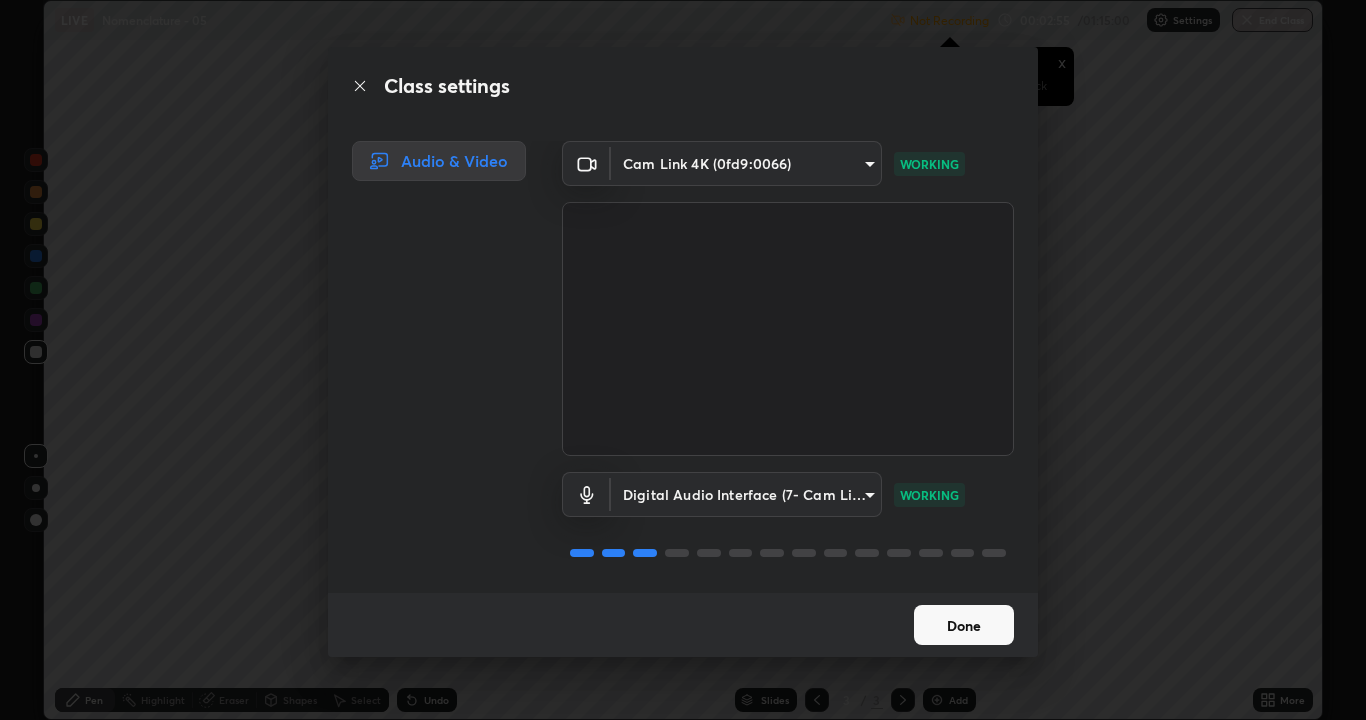 click on "Done" at bounding box center (964, 625) 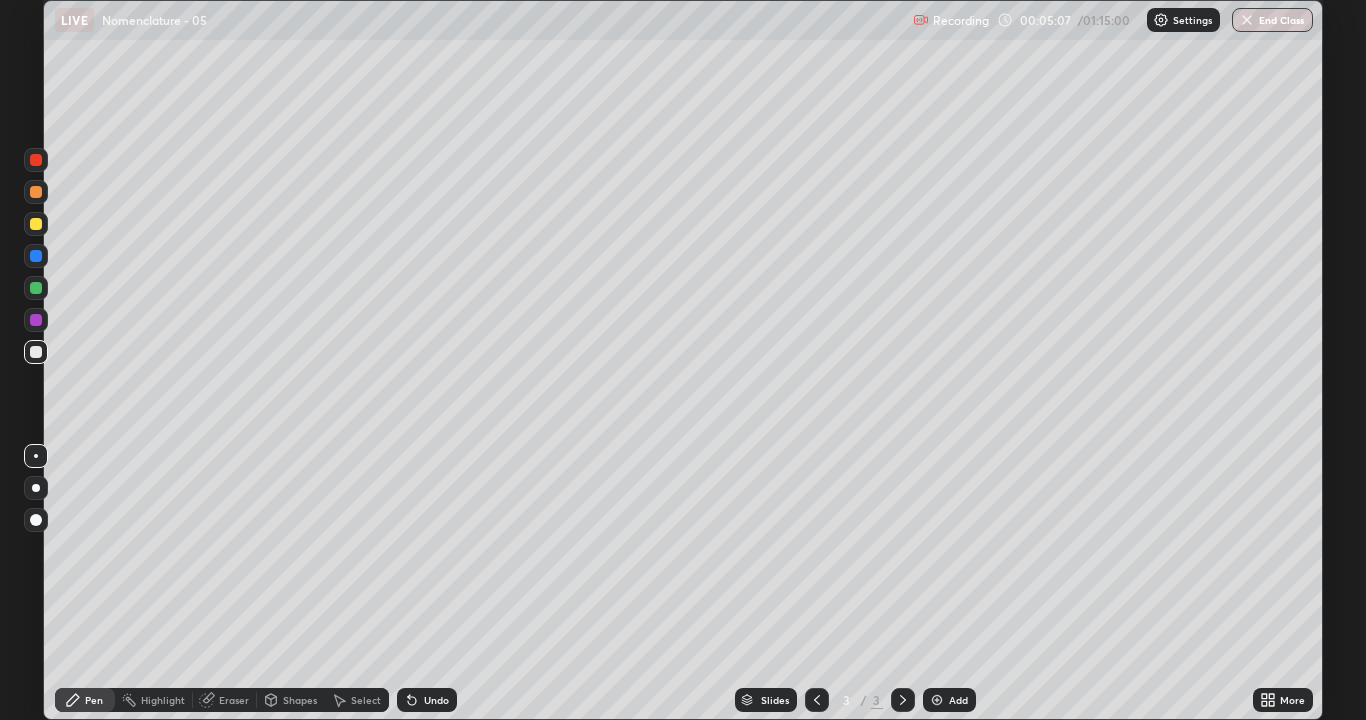 click at bounding box center [36, 160] 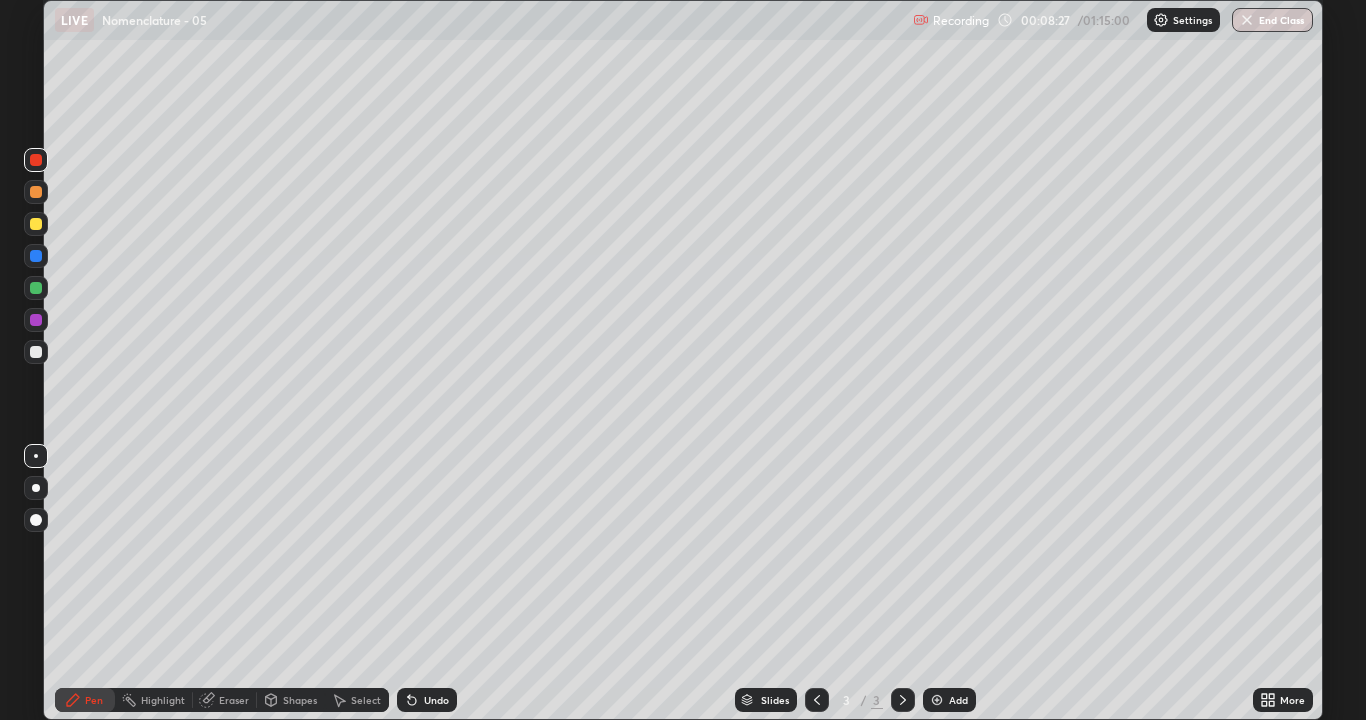 click at bounding box center (36, 288) 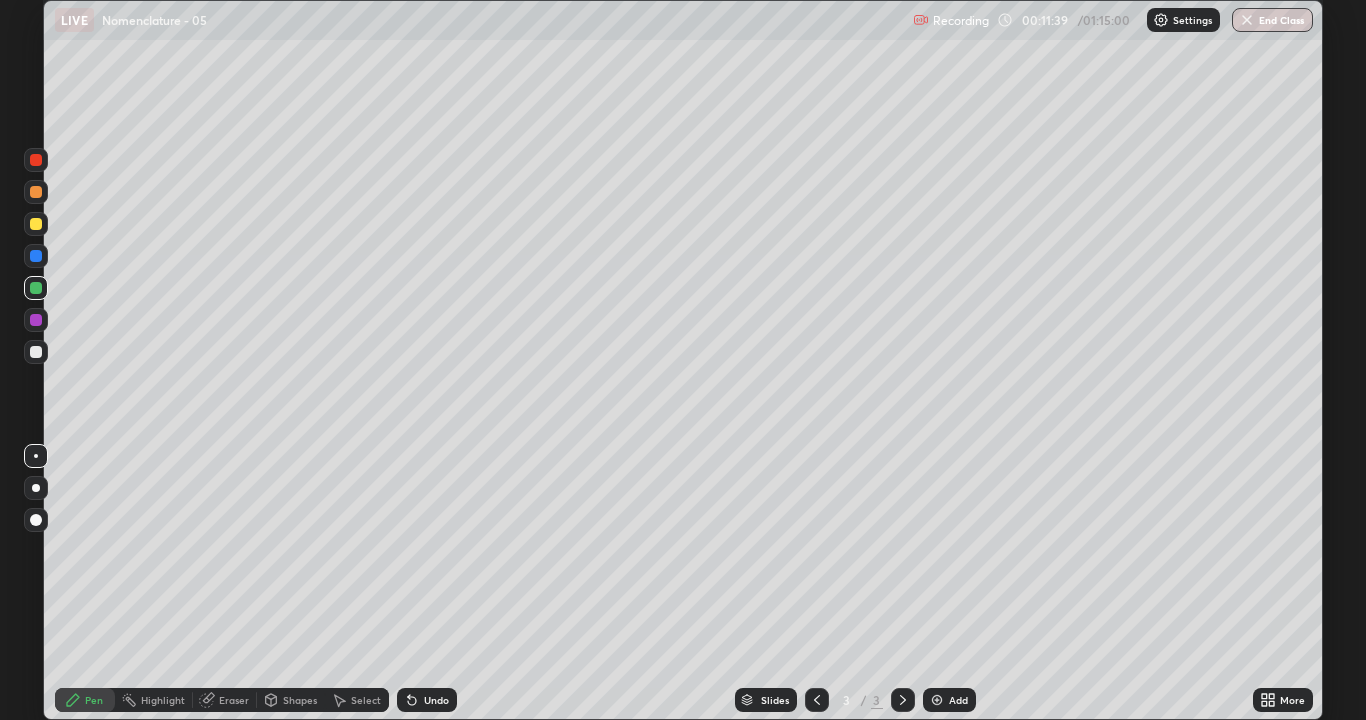click at bounding box center (36, 160) 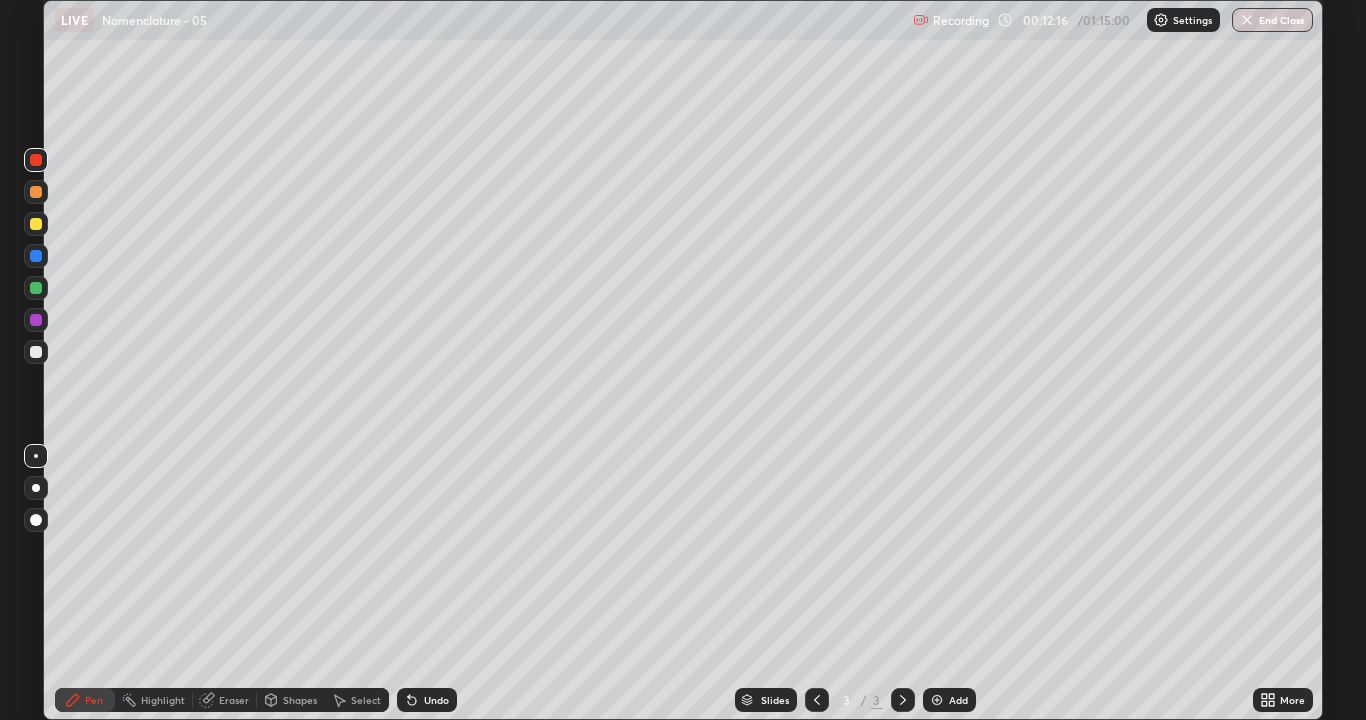 click at bounding box center [36, 288] 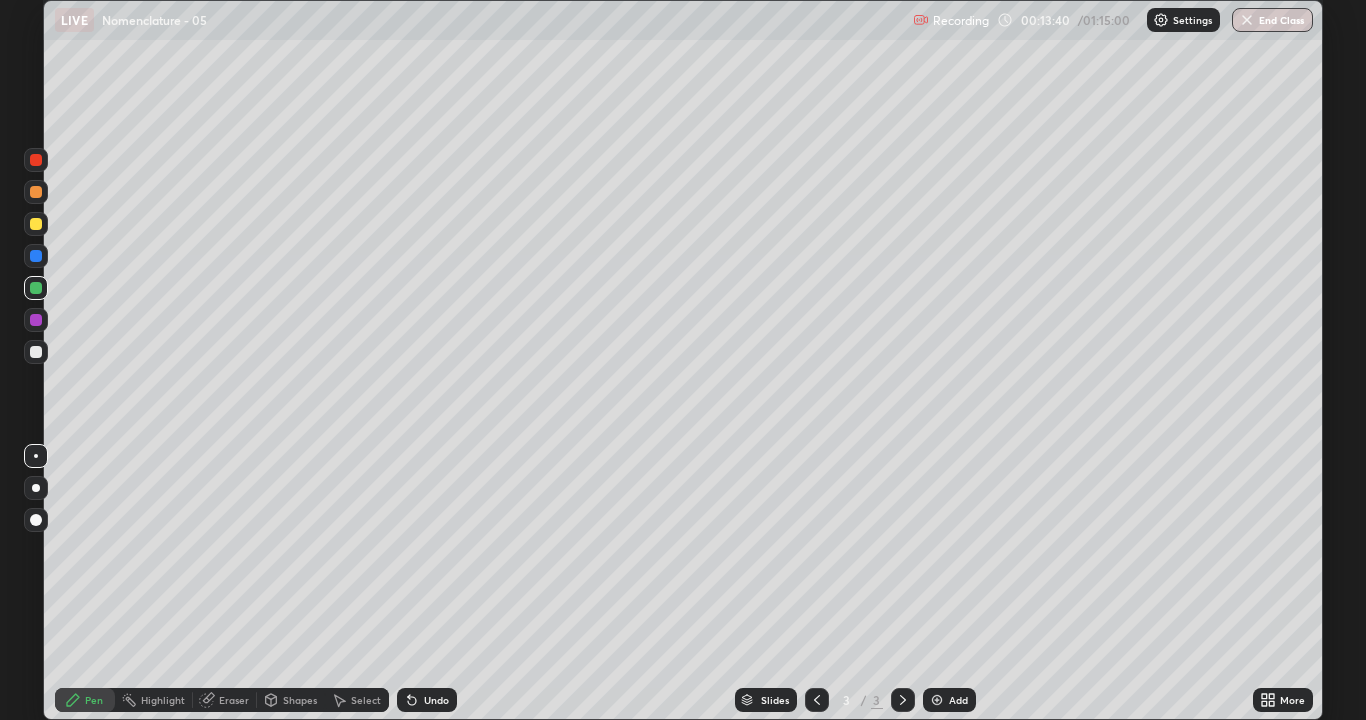 click at bounding box center [36, 352] 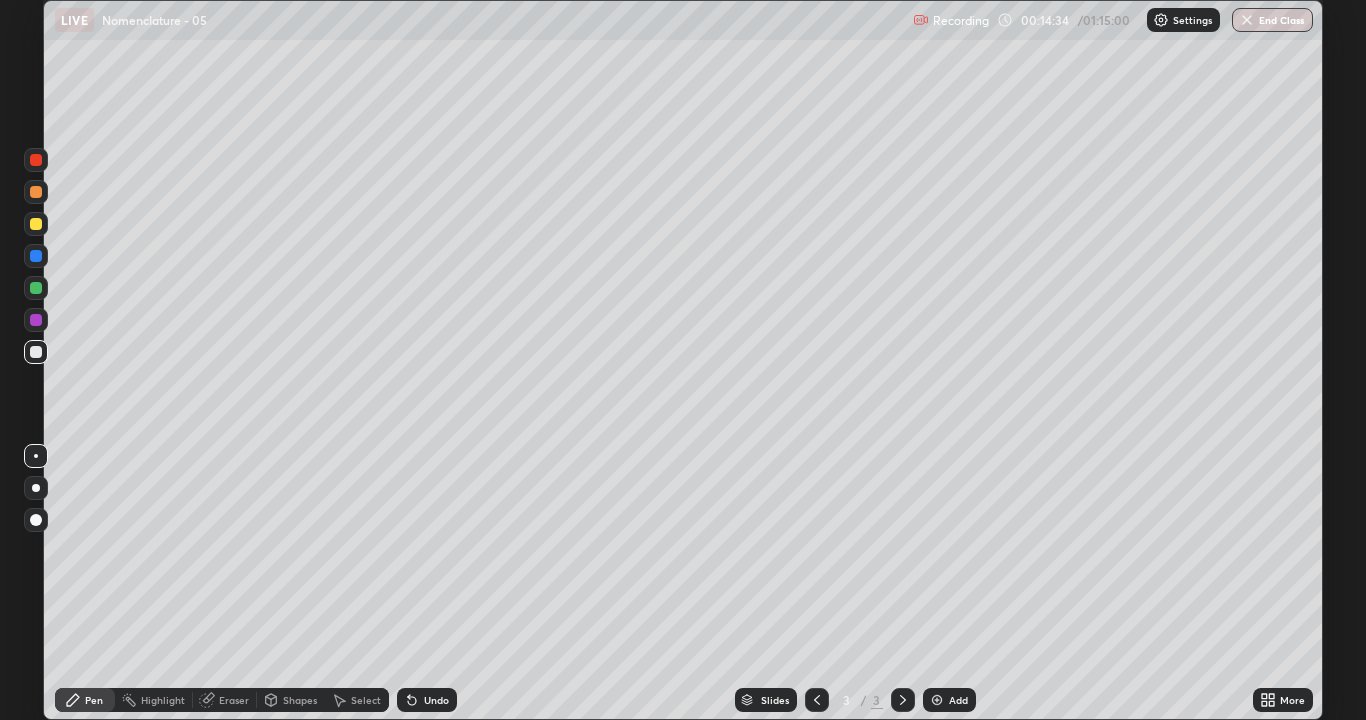 click at bounding box center [937, 700] 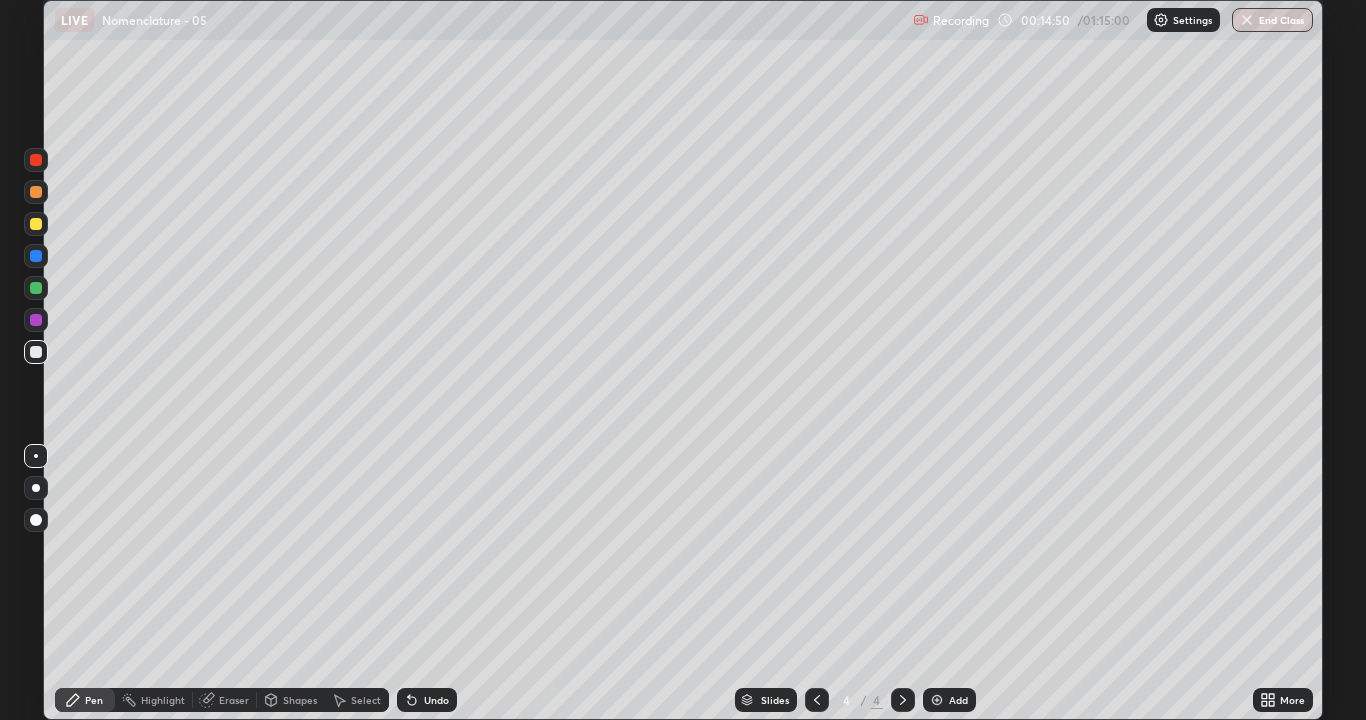 click on "Eraser" at bounding box center (234, 700) 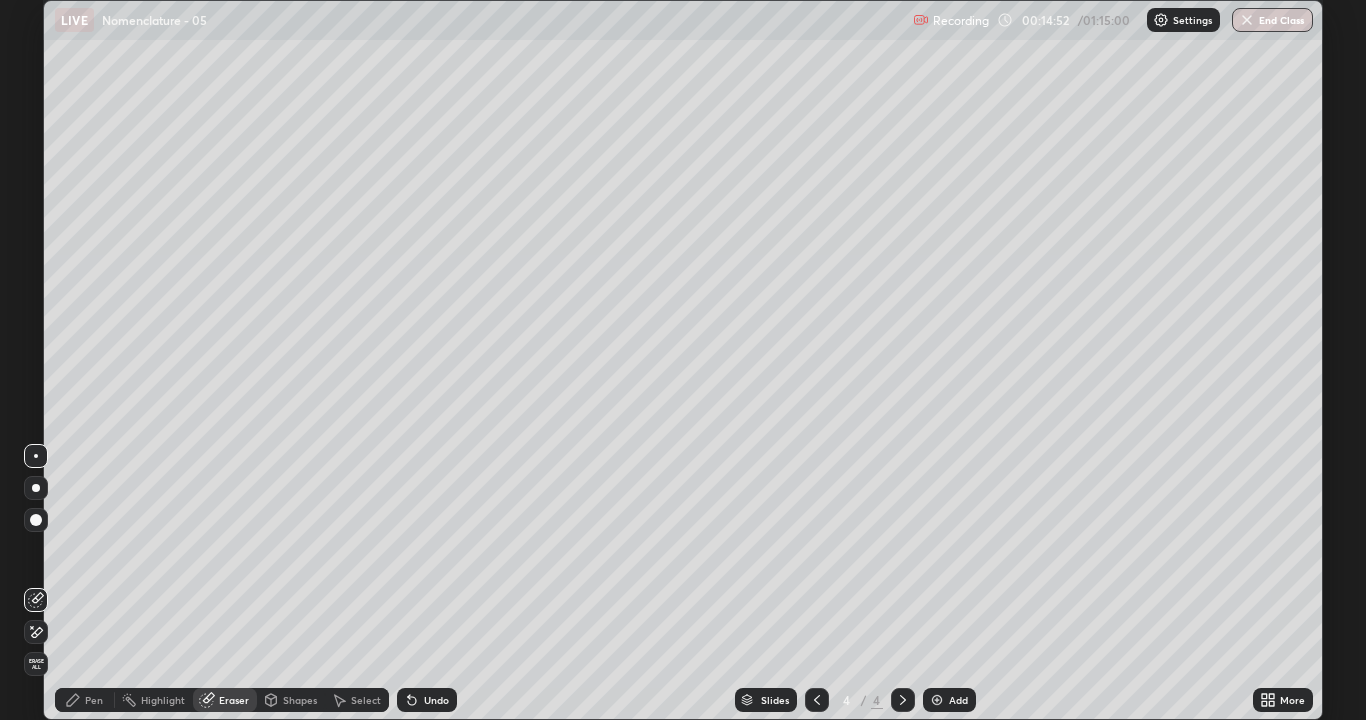 click on "Pen" at bounding box center (94, 700) 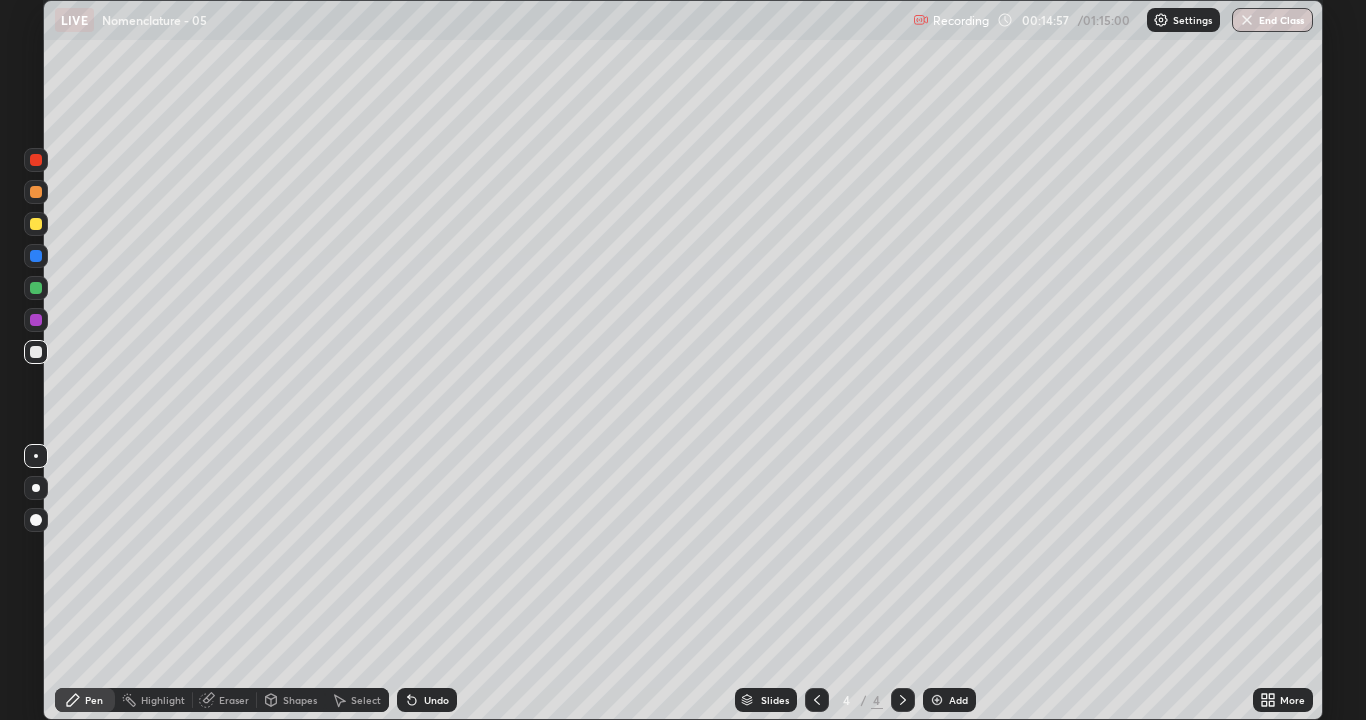 click at bounding box center [36, 160] 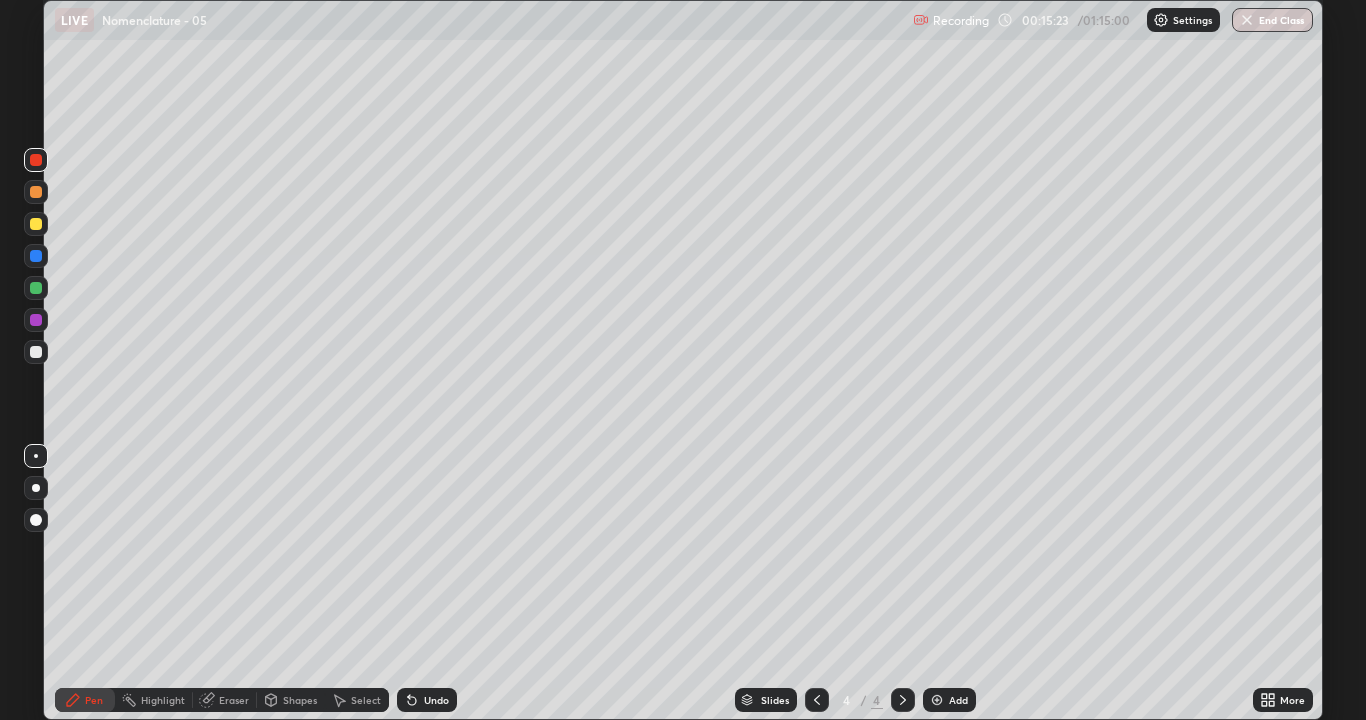 click at bounding box center [36, 352] 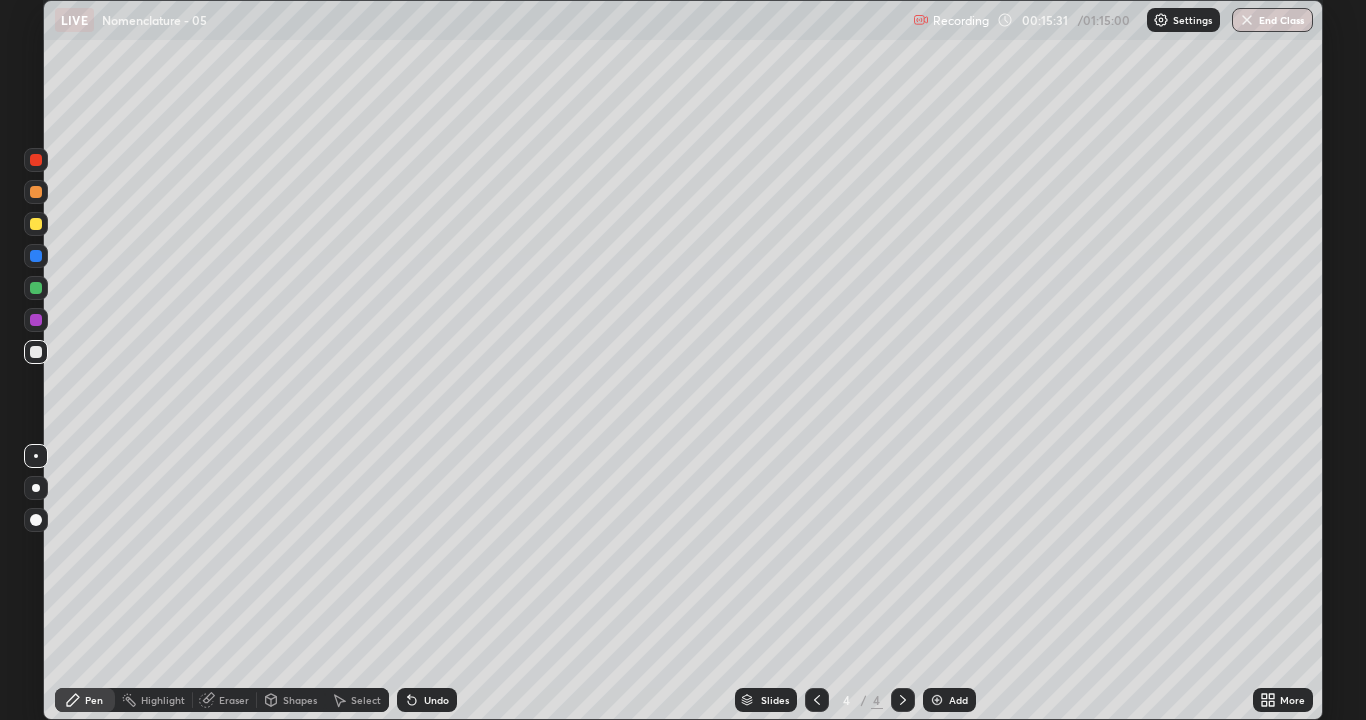 click at bounding box center (36, 160) 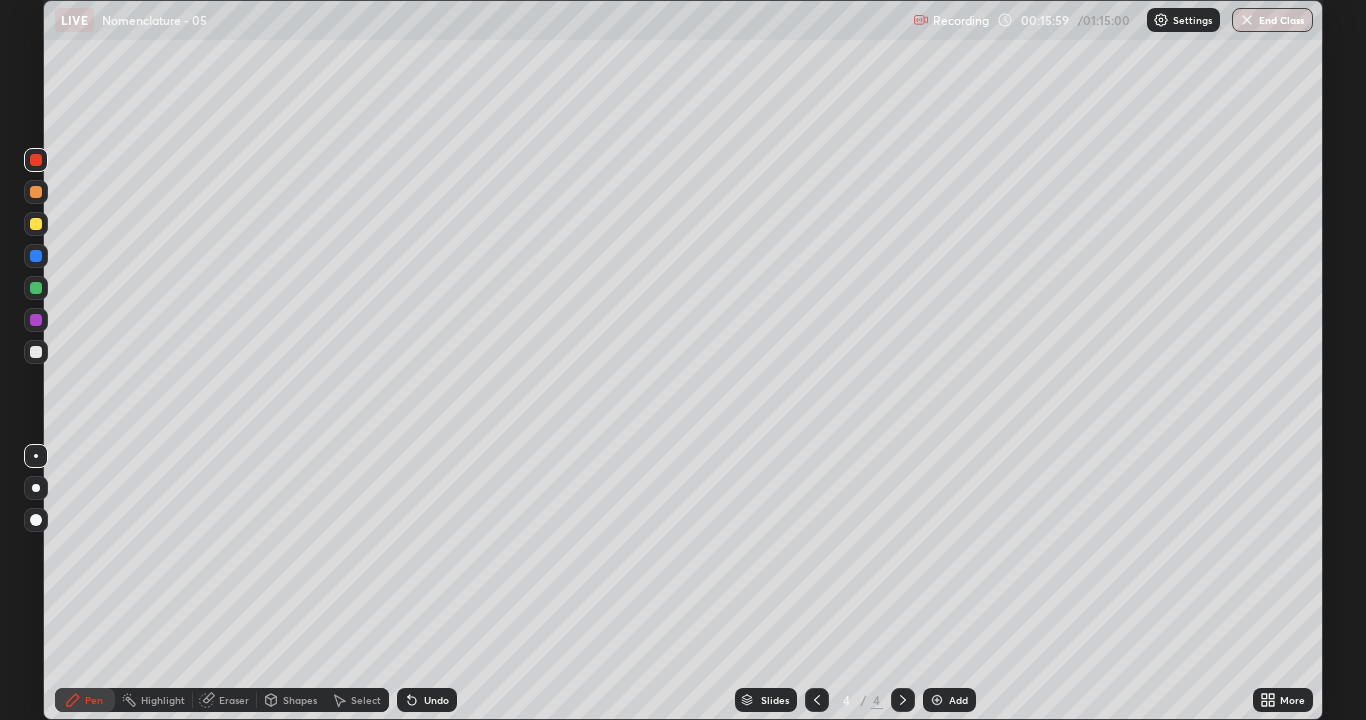 click on "Eraser" at bounding box center (234, 700) 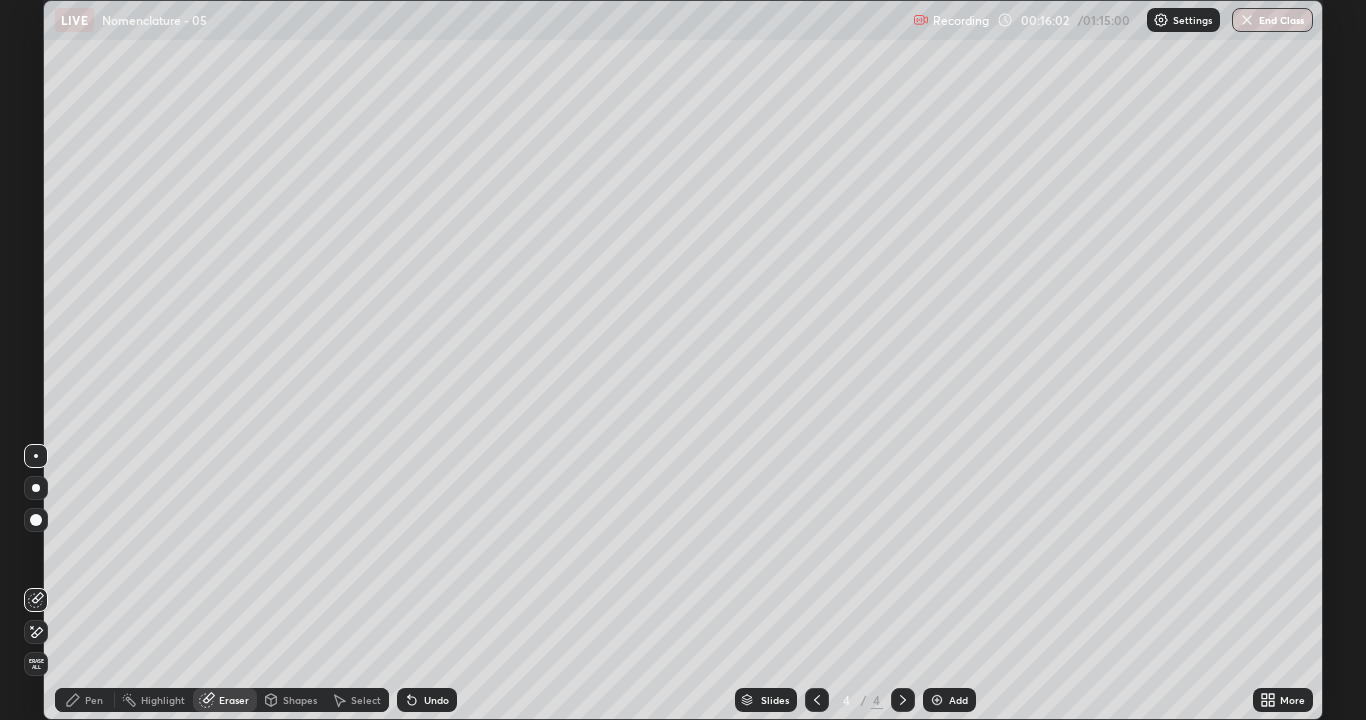 click on "Pen" at bounding box center (94, 700) 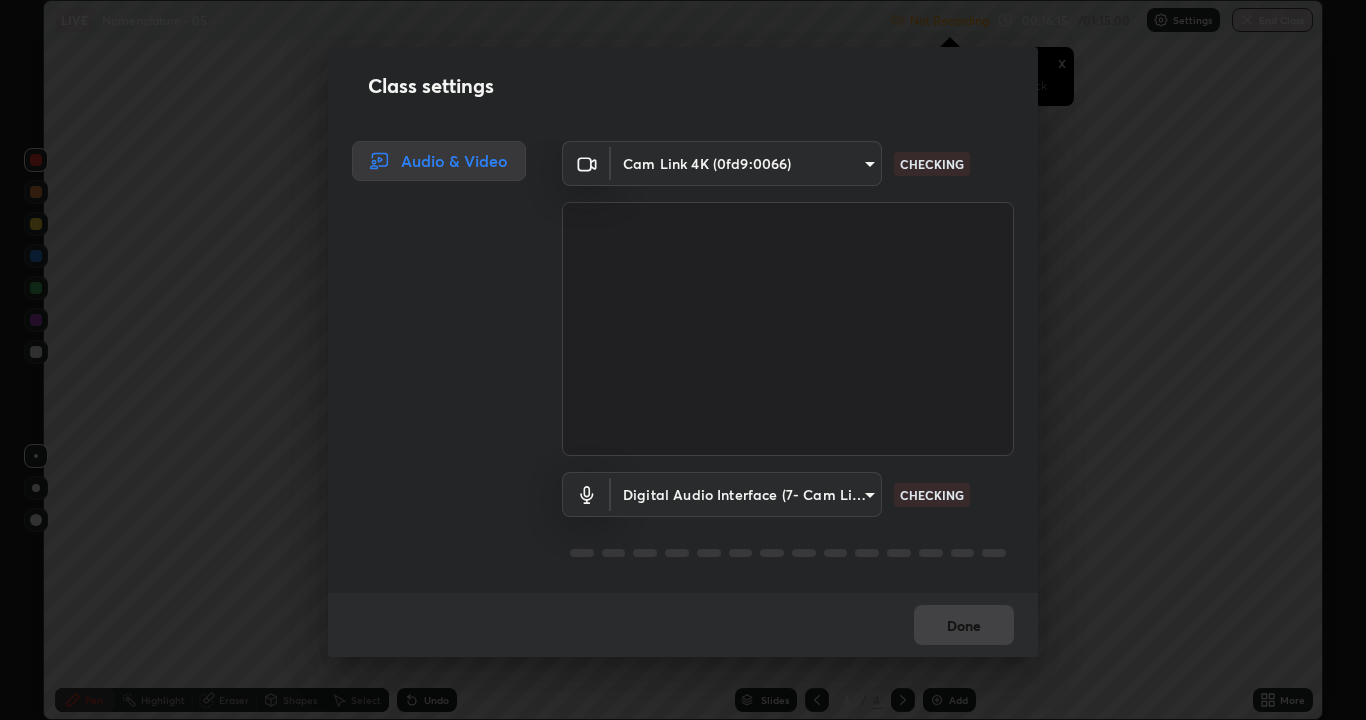 click on "Audio & Video" at bounding box center (433, 367) 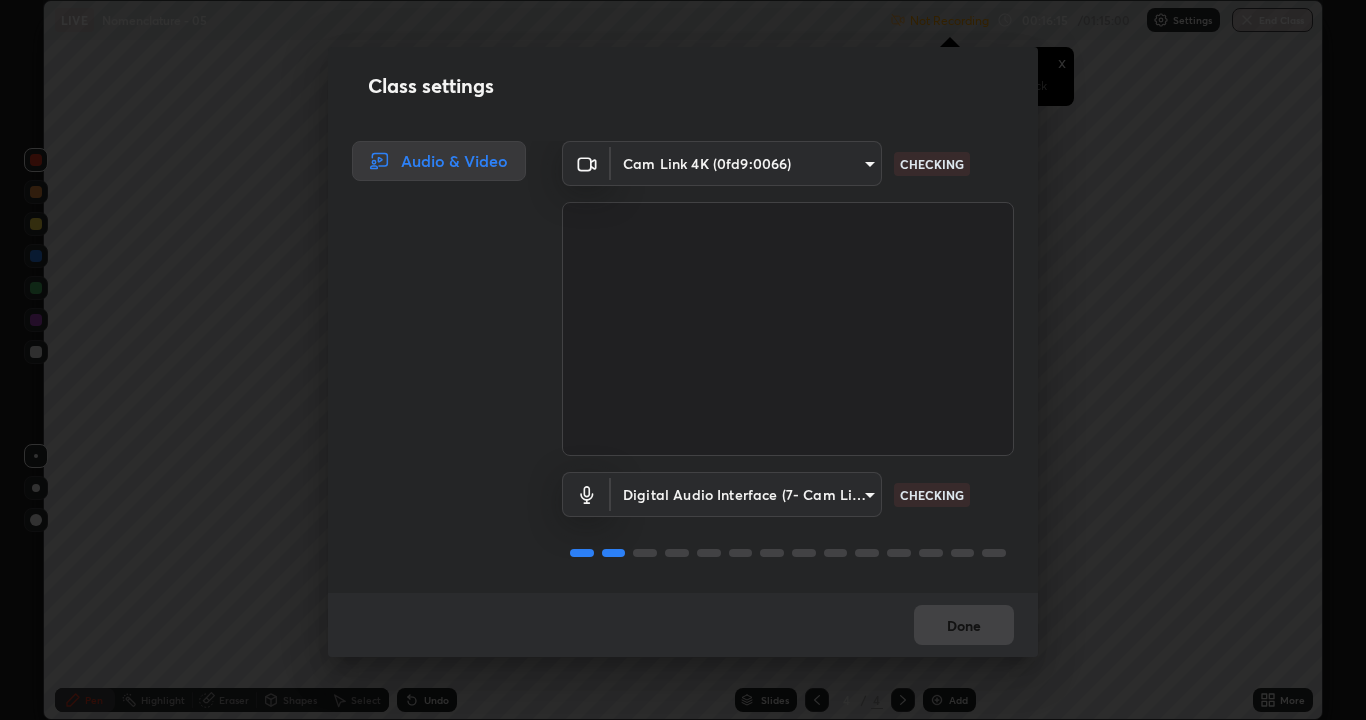 click on "Audio & Video" at bounding box center (433, 367) 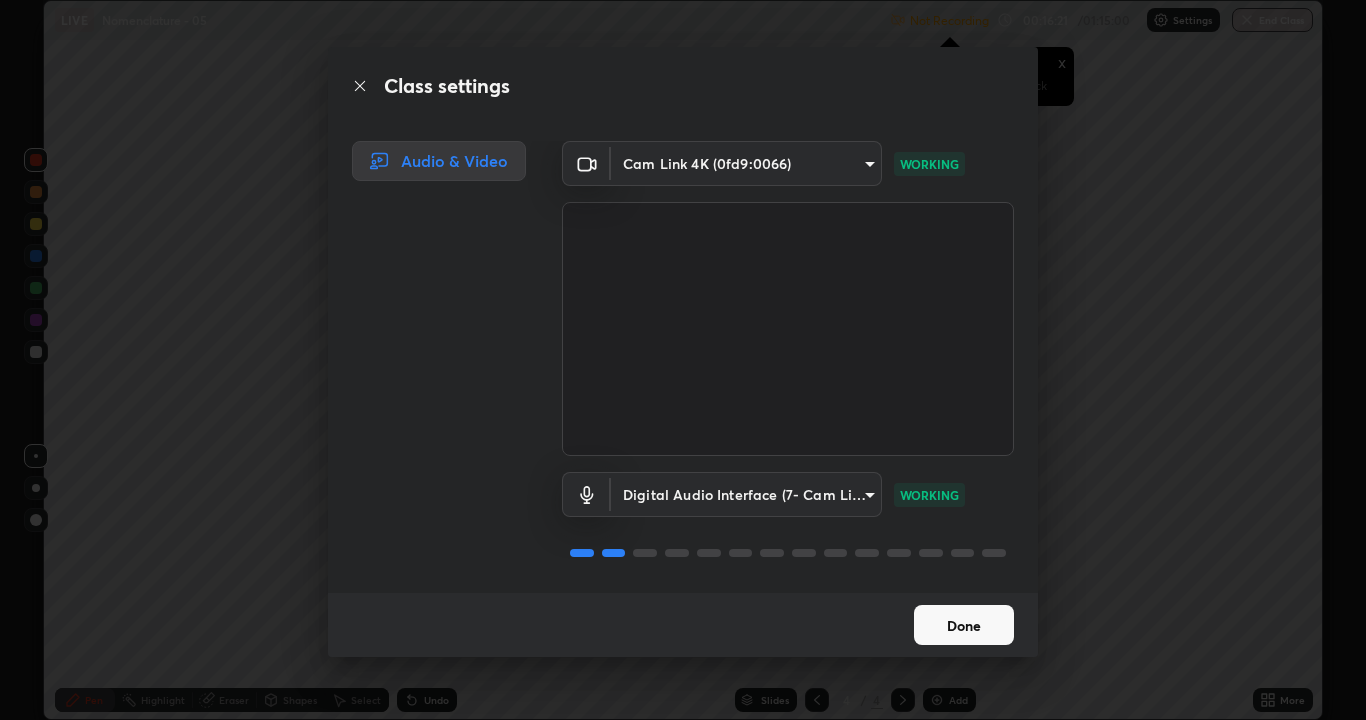 click on "Done" at bounding box center [964, 625] 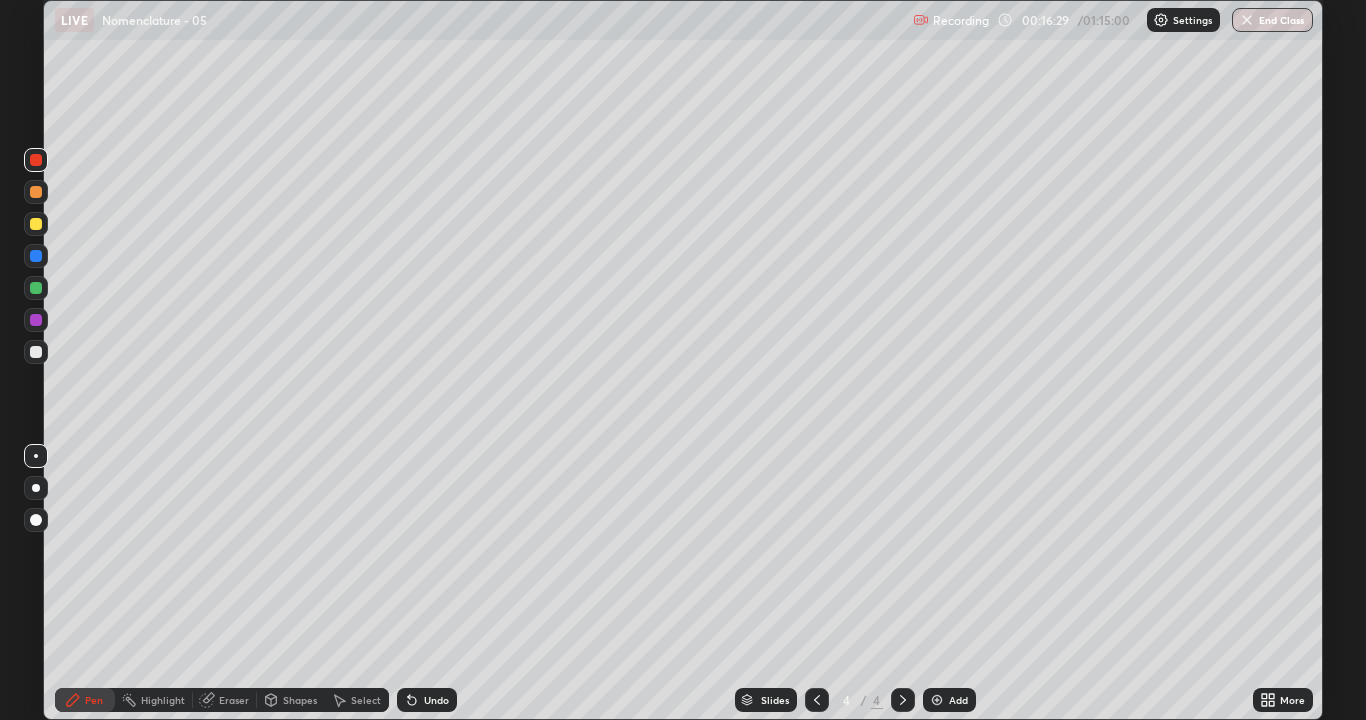 click at bounding box center (36, 352) 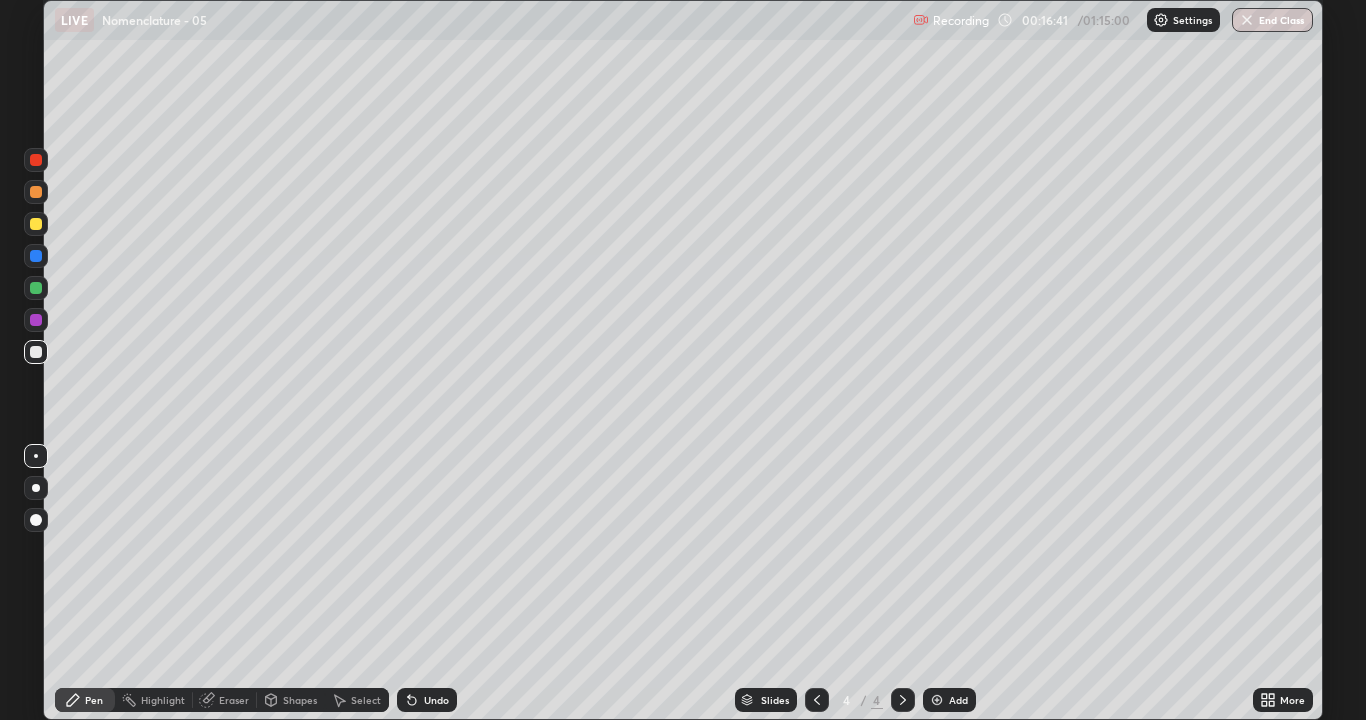 click on "Eraser" at bounding box center [234, 700] 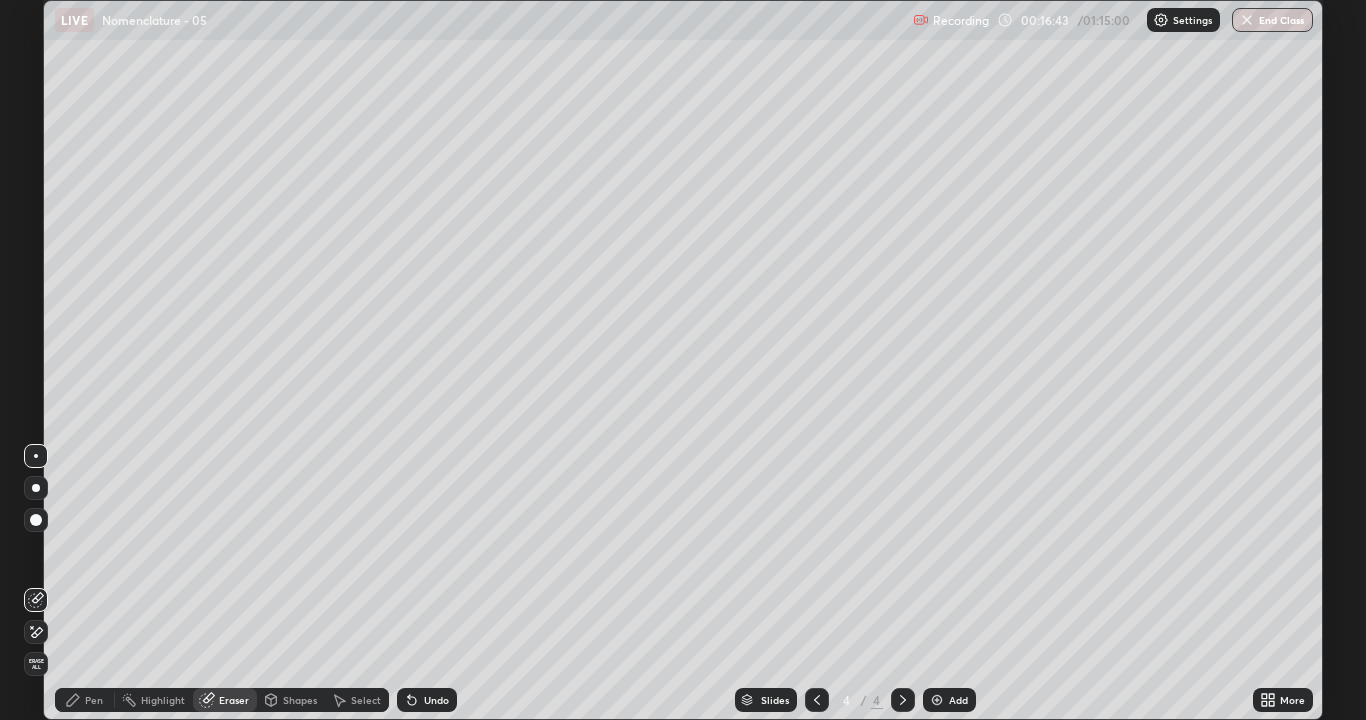 click on "Pen" at bounding box center [94, 700] 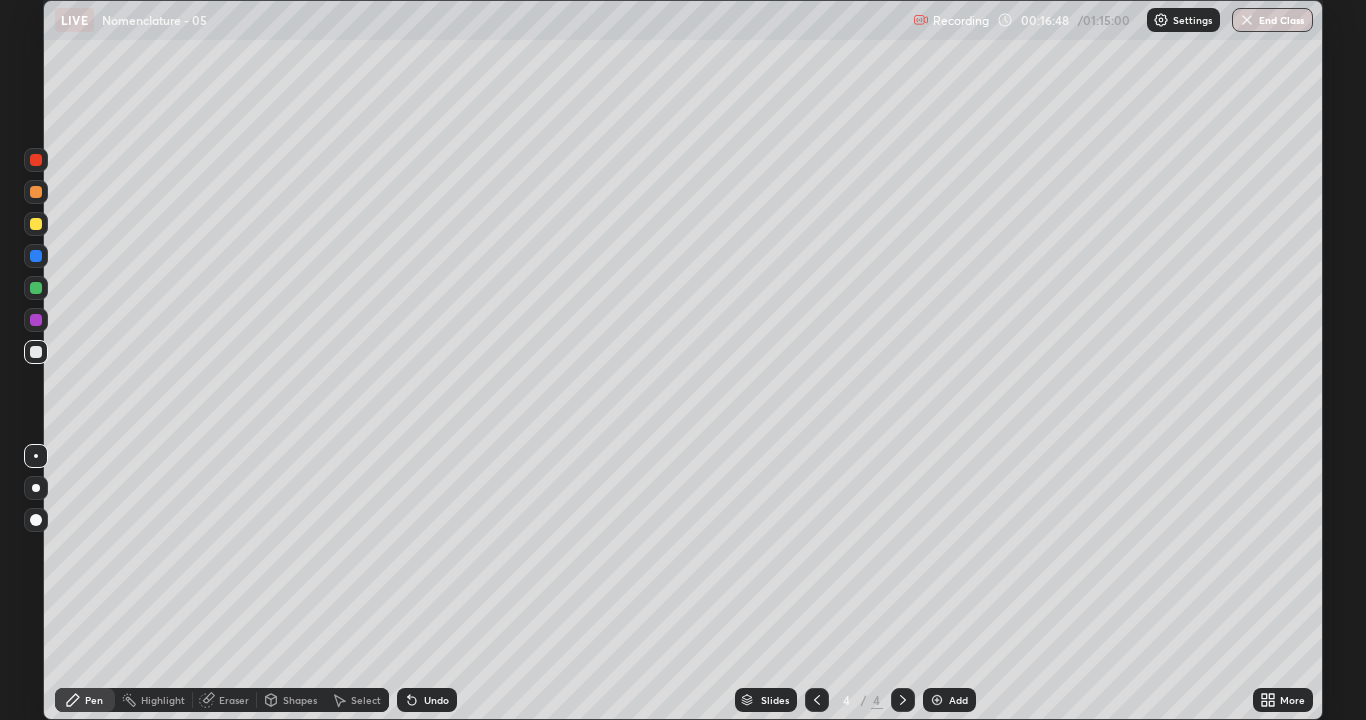 click at bounding box center [36, 160] 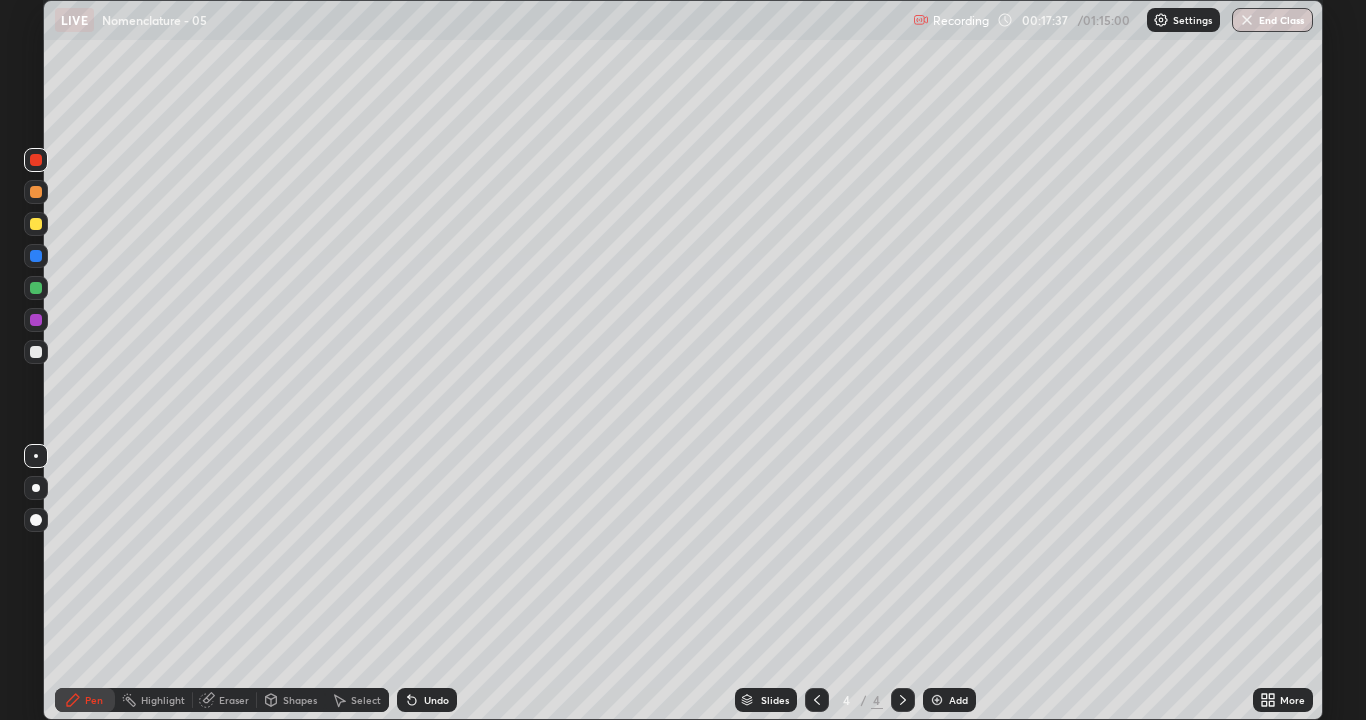 click at bounding box center (36, 288) 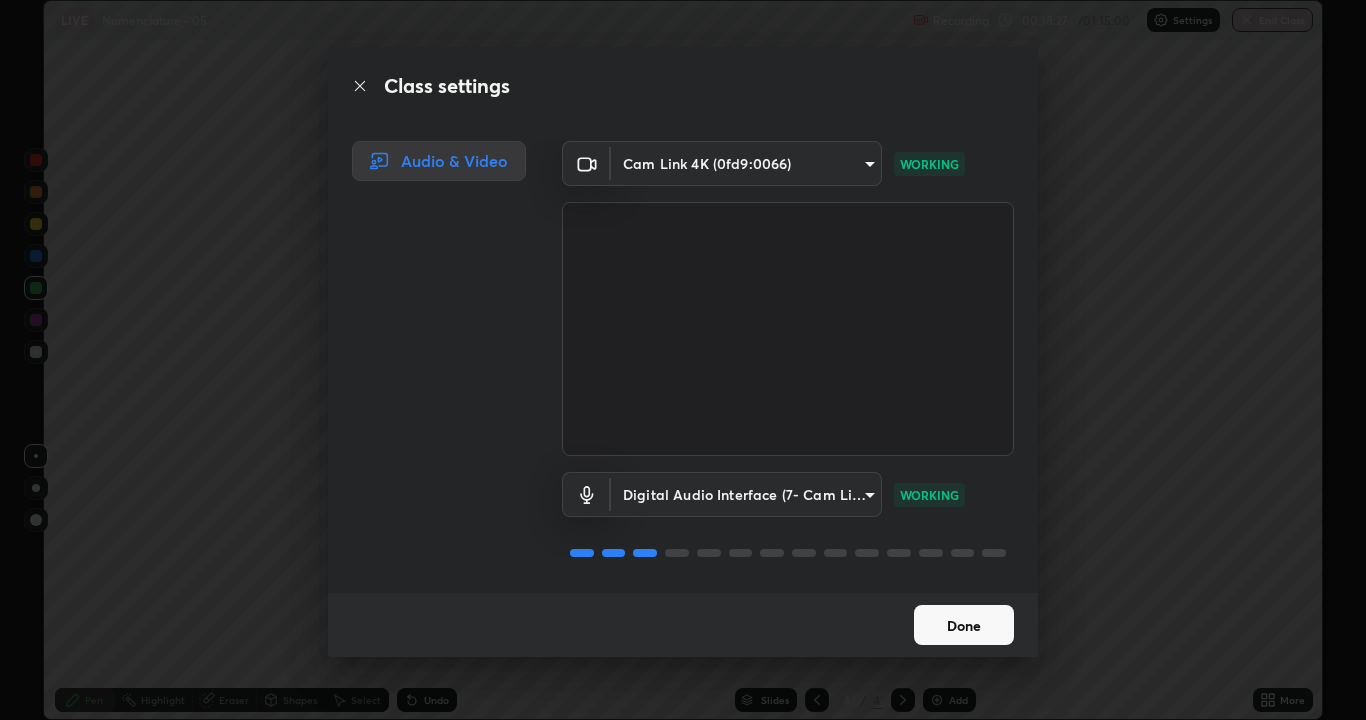 click on "Done" at bounding box center [964, 625] 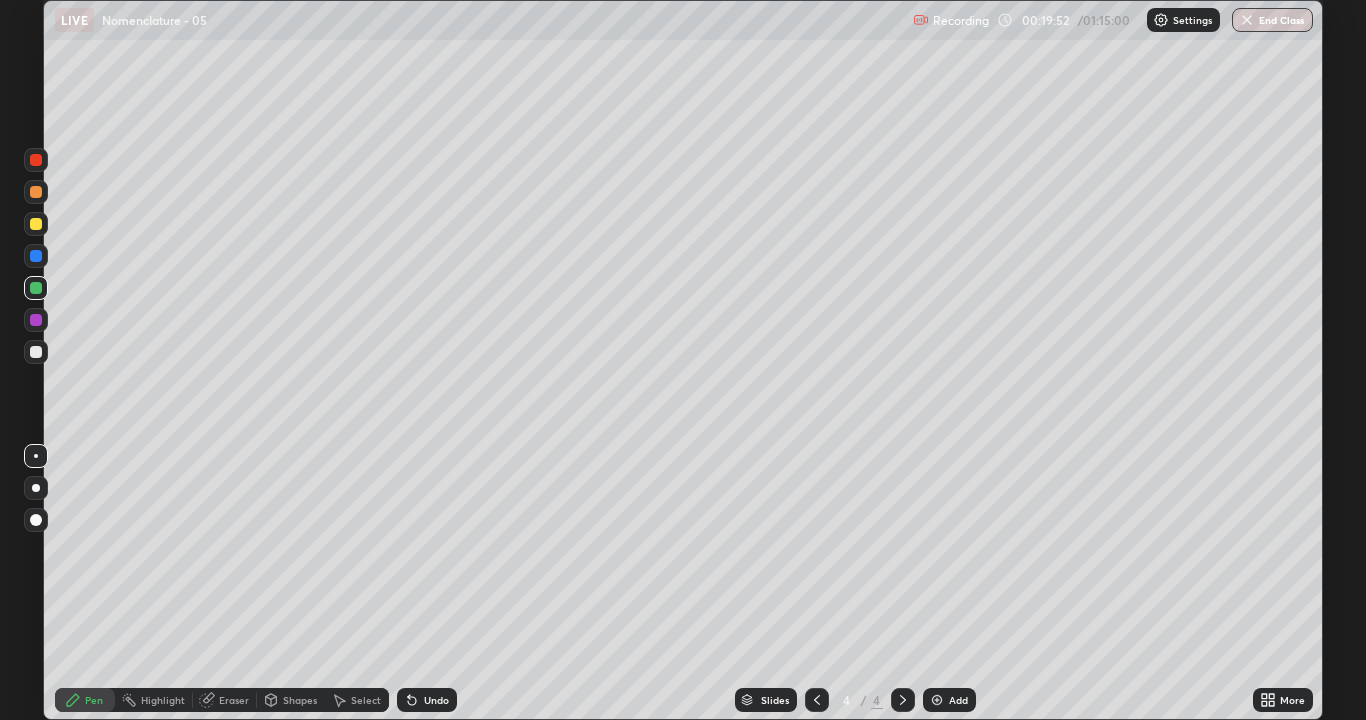 click on "Eraser" at bounding box center (234, 700) 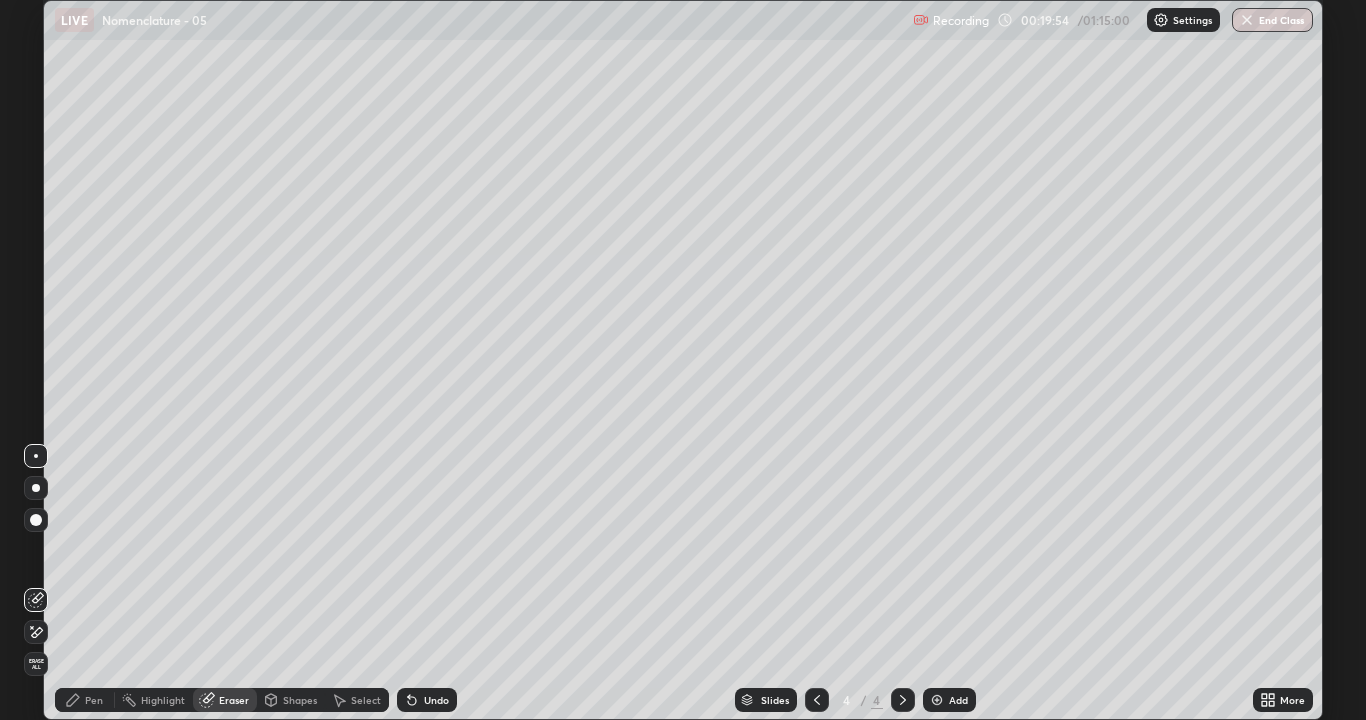 click on "Pen" at bounding box center (85, 700) 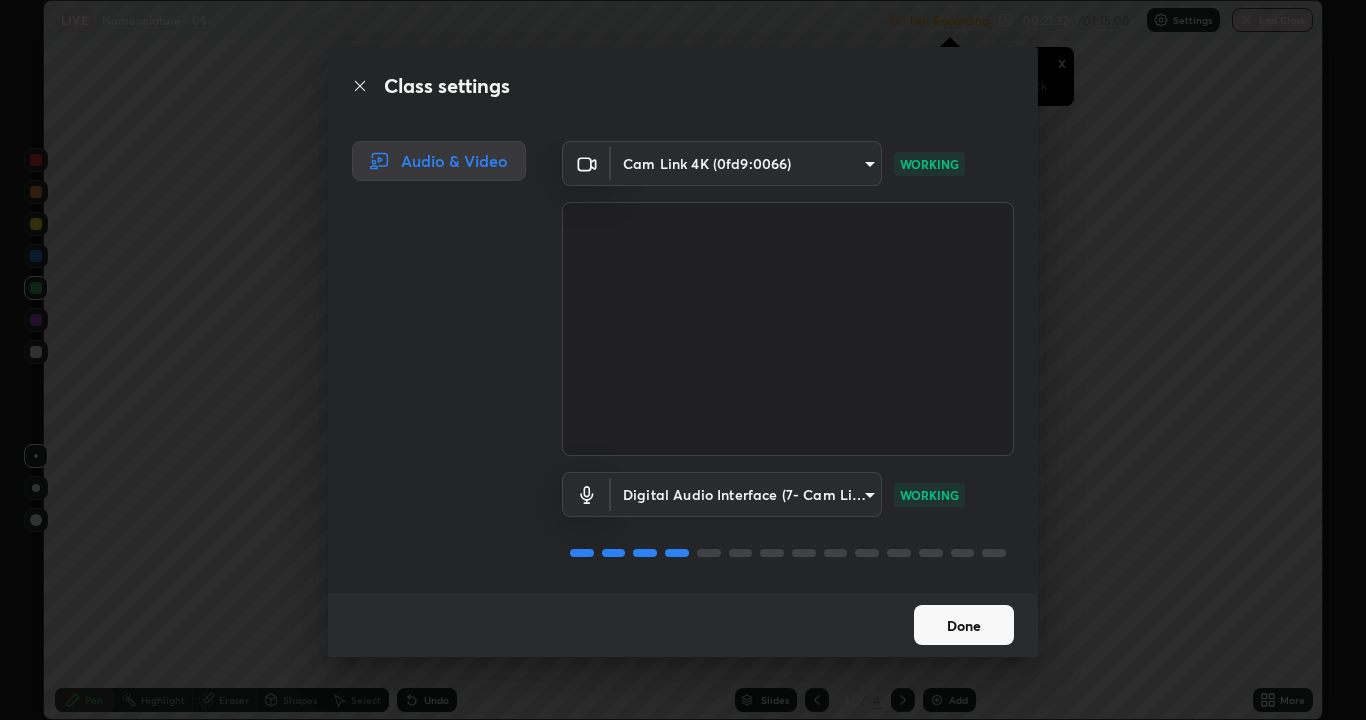 click on "Done" at bounding box center [964, 625] 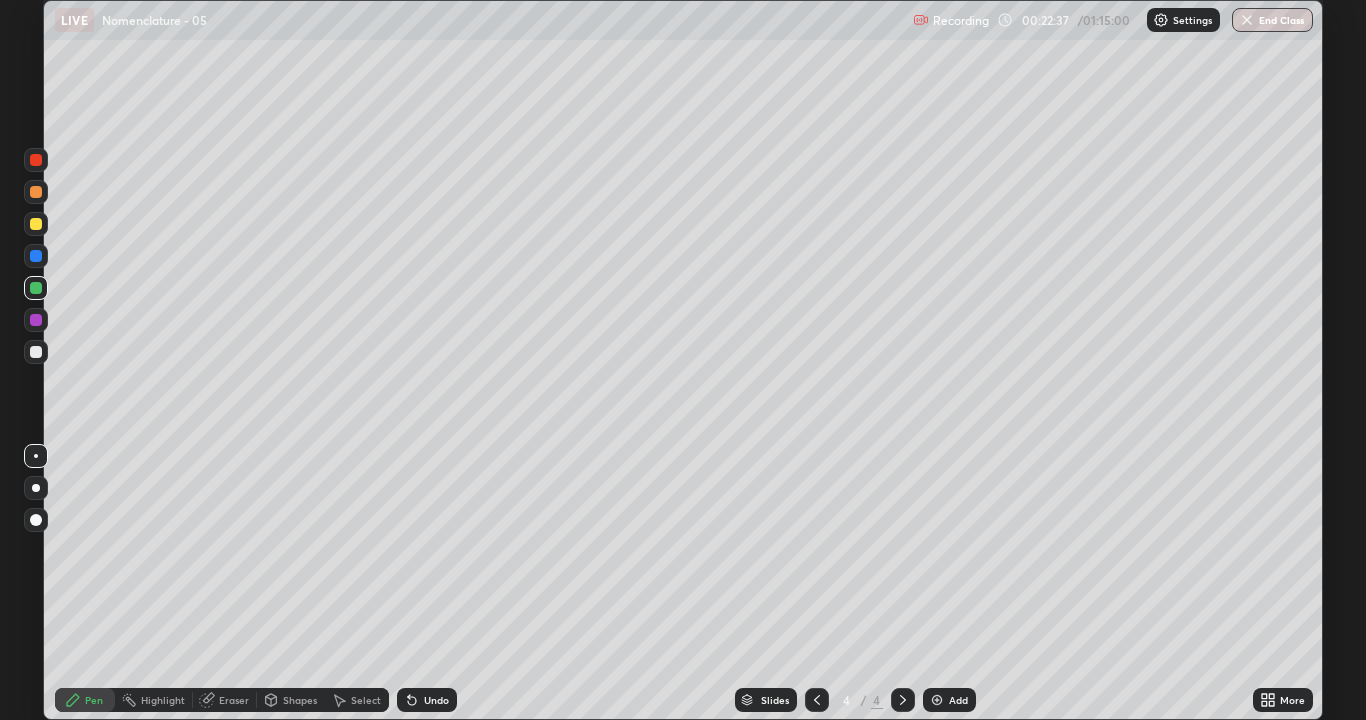 click at bounding box center [937, 700] 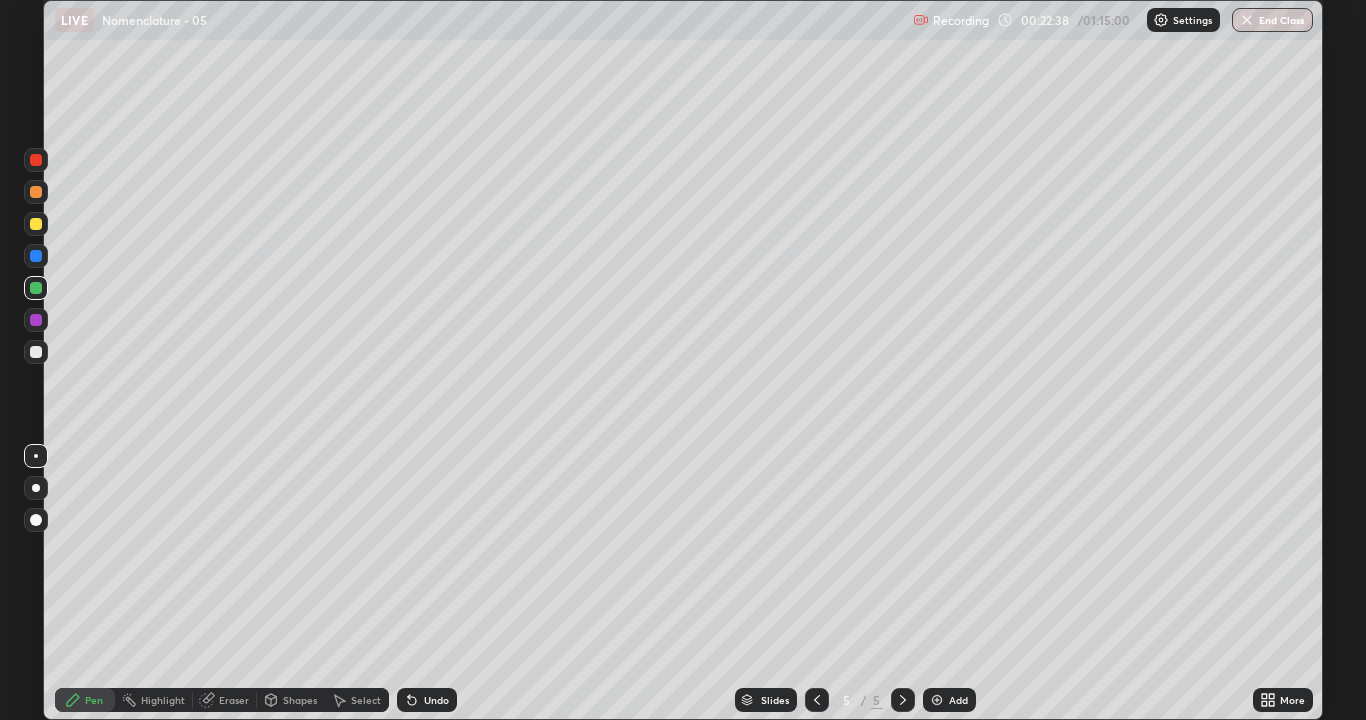 click at bounding box center [36, 352] 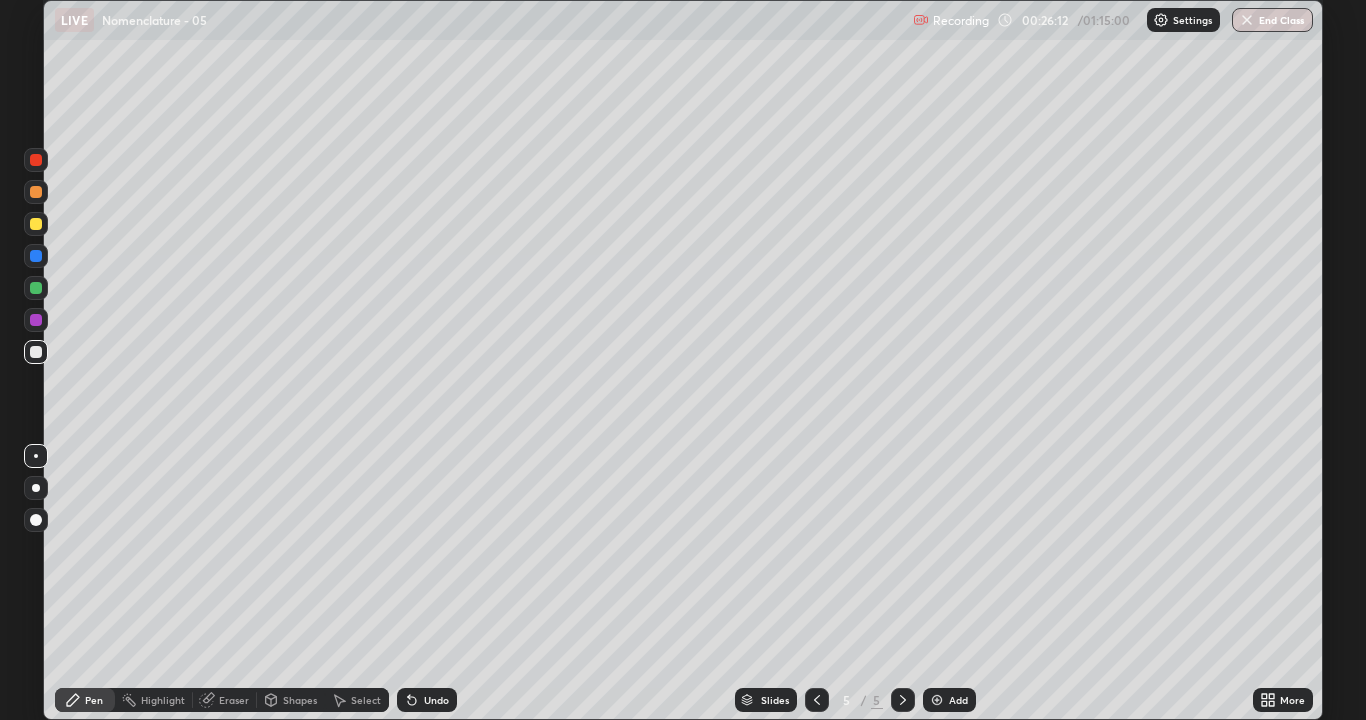 click at bounding box center [36, 288] 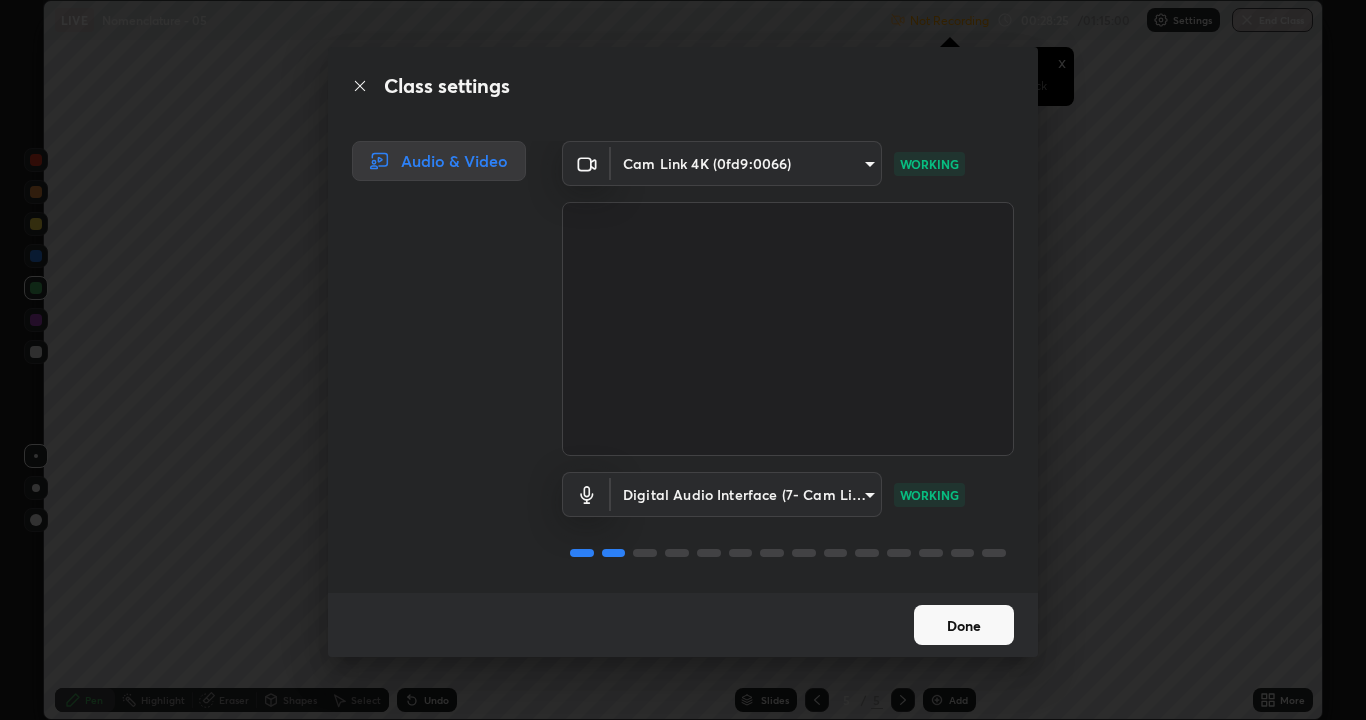 click on "Done" at bounding box center [964, 625] 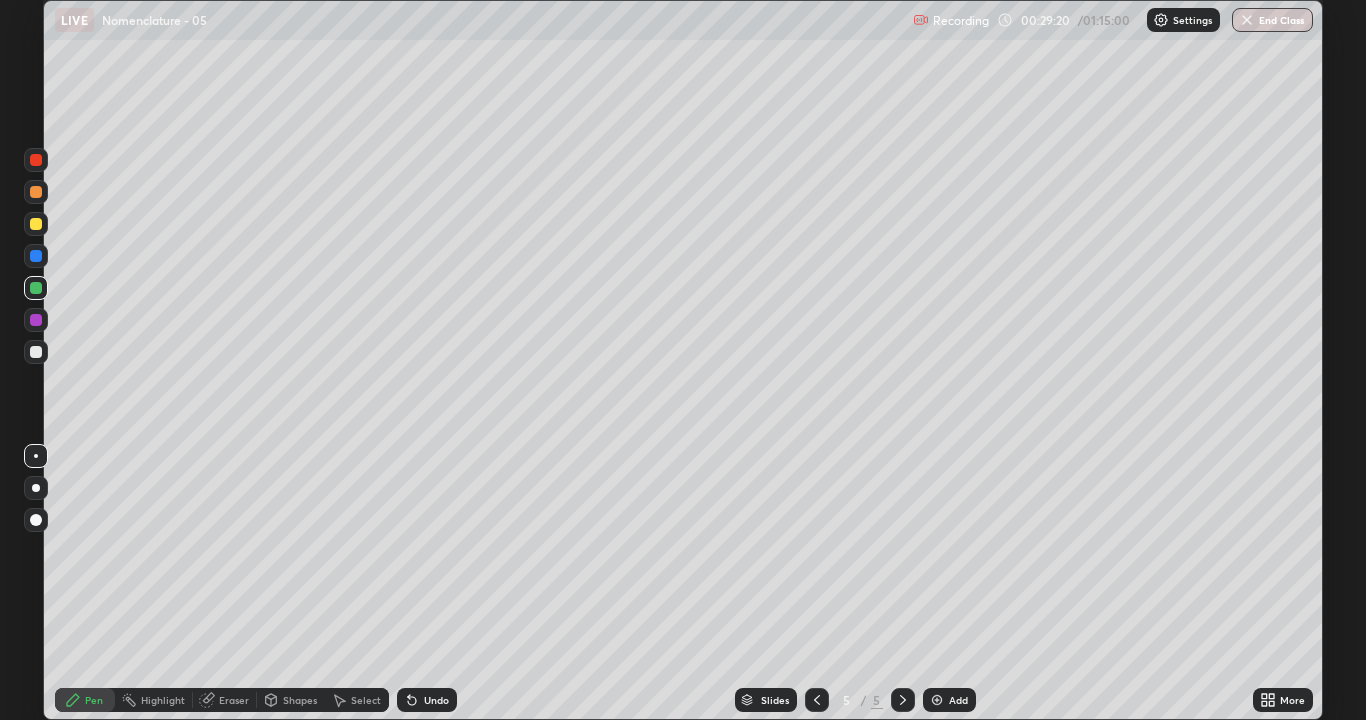 click at bounding box center (36, 352) 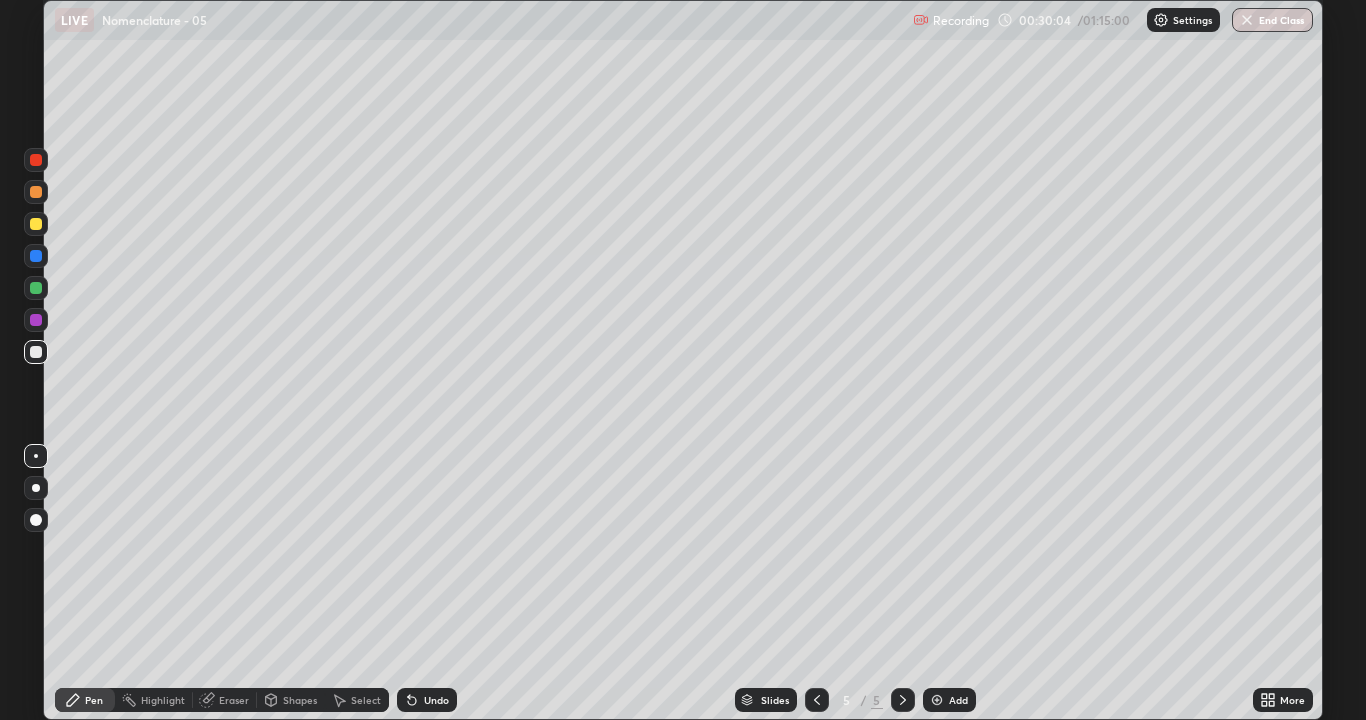 click on "Add" at bounding box center (958, 700) 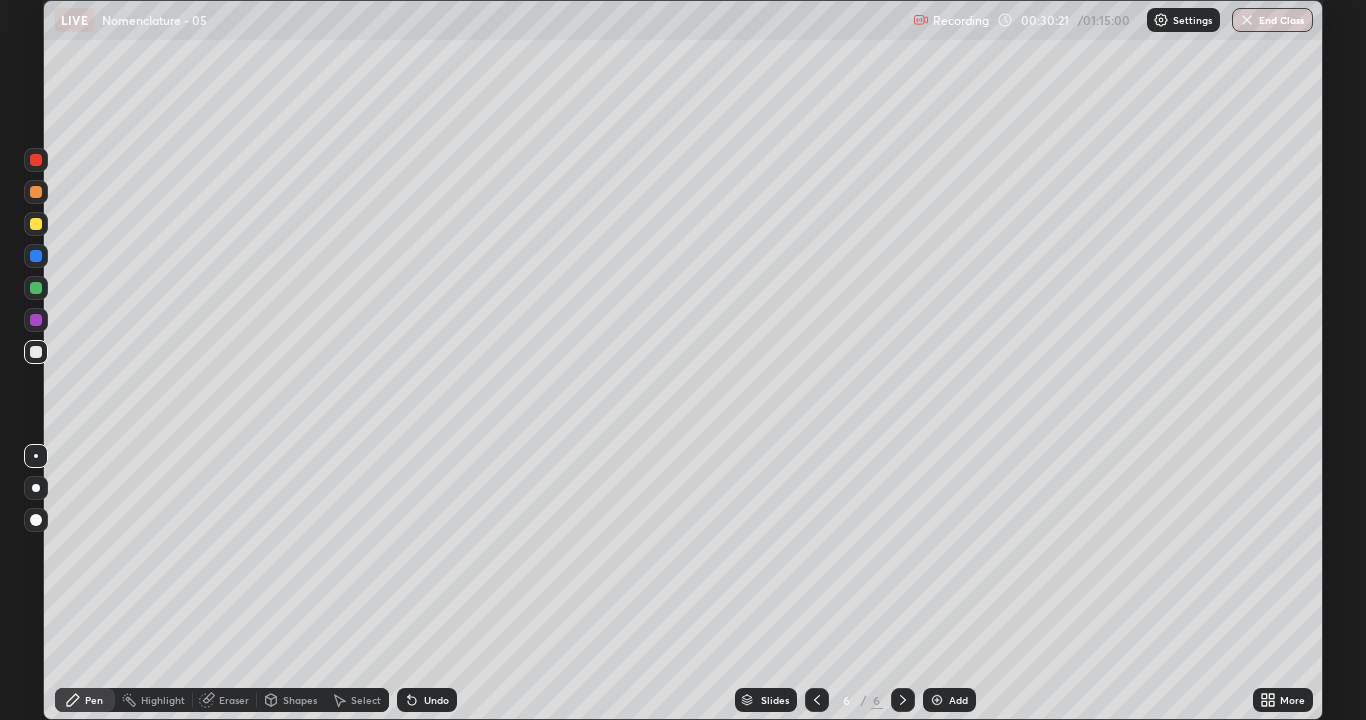 click at bounding box center (36, 160) 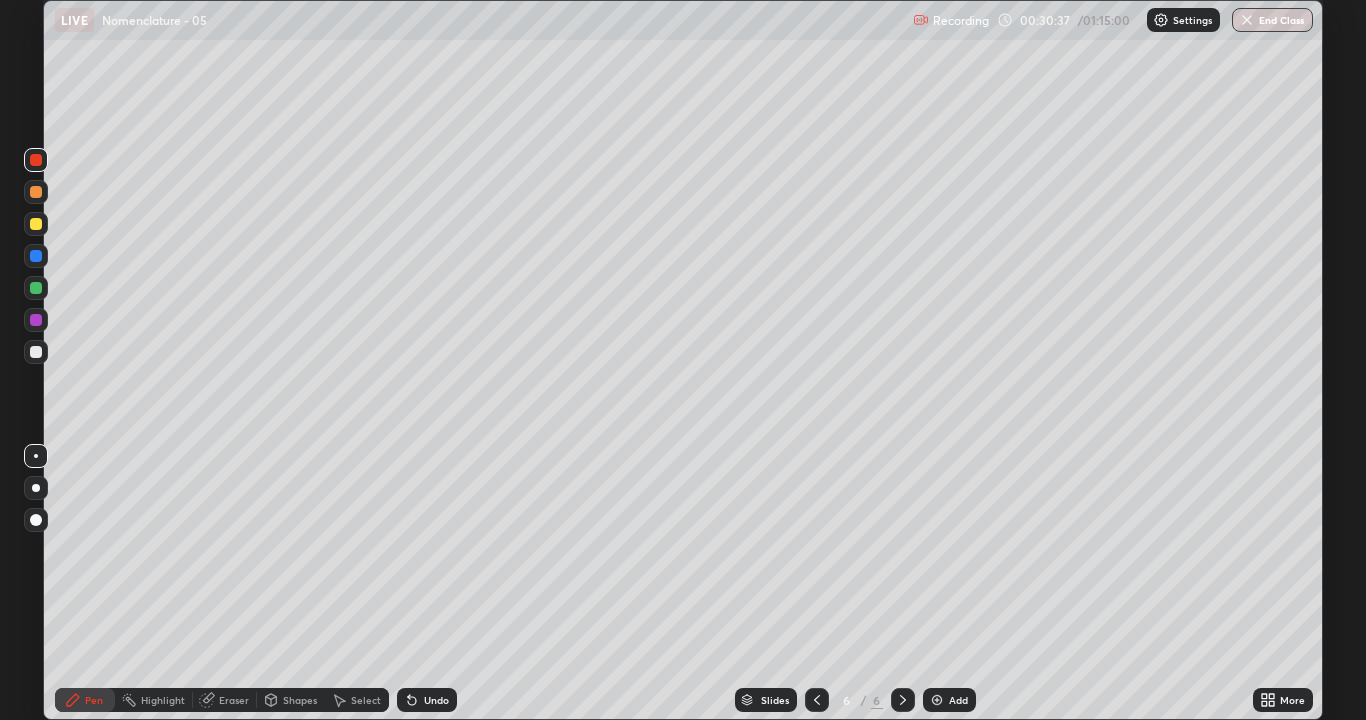 click at bounding box center (36, 352) 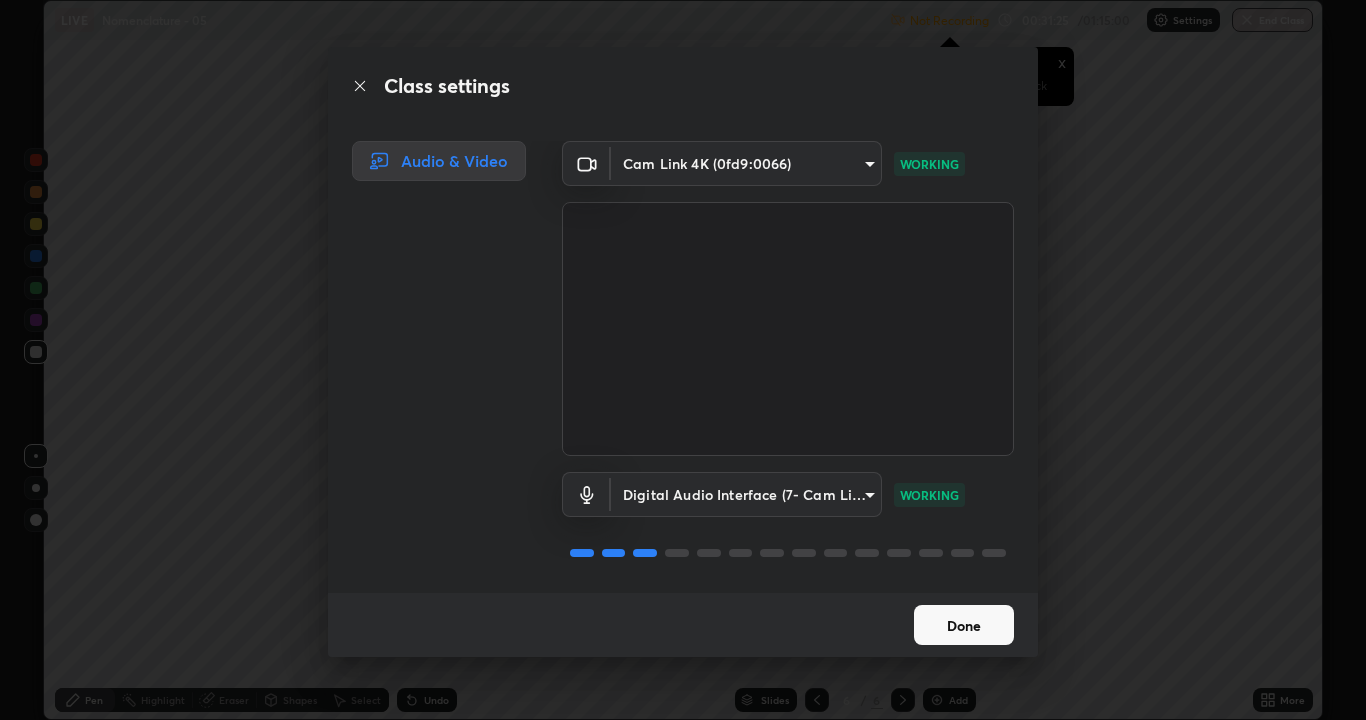 click on "Done" at bounding box center (964, 625) 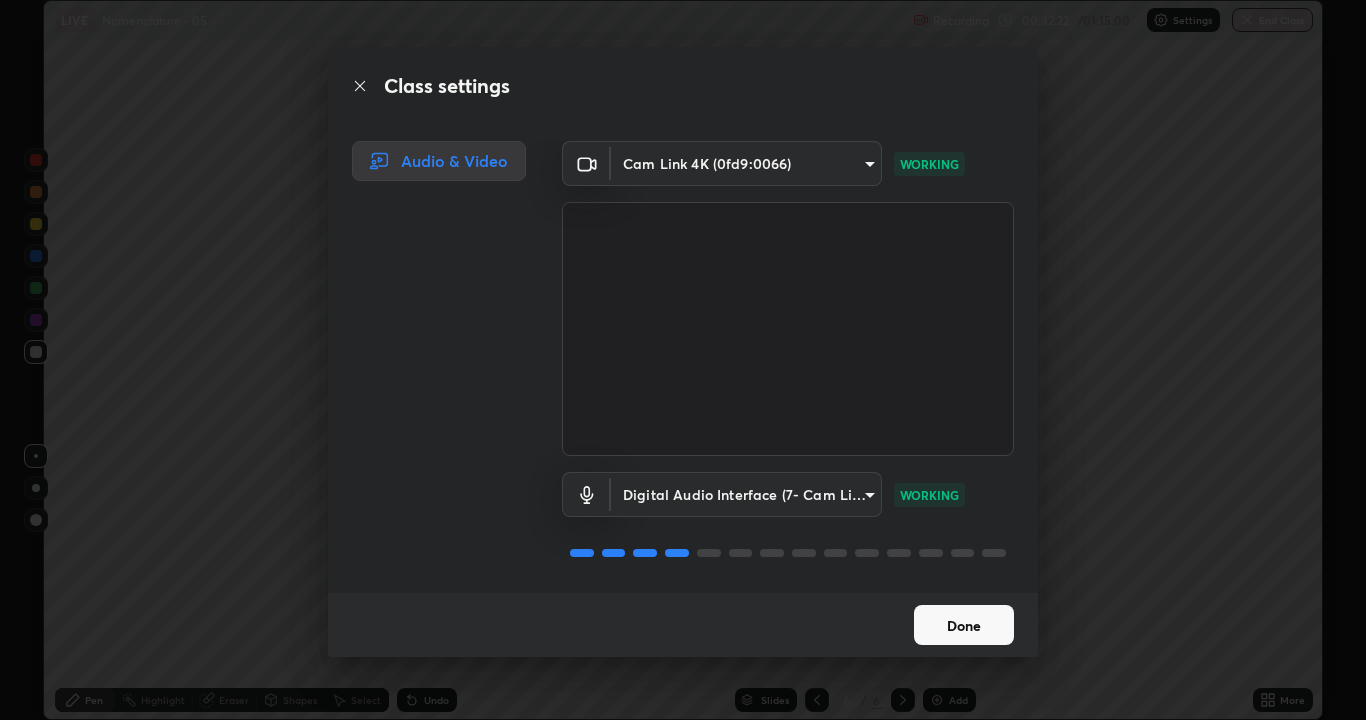 click on "Done" at bounding box center (964, 625) 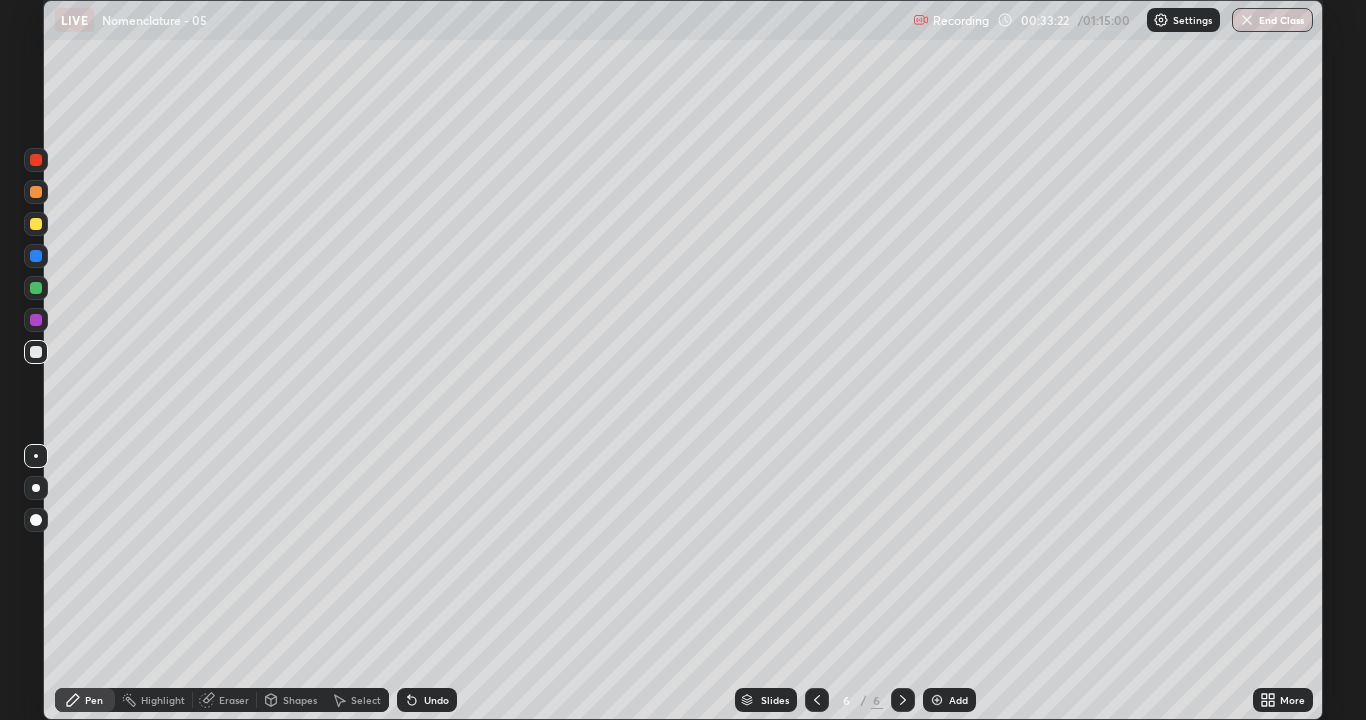 click at bounding box center (36, 288) 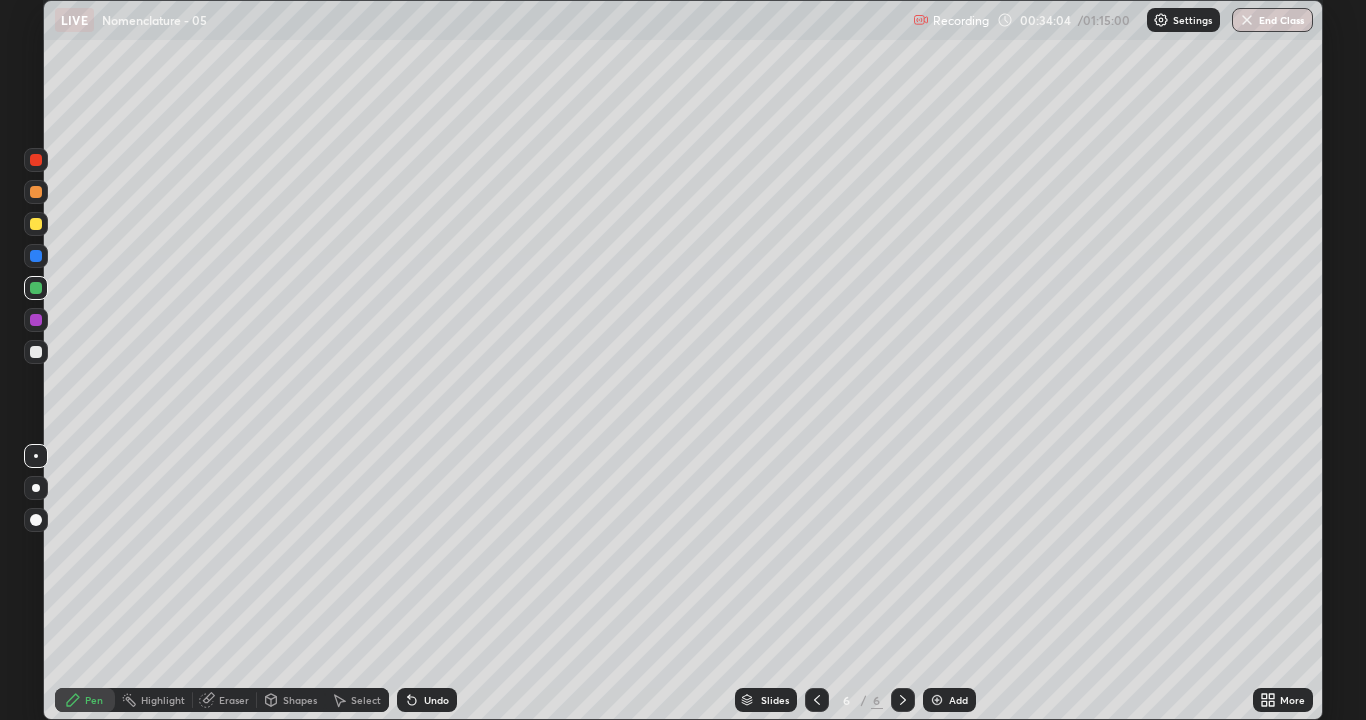 click at bounding box center [36, 352] 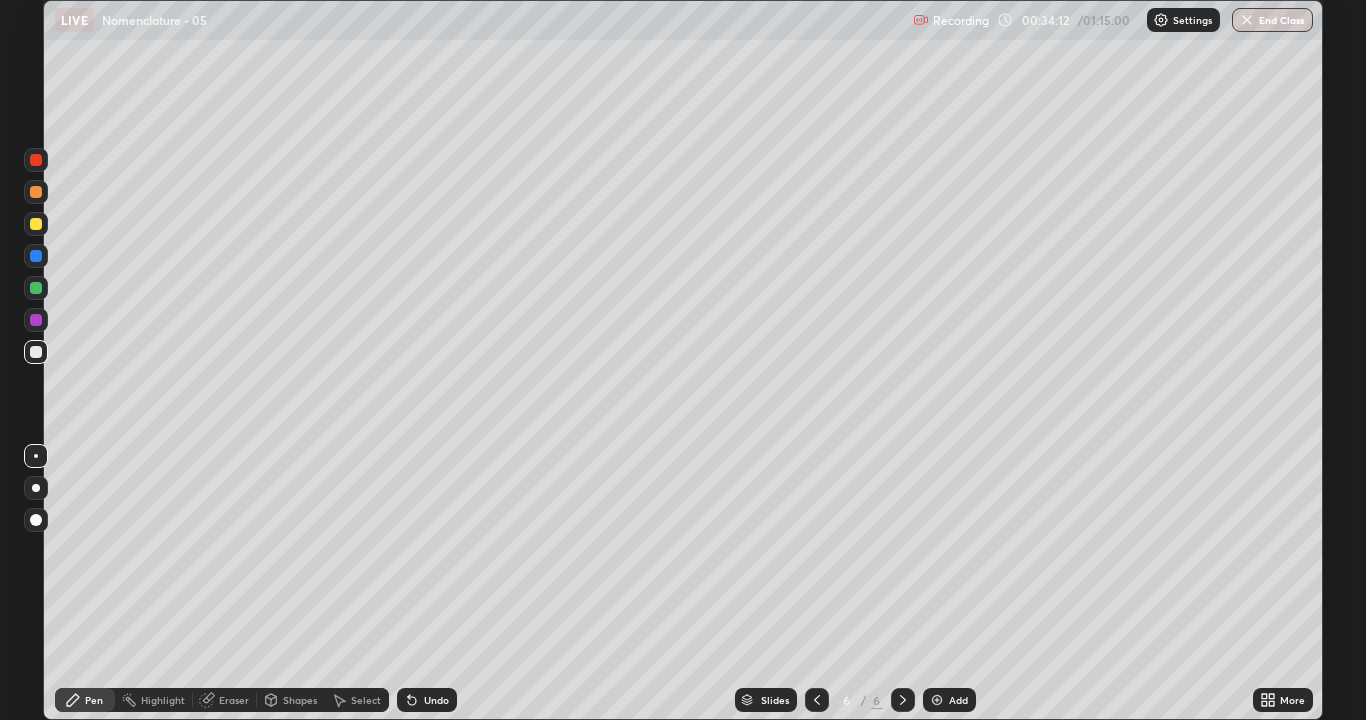 click at bounding box center [36, 288] 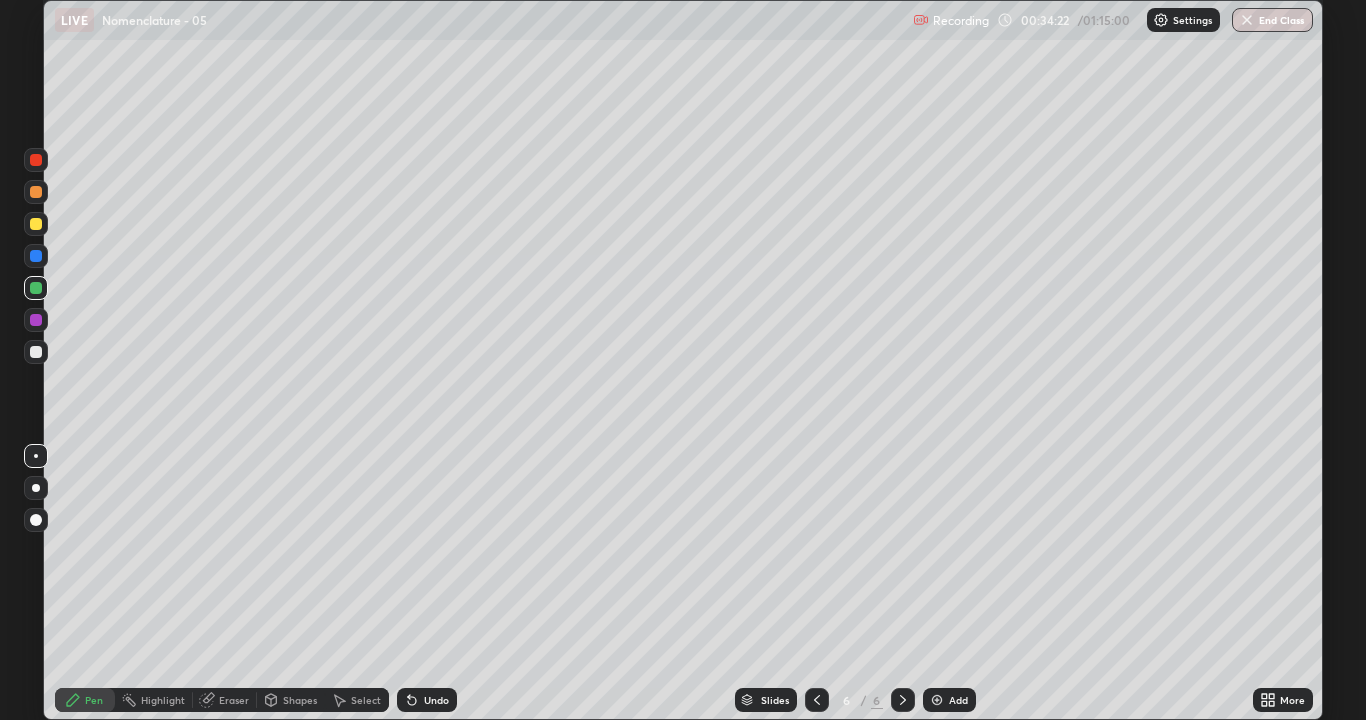 click at bounding box center (36, 352) 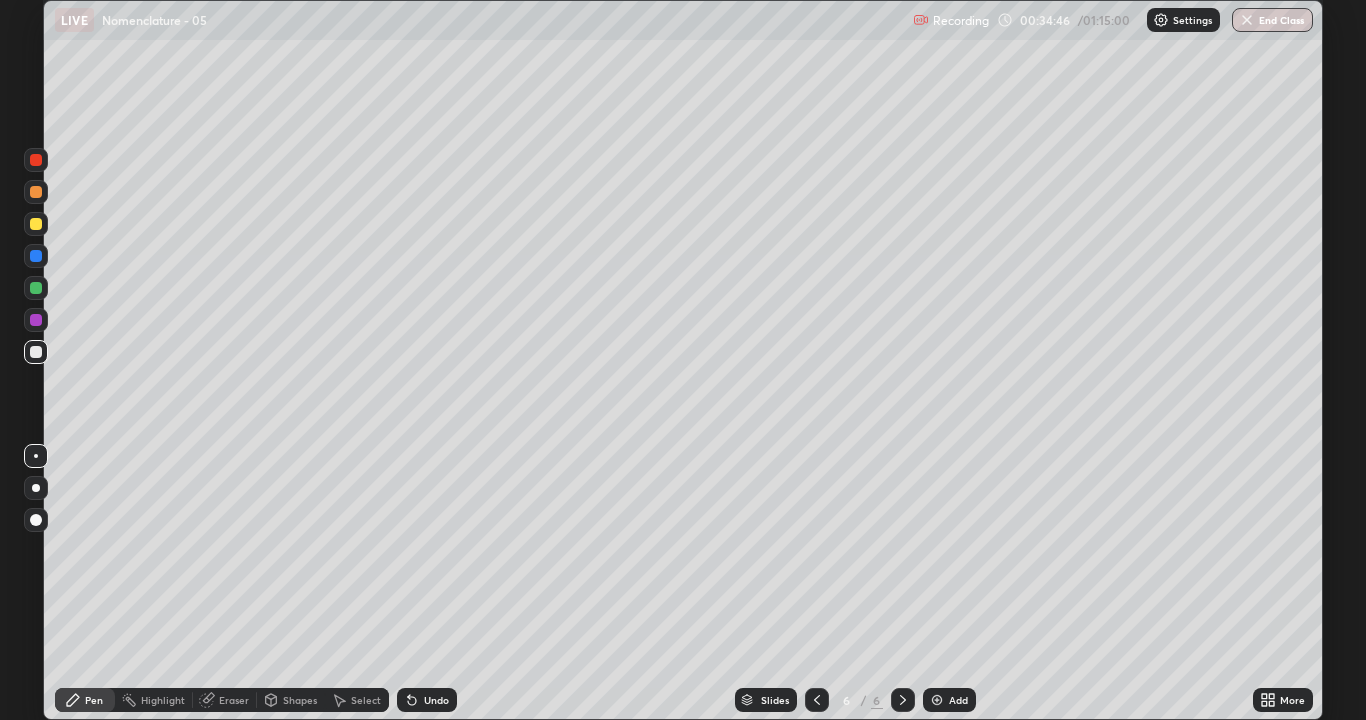 click at bounding box center [36, 288] 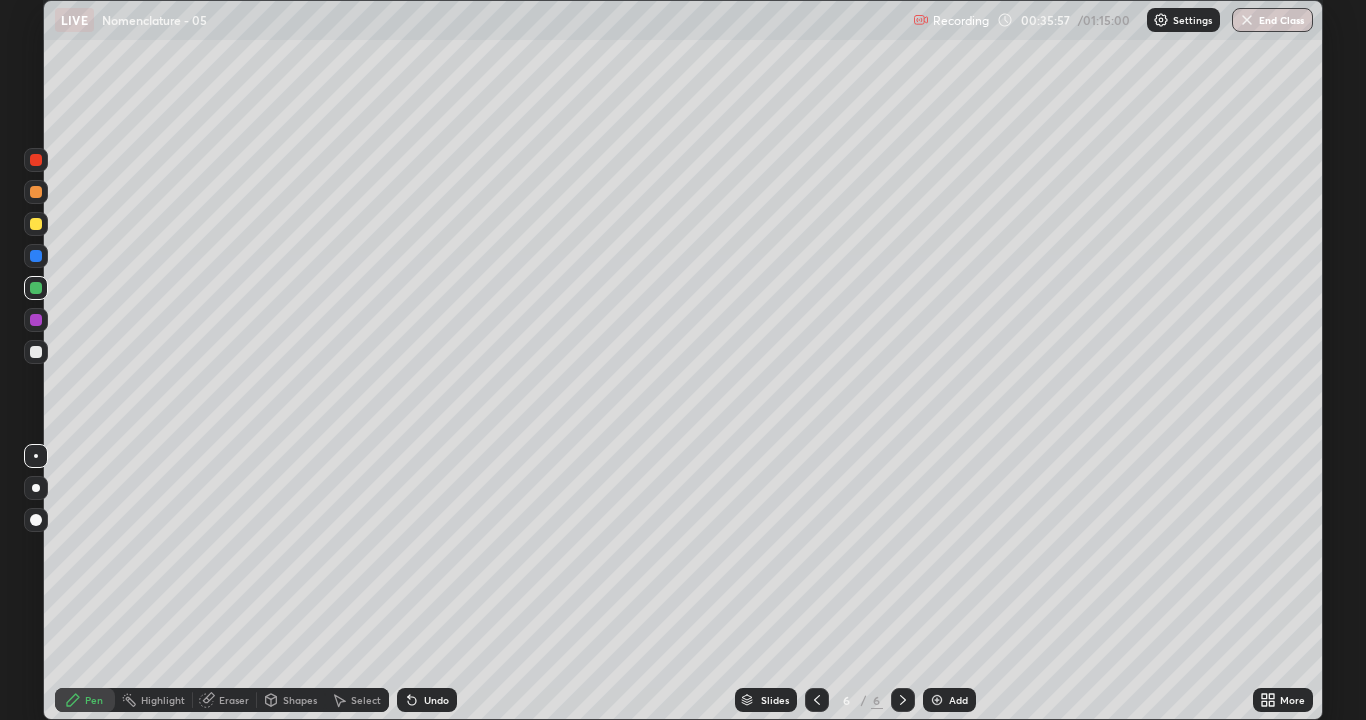 click at bounding box center (36, 352) 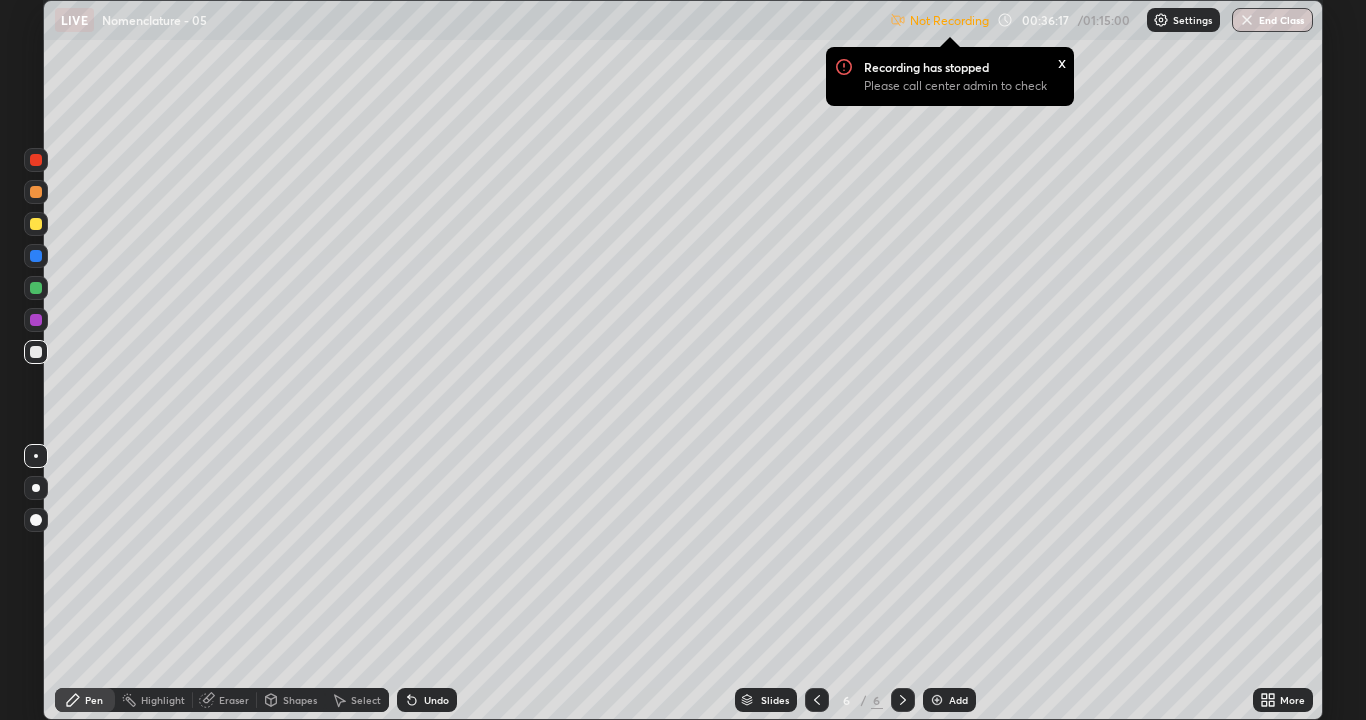 click at bounding box center (36, 160) 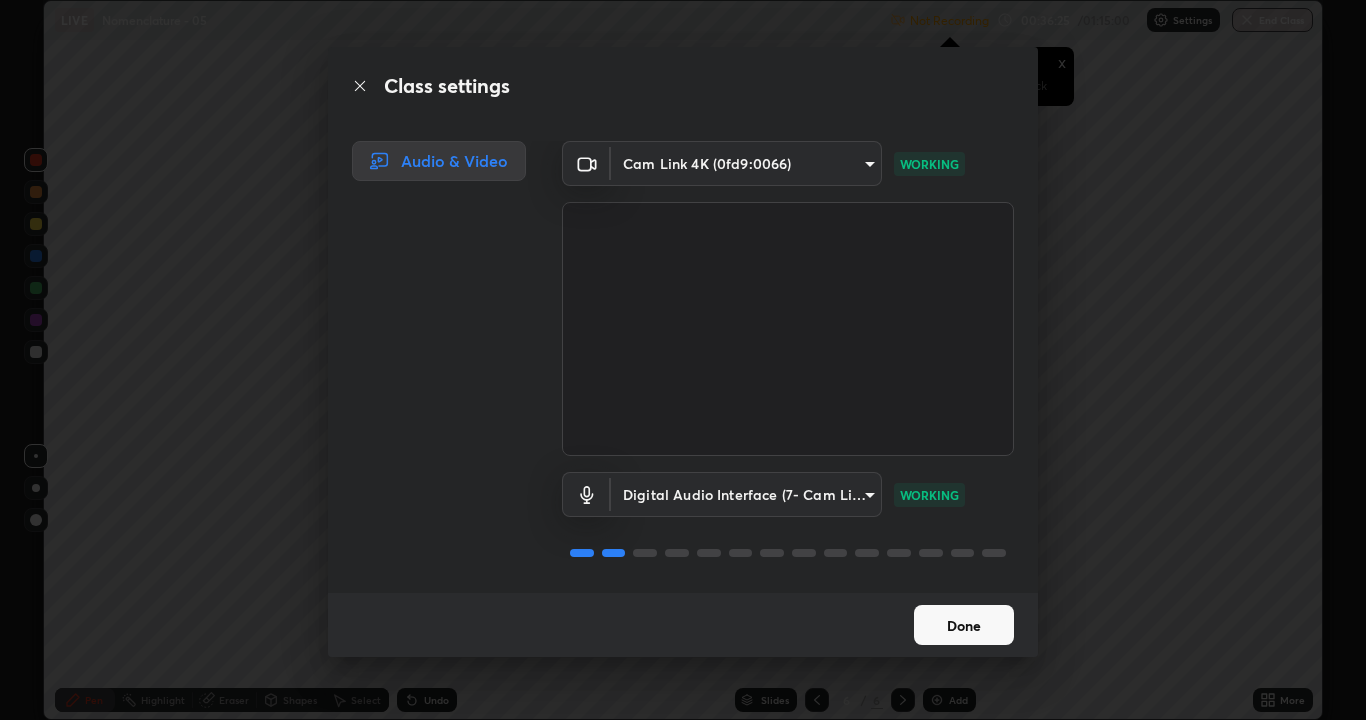 click on "Done" at bounding box center (964, 625) 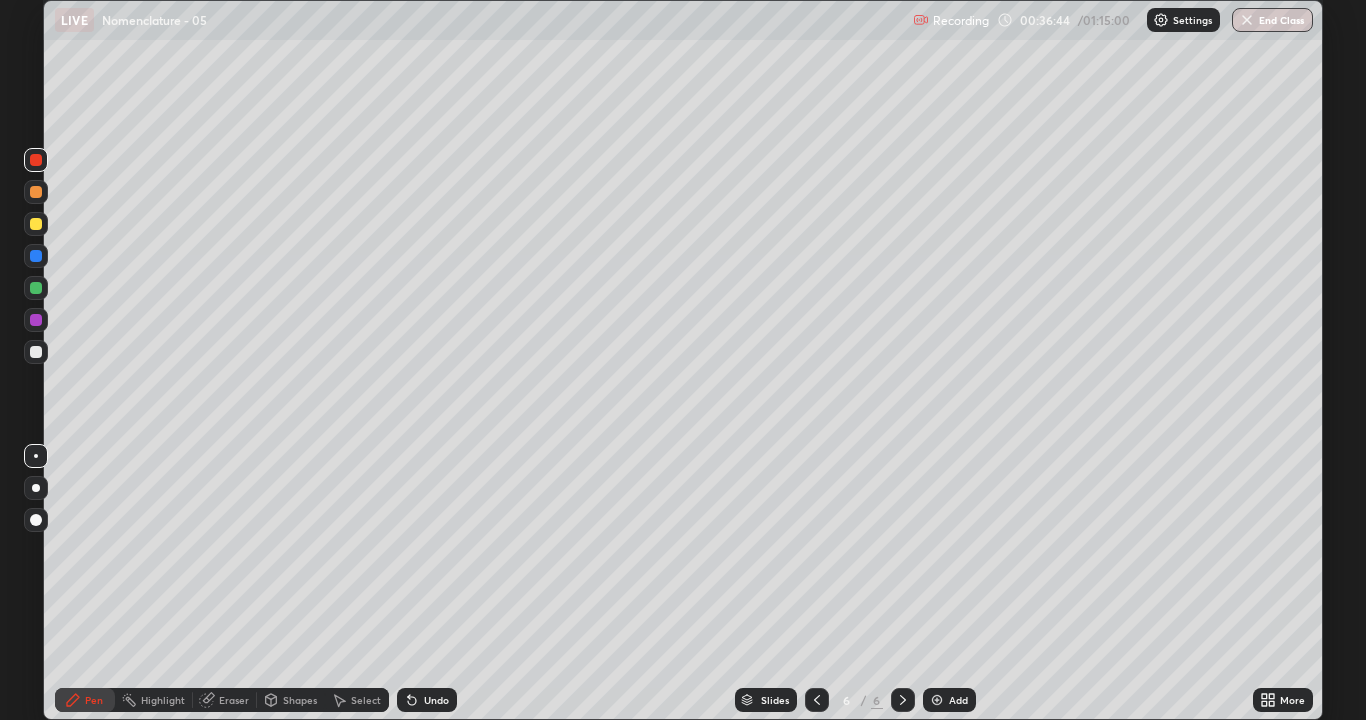 click at bounding box center [36, 352] 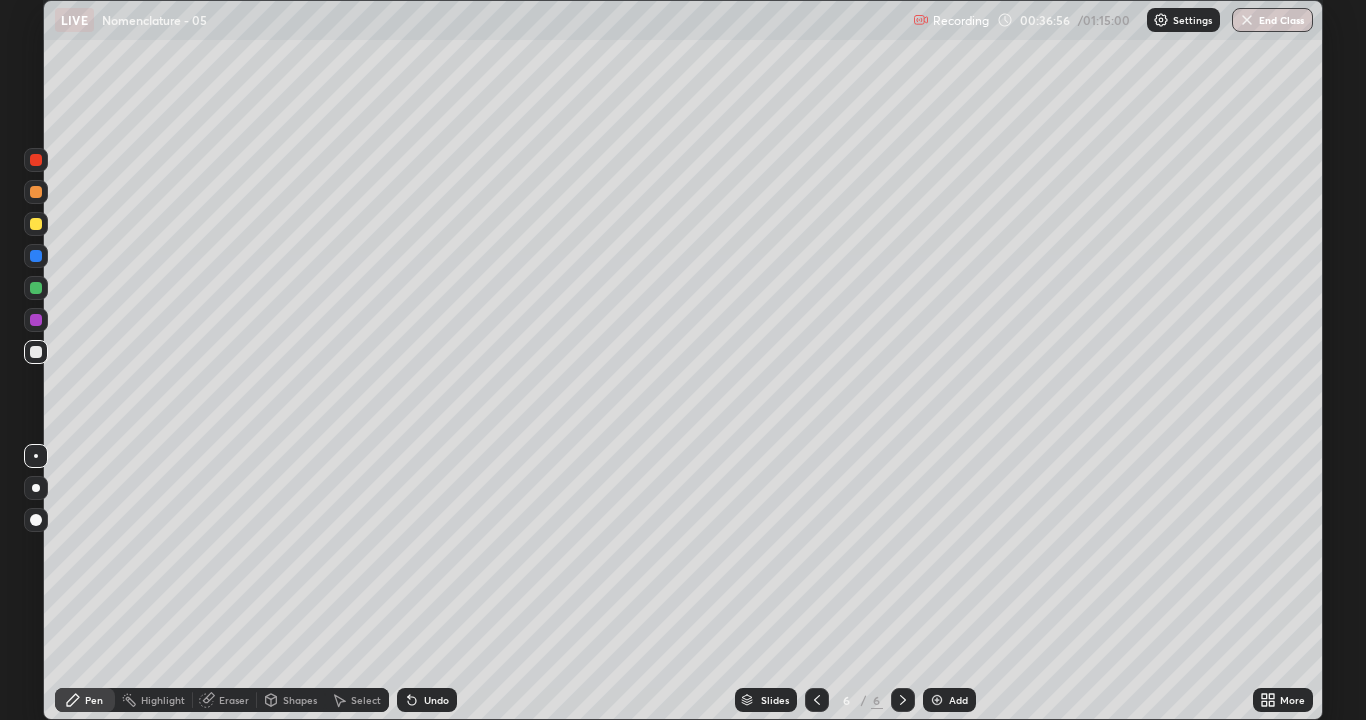 click at bounding box center (36, 160) 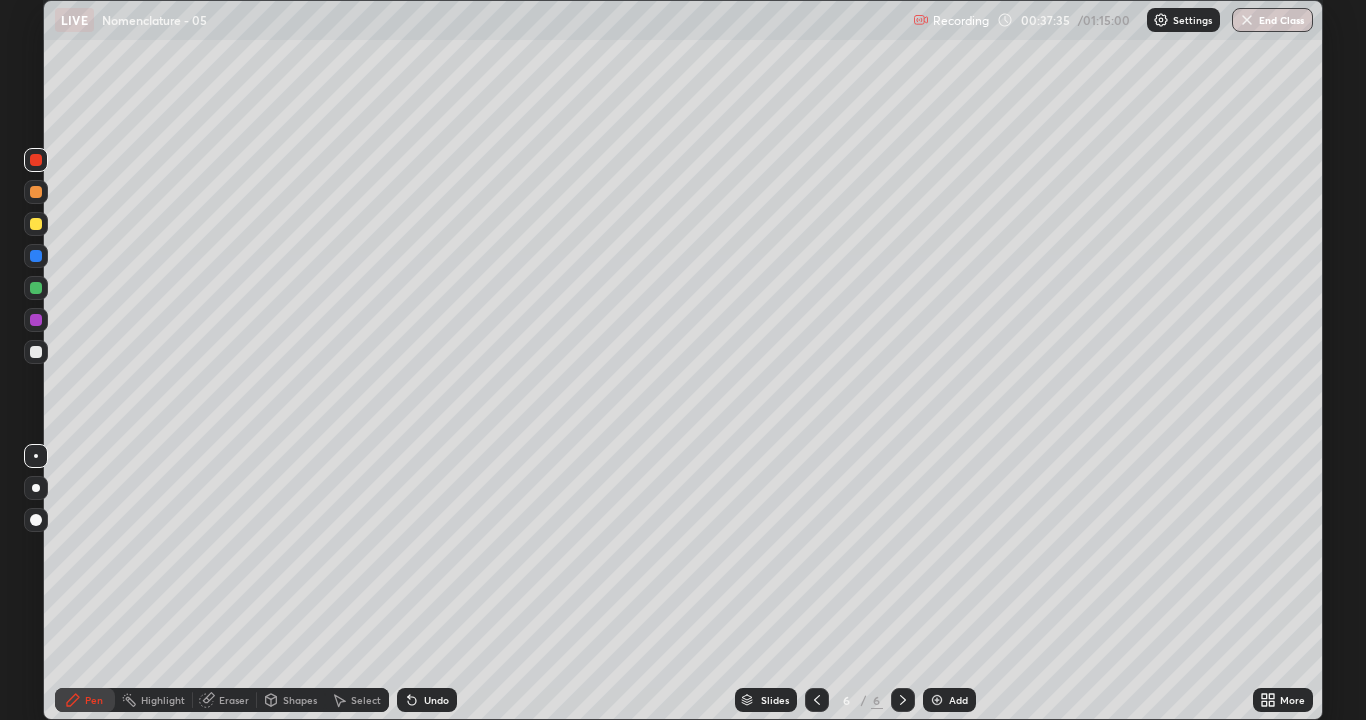 click at bounding box center [36, 352] 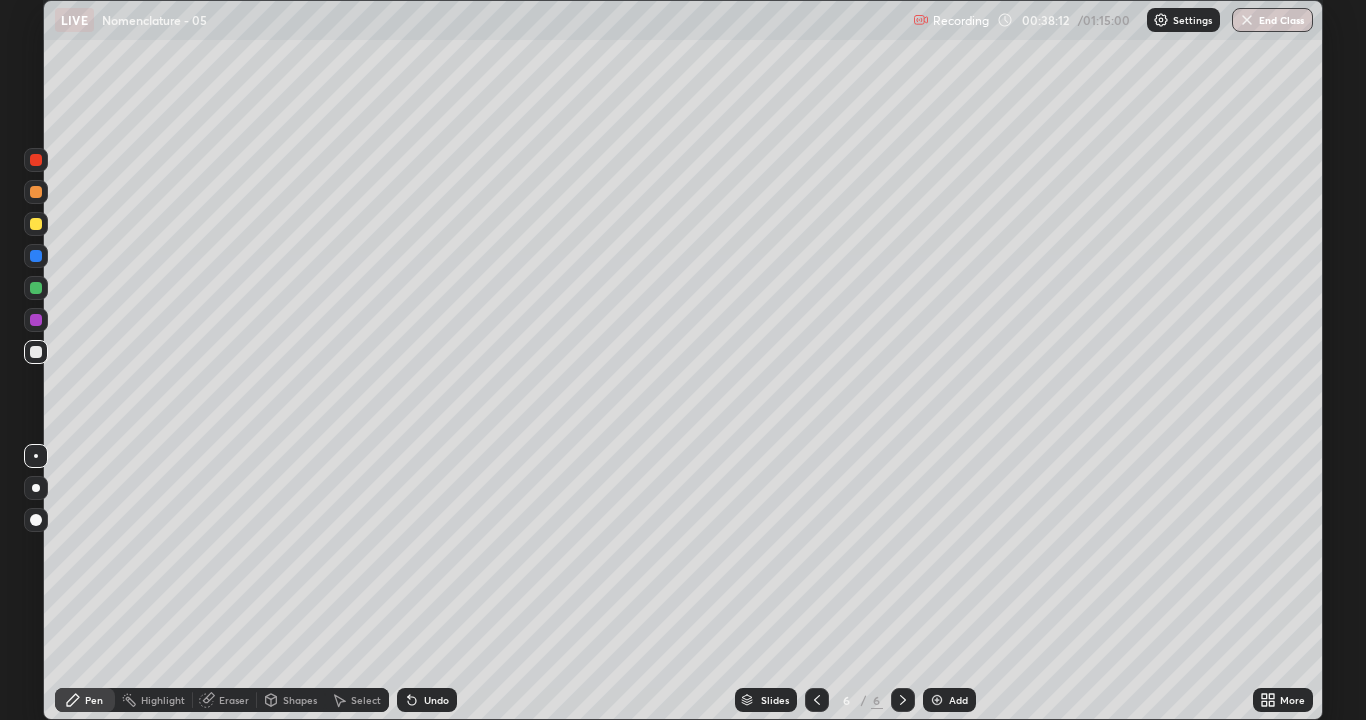 click at bounding box center (937, 700) 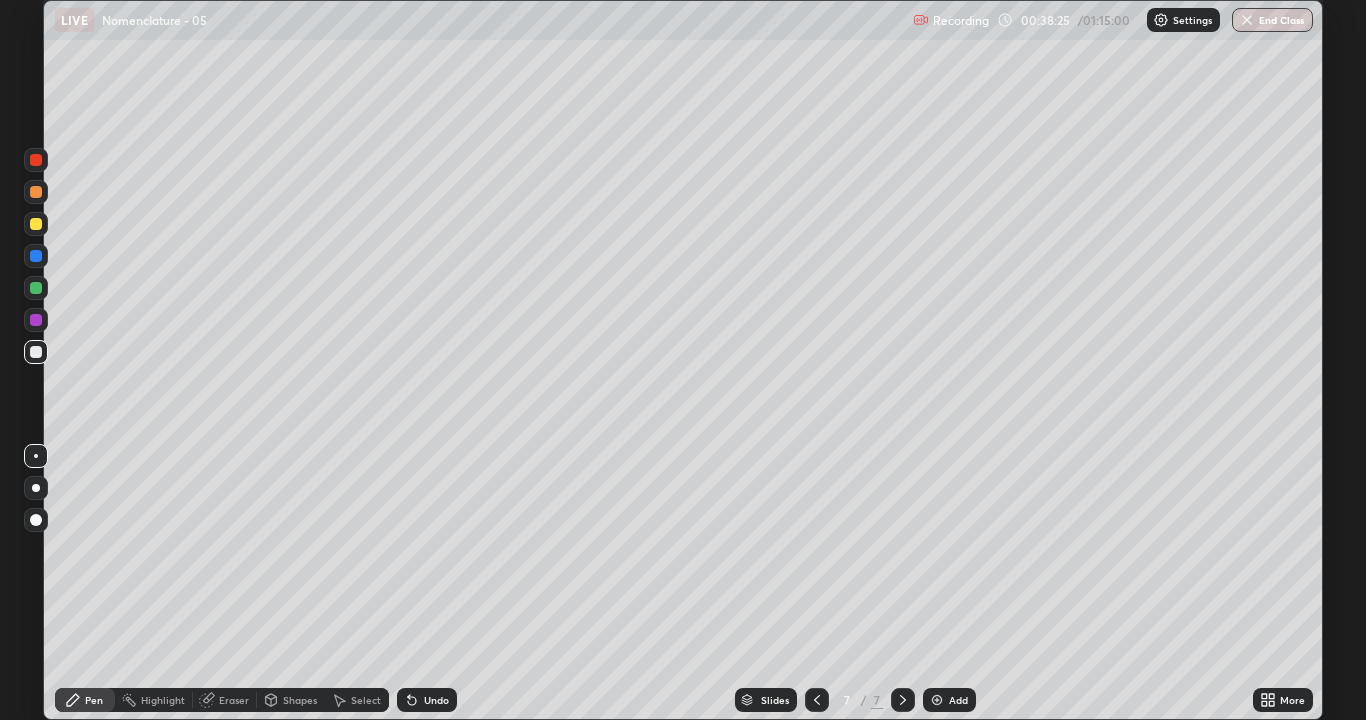 click at bounding box center (36, 160) 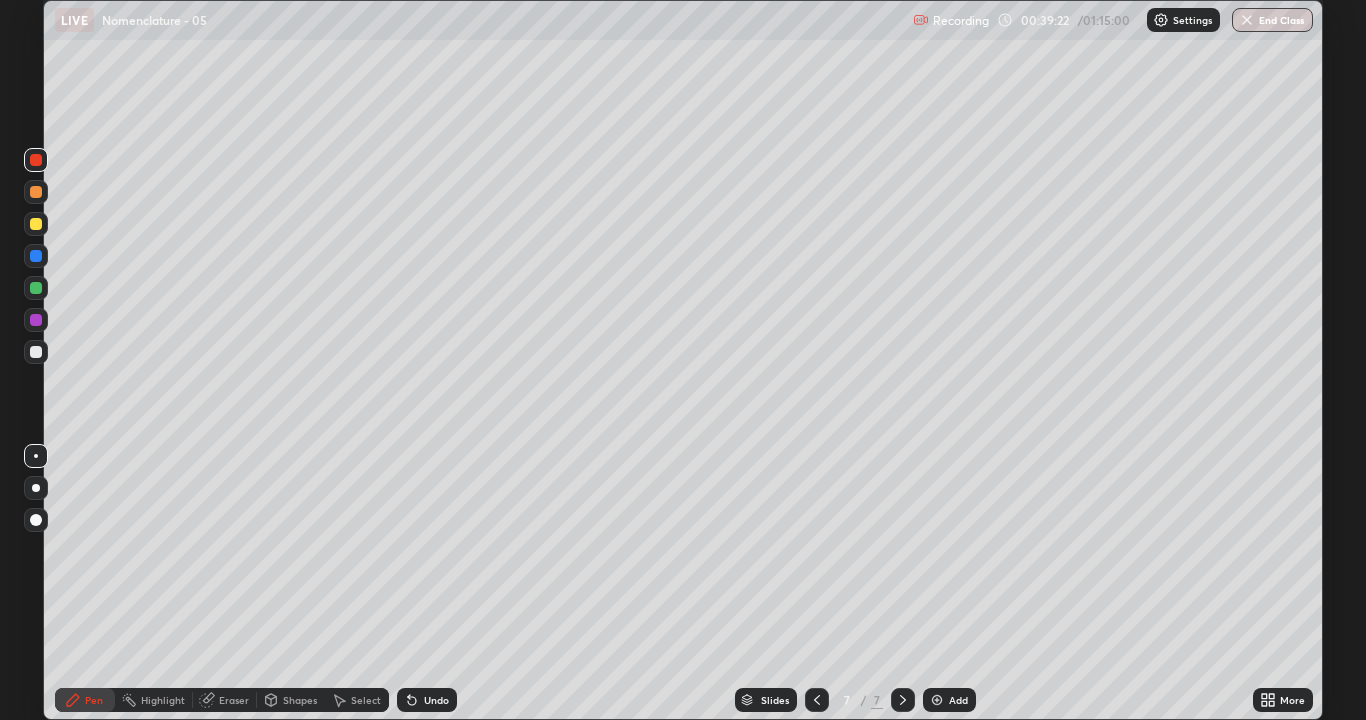 click at bounding box center [36, 352] 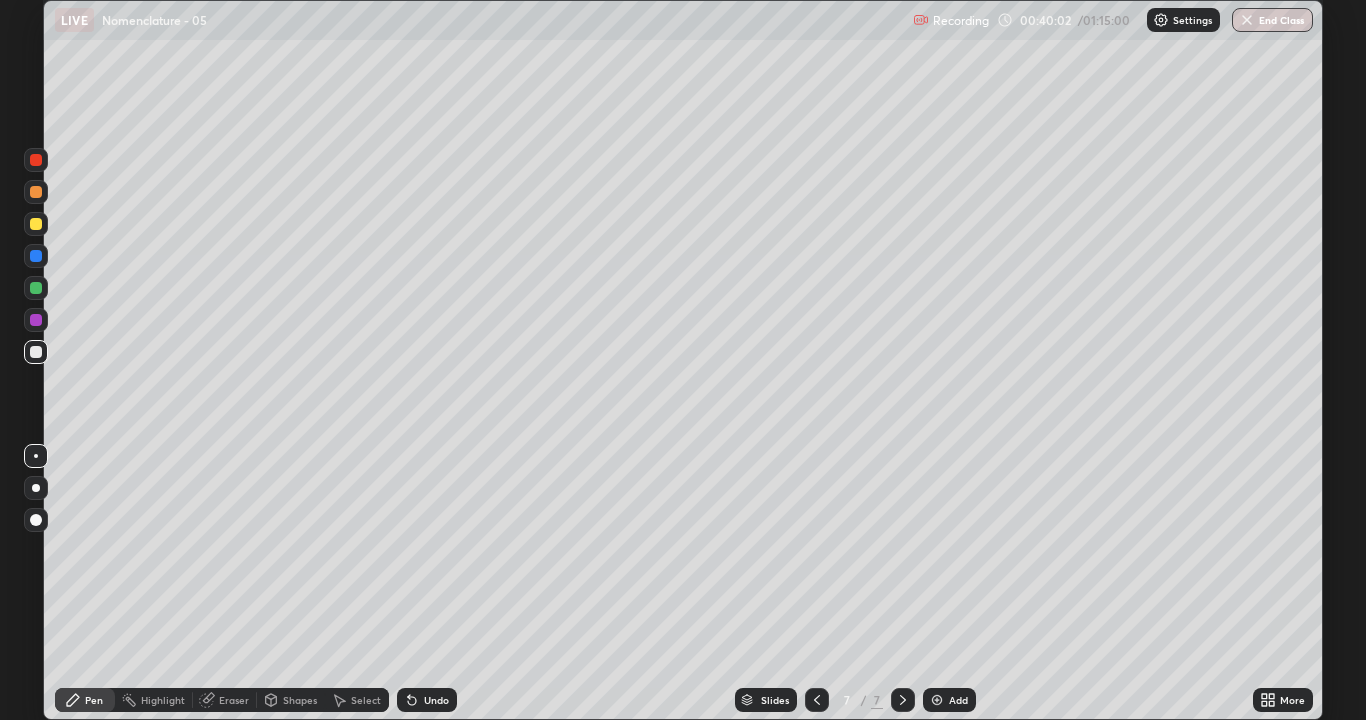 click at bounding box center (36, 288) 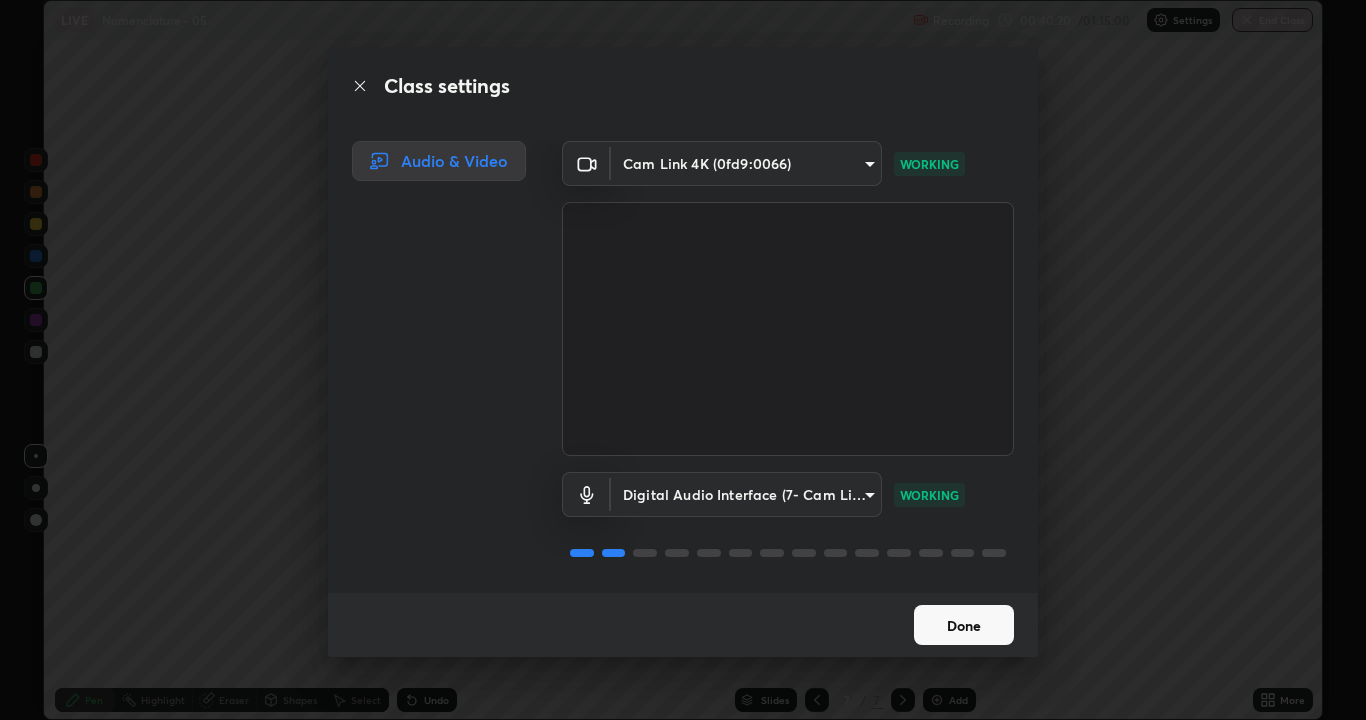 click on "Done" at bounding box center (964, 625) 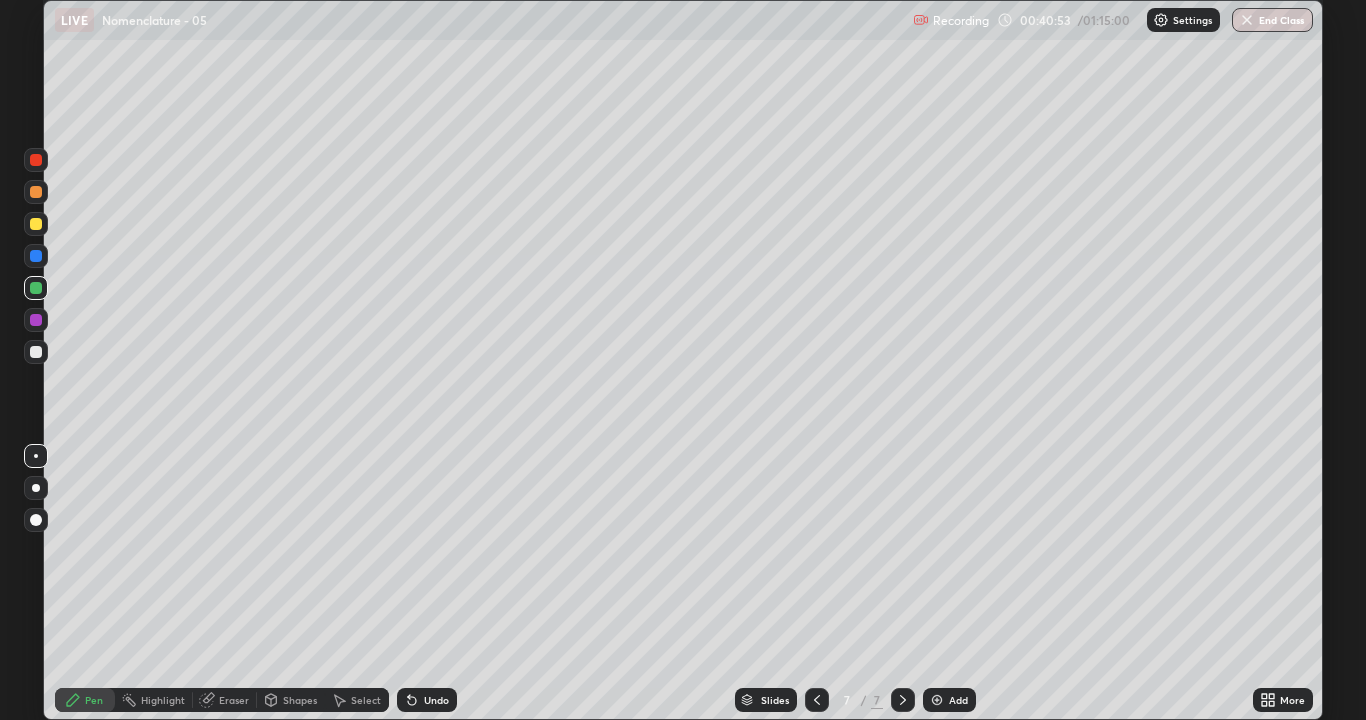 click at bounding box center [36, 352] 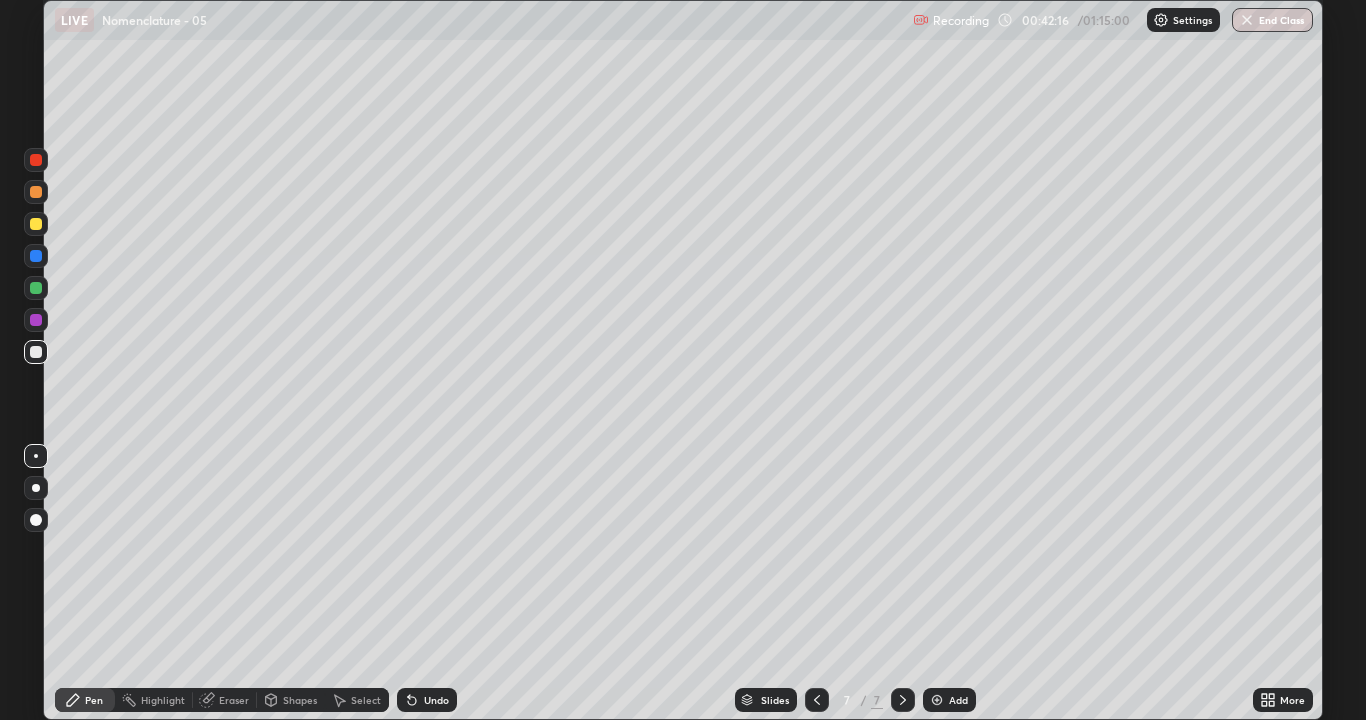 click on "Add" at bounding box center [958, 700] 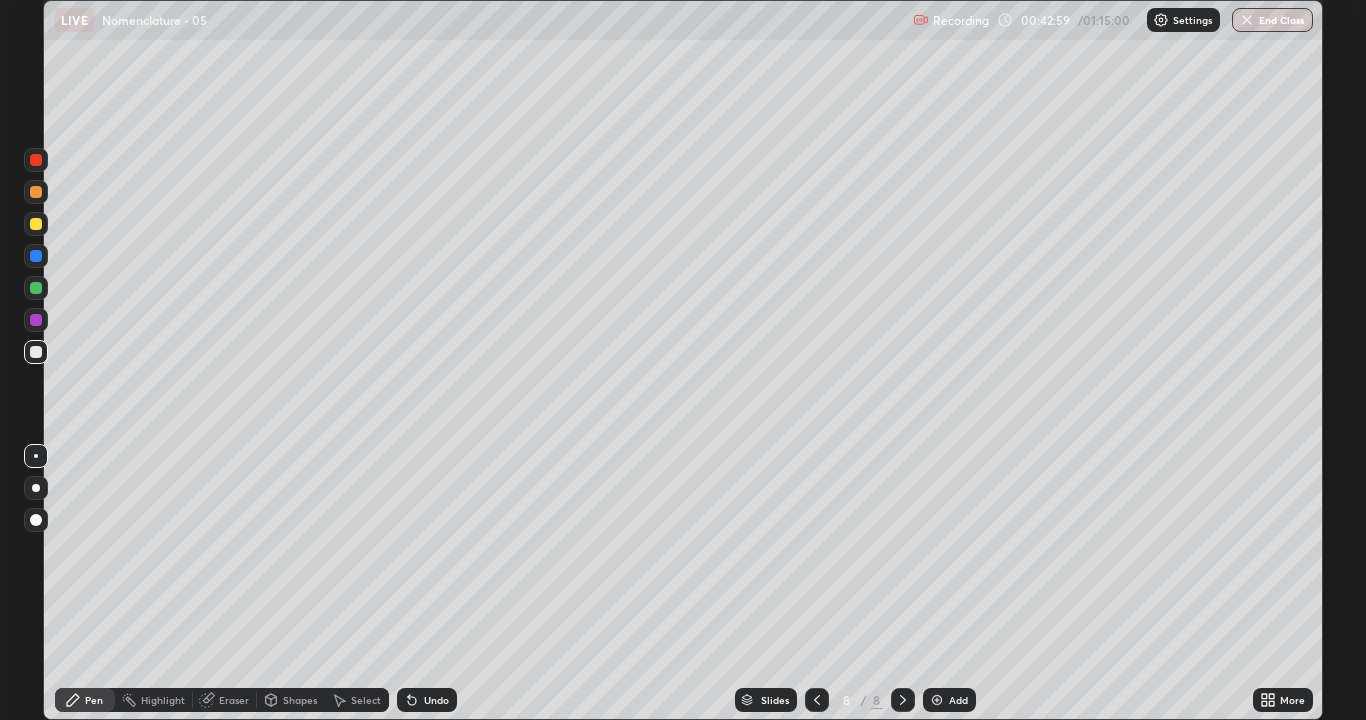 click at bounding box center (36, 160) 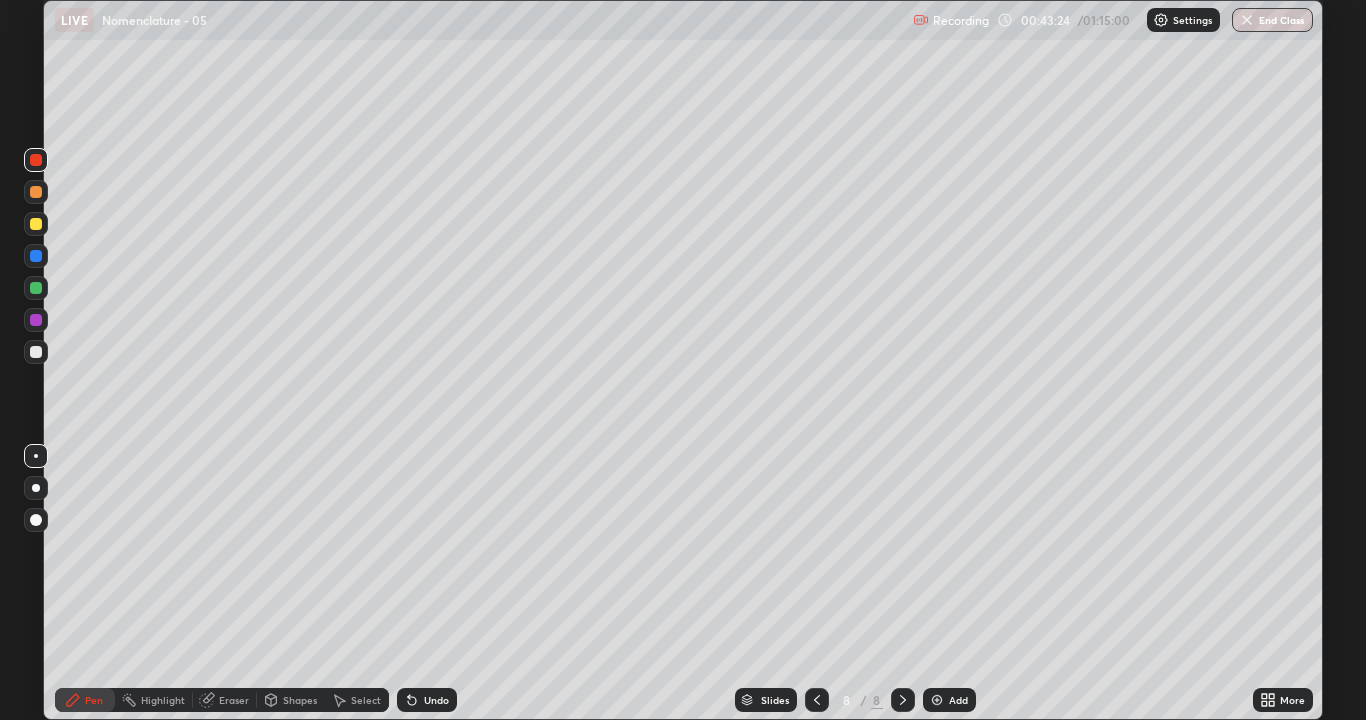 click at bounding box center [36, 288] 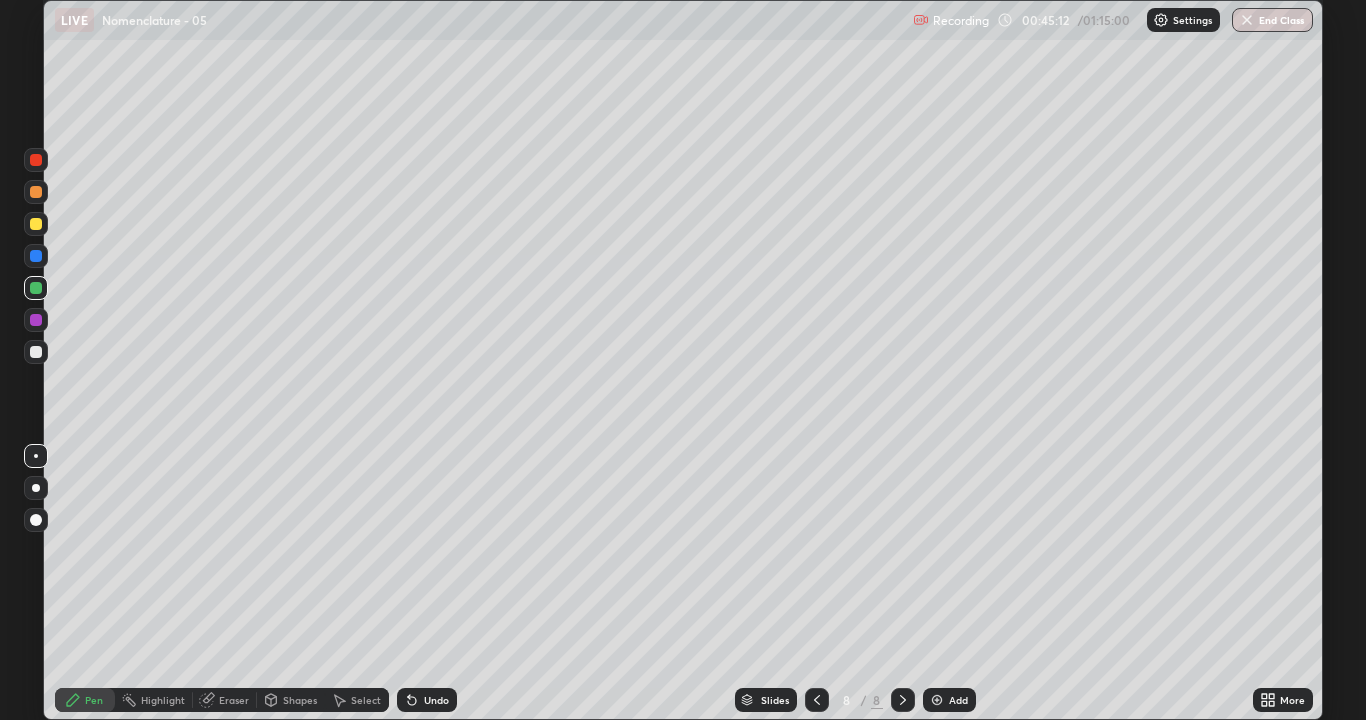 click at bounding box center (36, 352) 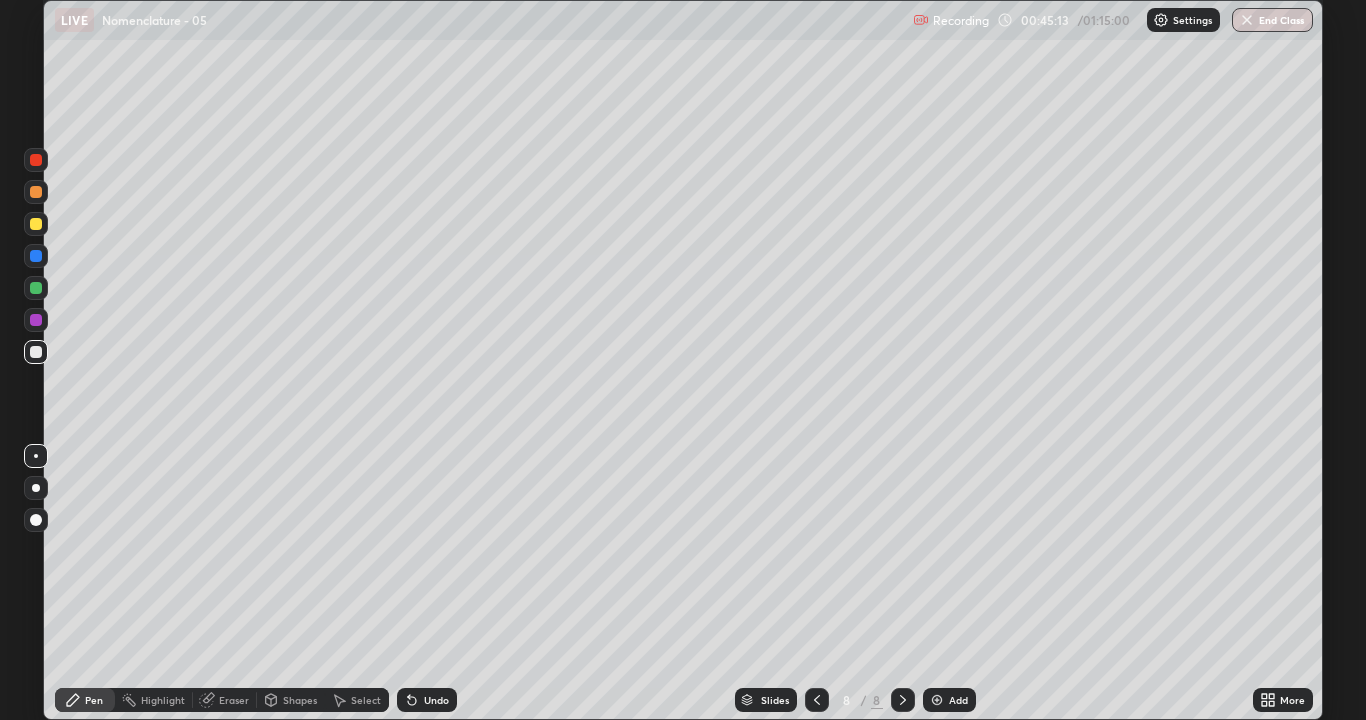 click at bounding box center [937, 700] 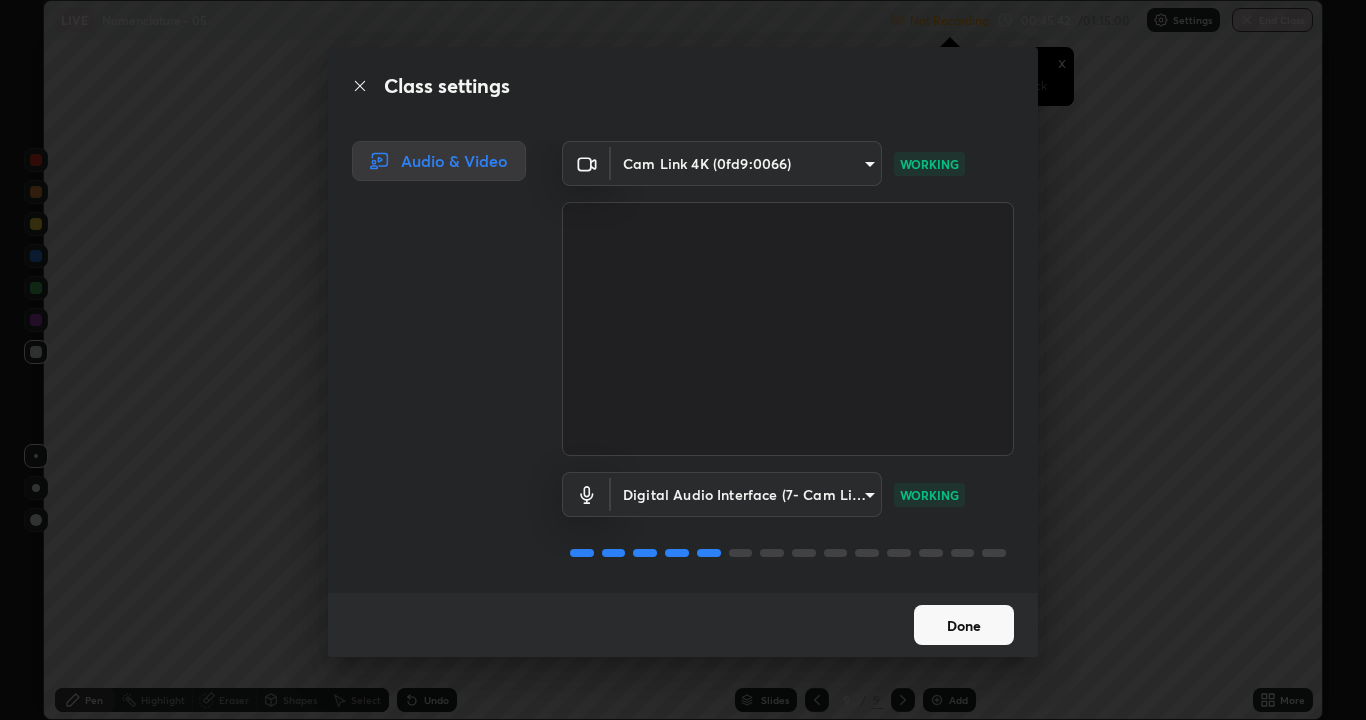 click on "Done" at bounding box center (964, 625) 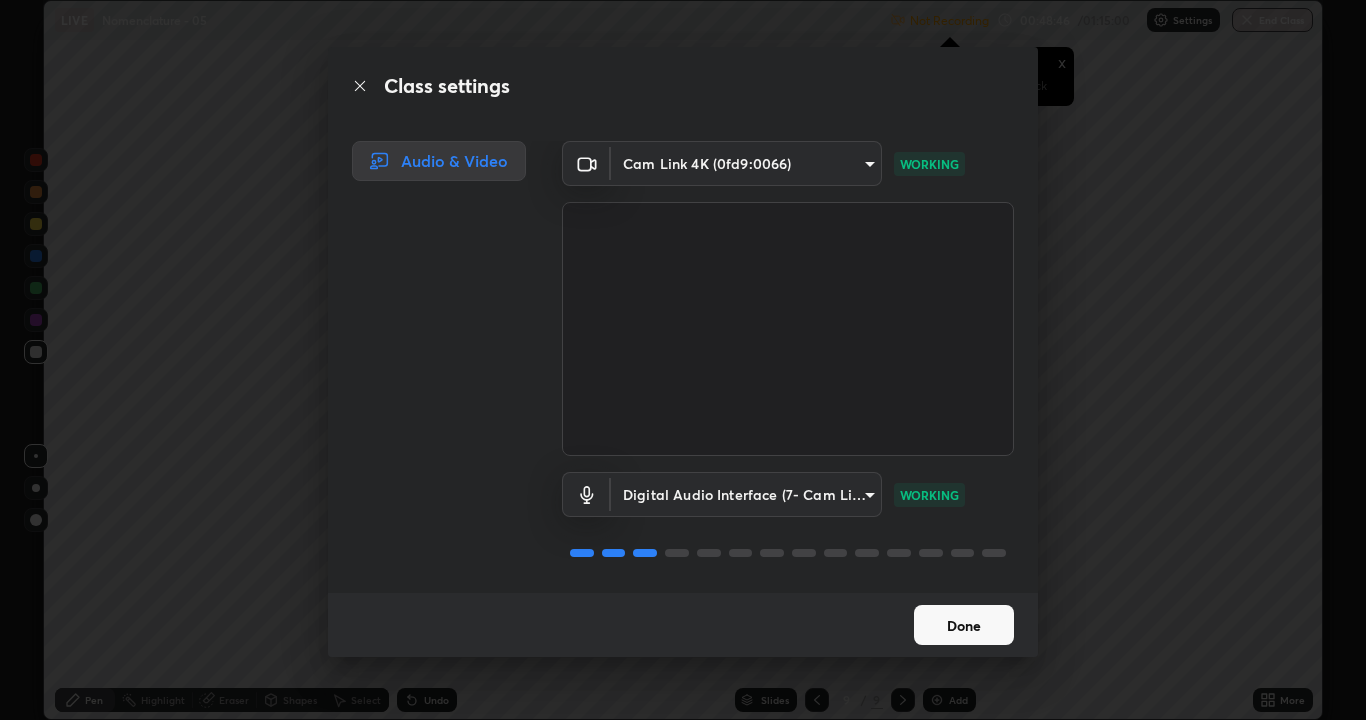 click on "Done" at bounding box center [964, 625] 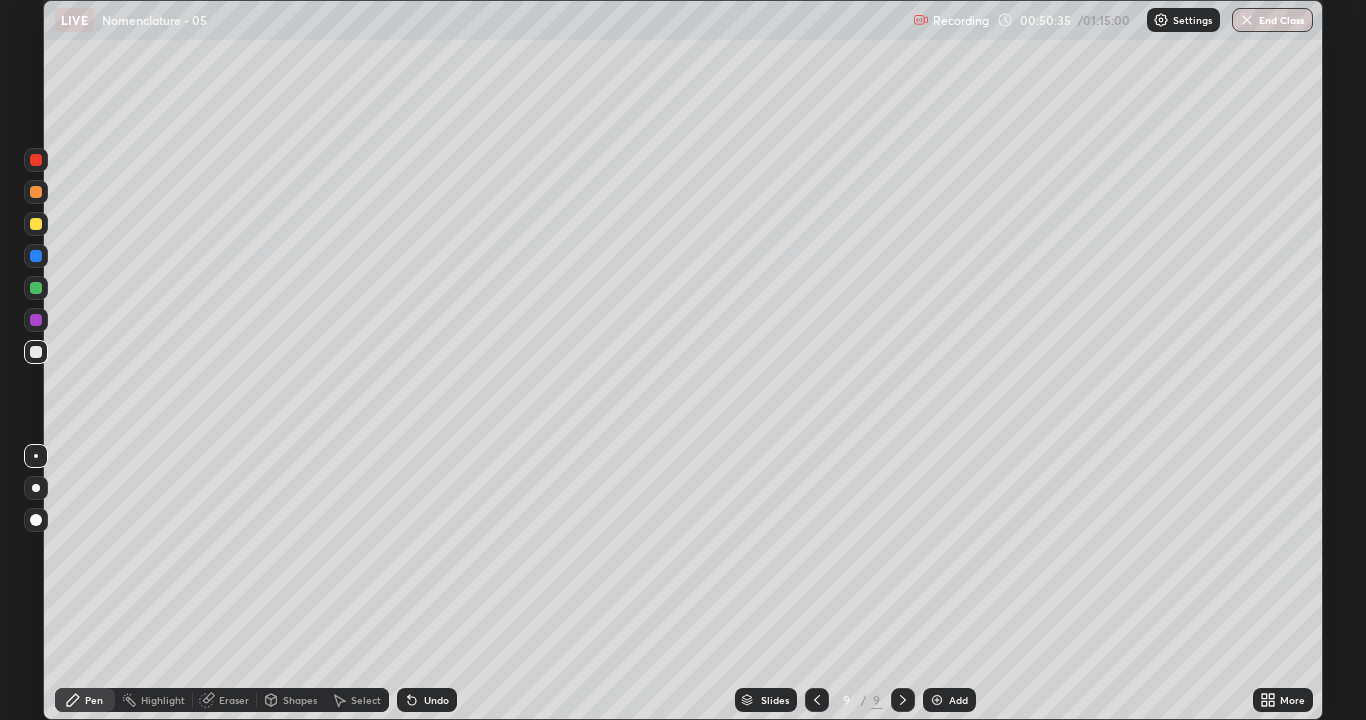 click on "Add" at bounding box center [949, 700] 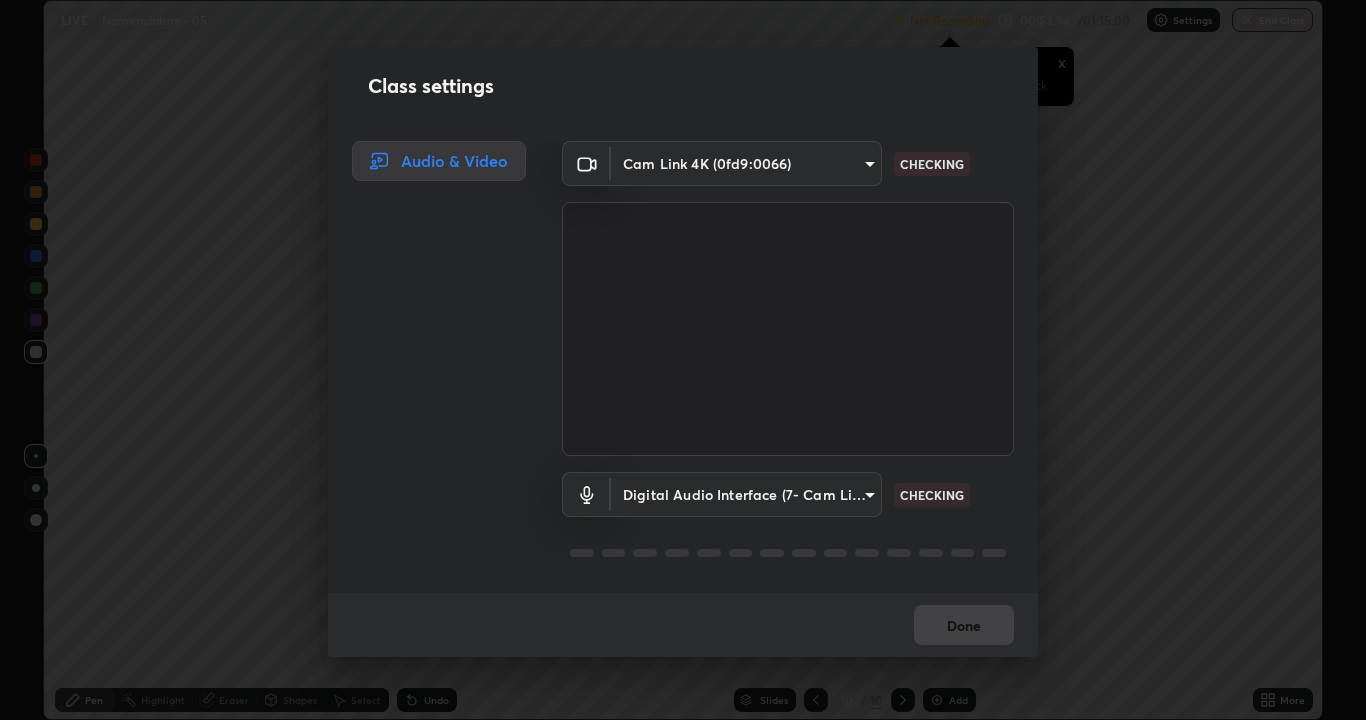 click on "Digital Audio Interface (7- Cam Link 4K) 8f57b7ee6287f58fbb308595ee511a4c2551d61735f8e6a91e4942974f78fe90 CHECKING" at bounding box center [788, 522] 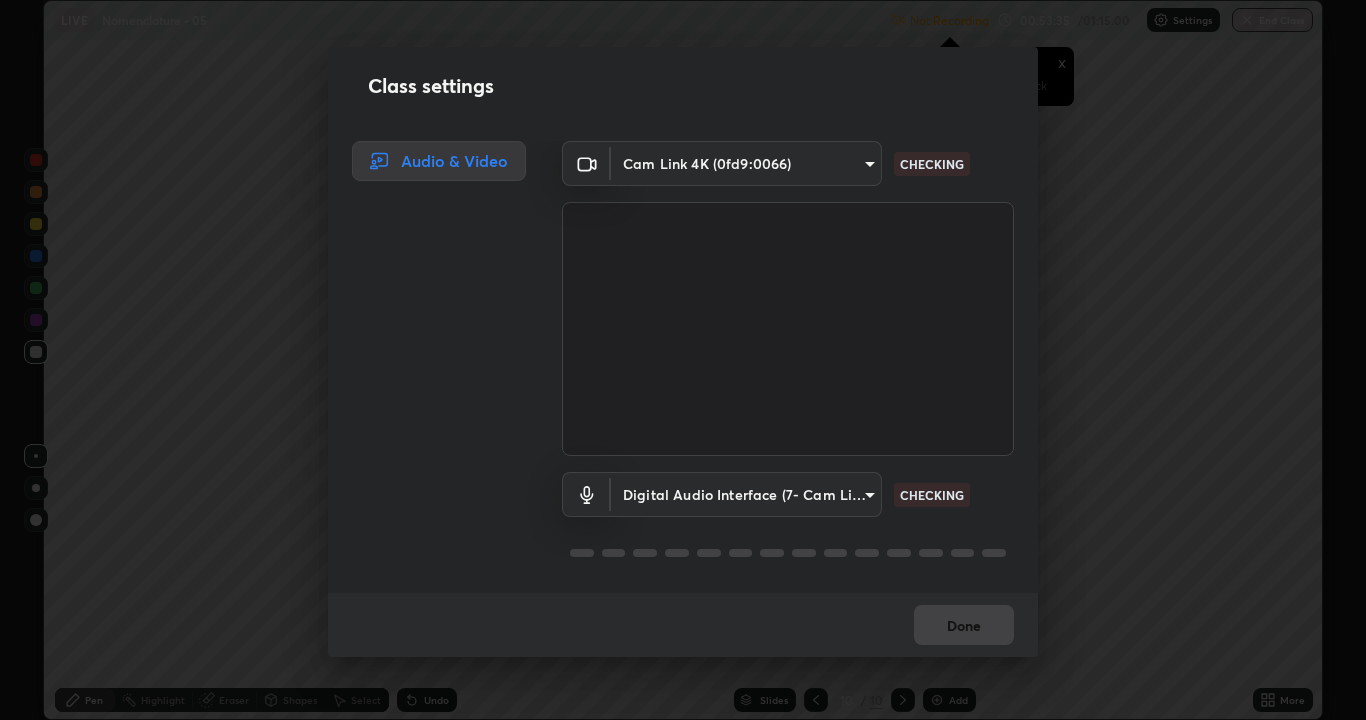 click on "Erase all LIVE Nomenclature - 05 Not Recording Recording has stopped Please call center admin to check x 00:53:35 /  01:15:00 Settings End Class Setting up your live class Nomenclature - 05 • L5 of Sikar NEET UG 2026 Excel 2 [FIRST] [LAST] [LOCATION] Pen Highlight Eraser Shapes Select Undo Slides 10 / 10 Add More No doubts shared Encourage your learners to ask a doubt for better clarity Report an issue Reason for reporting Buffering Chat not working Audio - Video sync issue Educator video quality low ​ Attach an image Report Class settings Audio & Video Cam Link 4K (0fd9:0066) 9f7a4544aaacbcd4381e567f9a6248e831ab3dced2a3088c8a78f5f4030a63dd CHECKING Digital Audio Interface (7- Cam Link 4K) 8f57b7ee6287f58fbb308595ee511a4c2551d61735f8e6a91e4942974f78fe90 CHECKING Done" at bounding box center (683, 360) 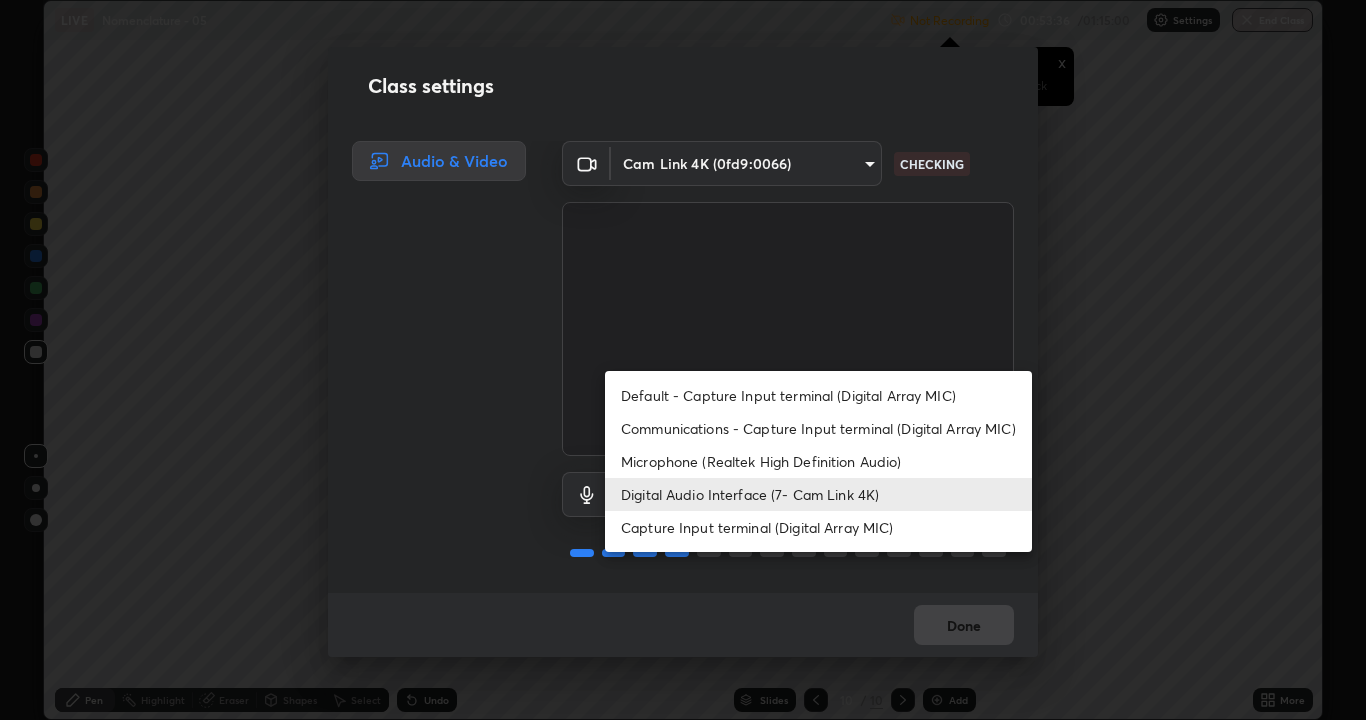 click at bounding box center [683, 360] 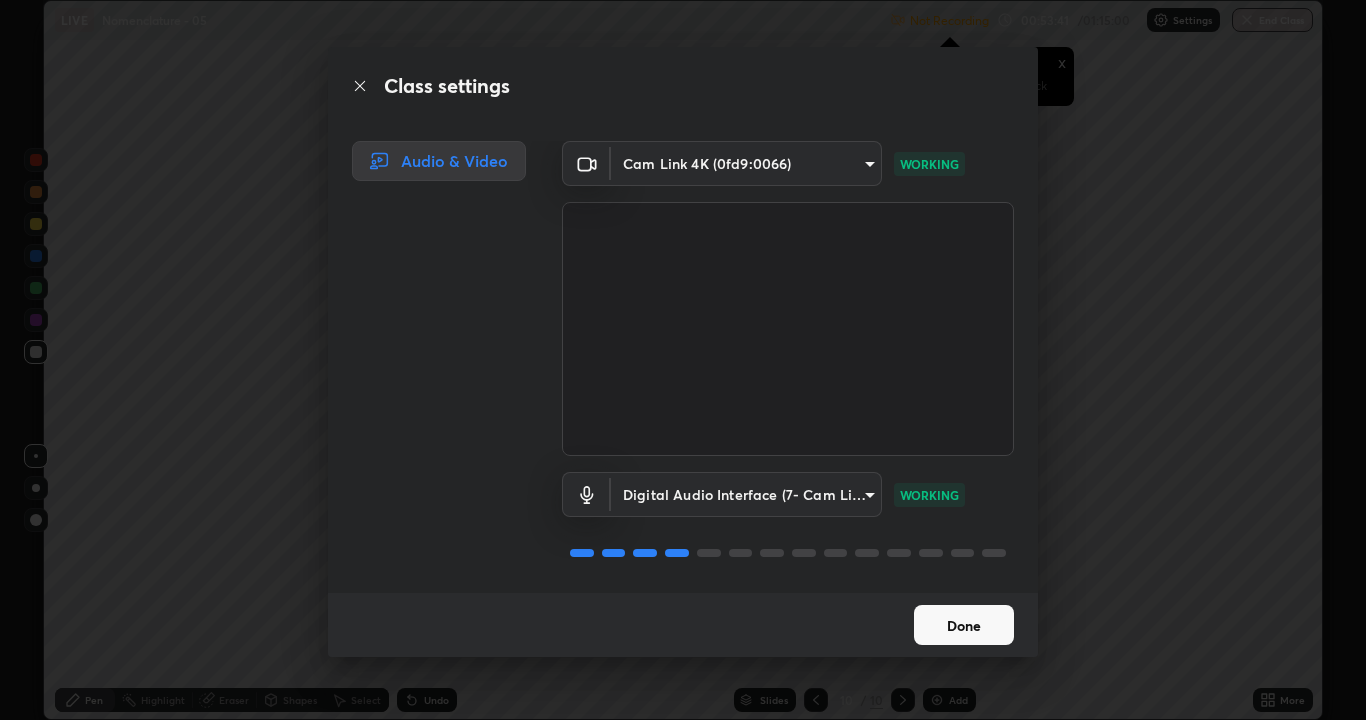 click on "Done" at bounding box center (964, 625) 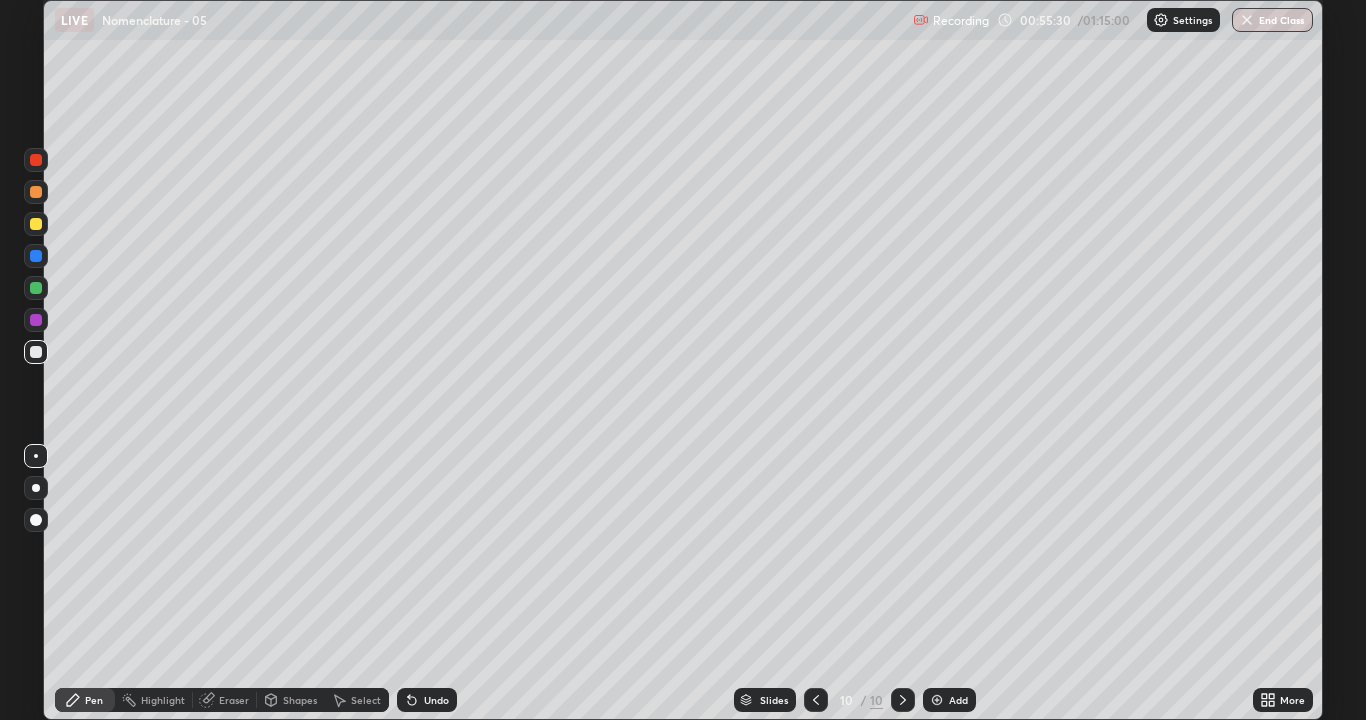 click at bounding box center (937, 700) 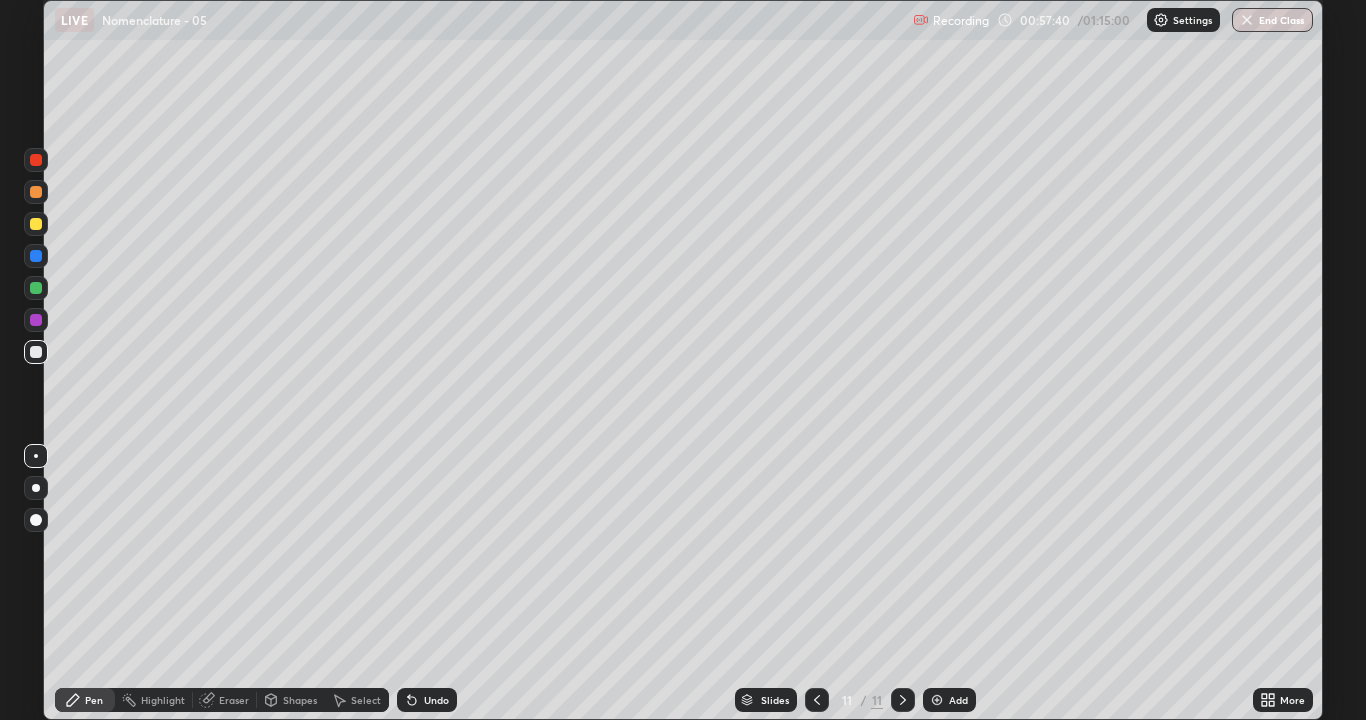 scroll, scrollTop: 0, scrollLeft: 0, axis: both 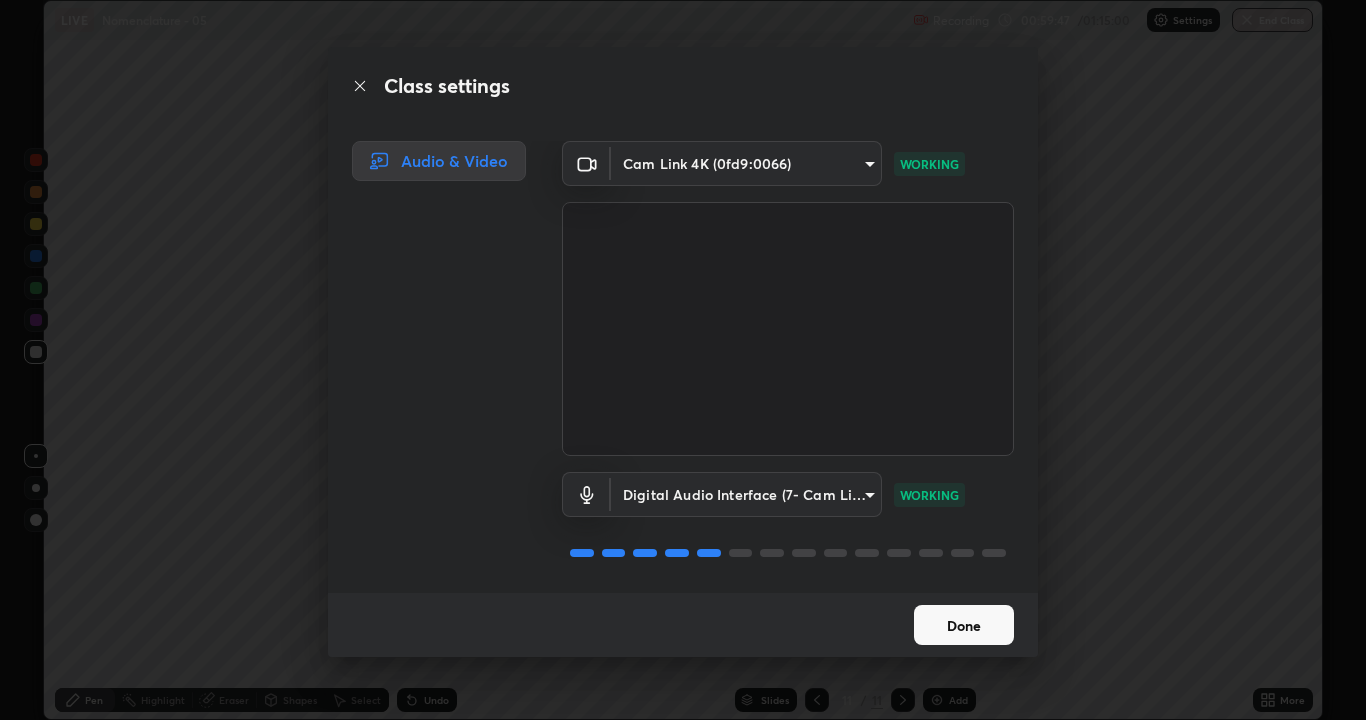 click on "Done" at bounding box center (964, 625) 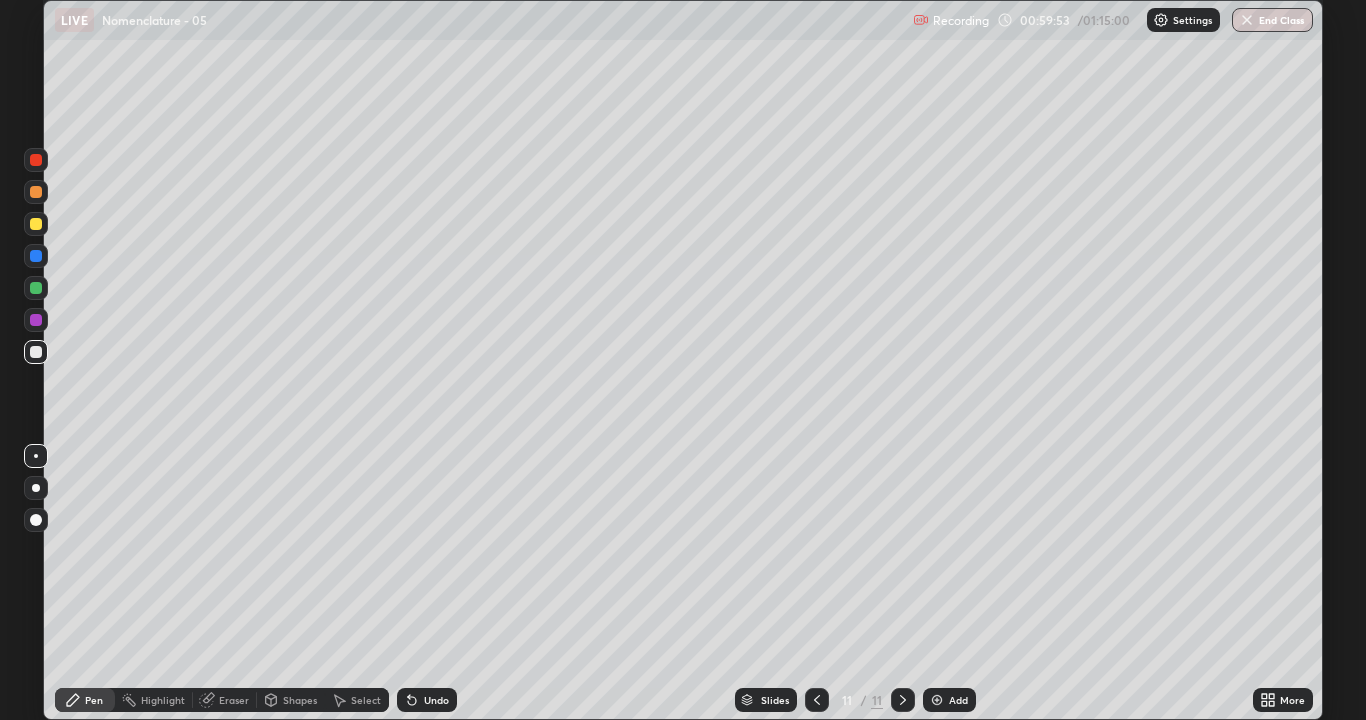 click on "Add" at bounding box center [958, 700] 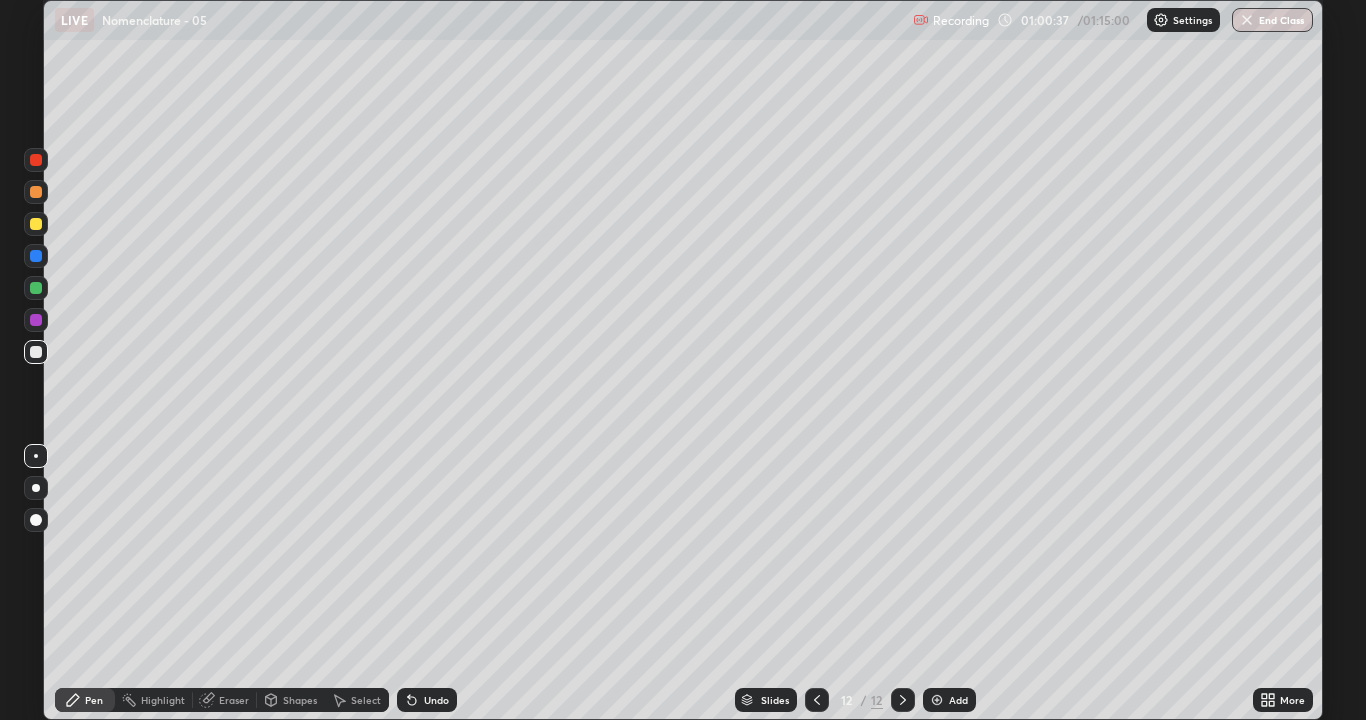 click on "Eraser" at bounding box center (234, 700) 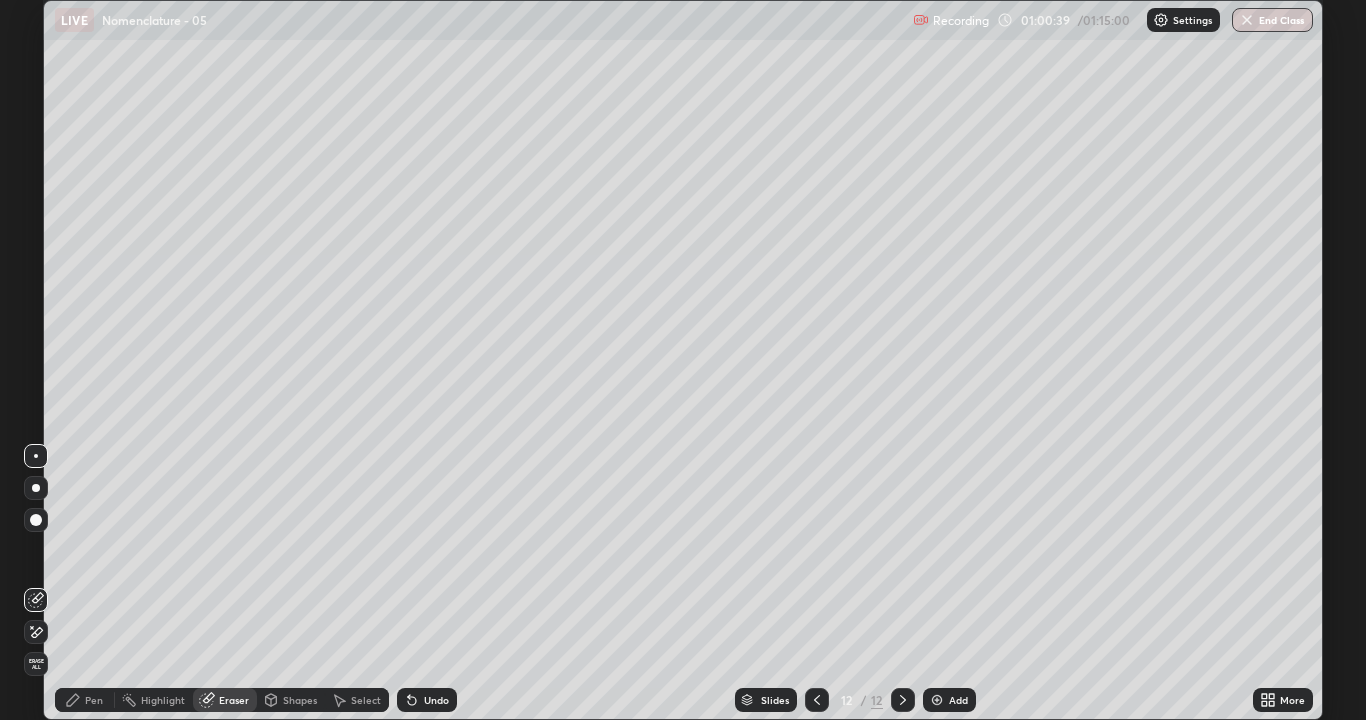 click on "Pen" at bounding box center [85, 700] 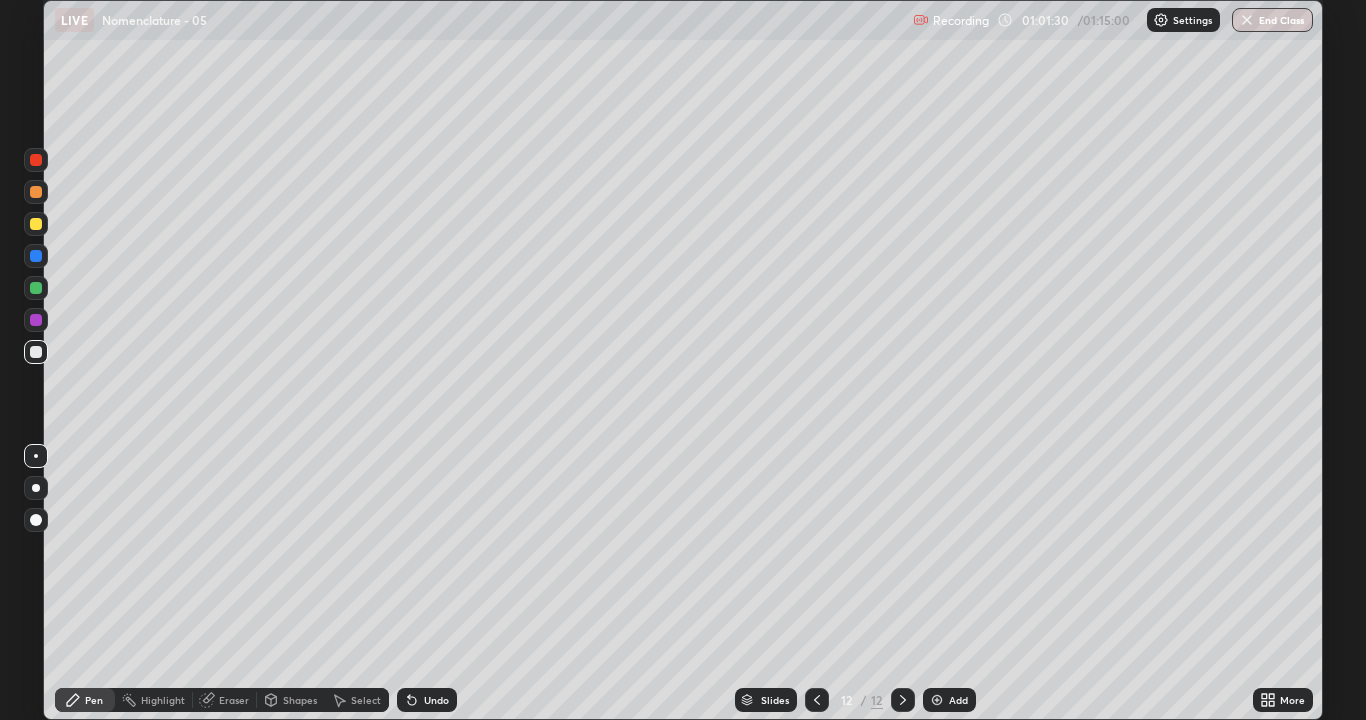 click on "Eraser" at bounding box center [234, 700] 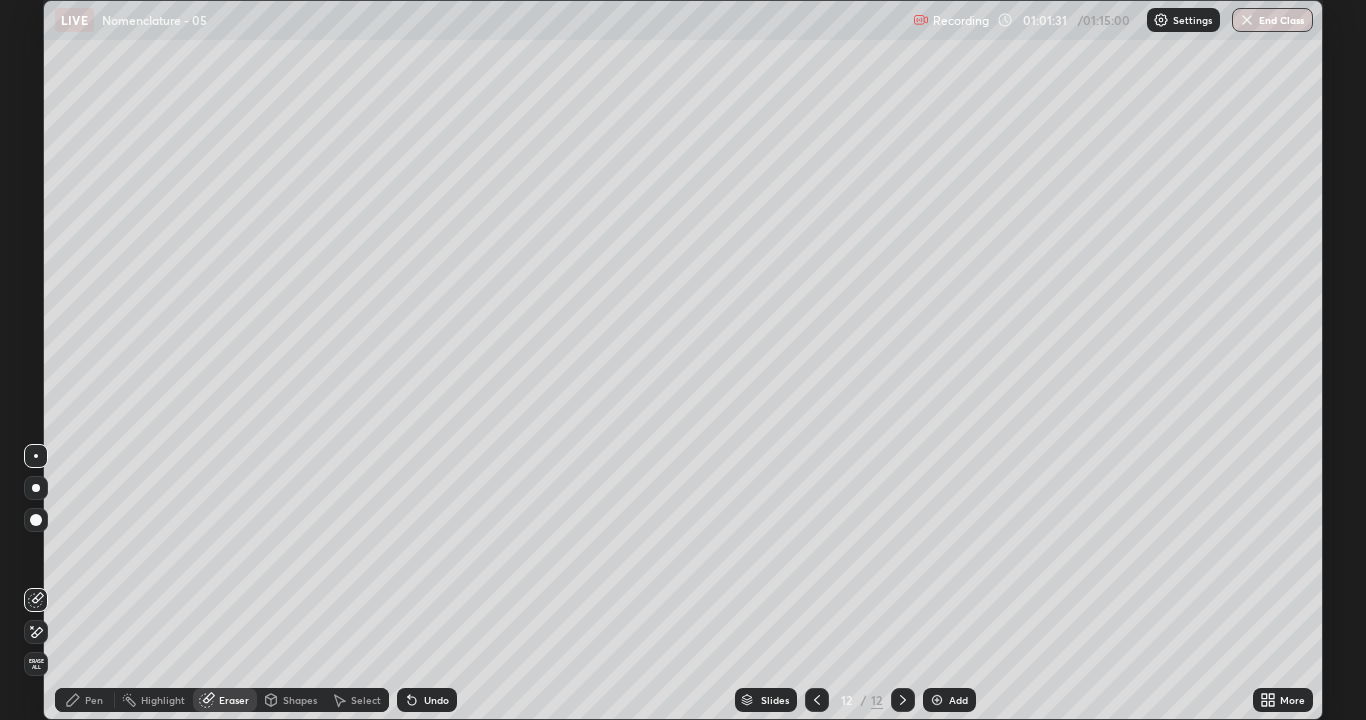 click on "Pen" at bounding box center (85, 700) 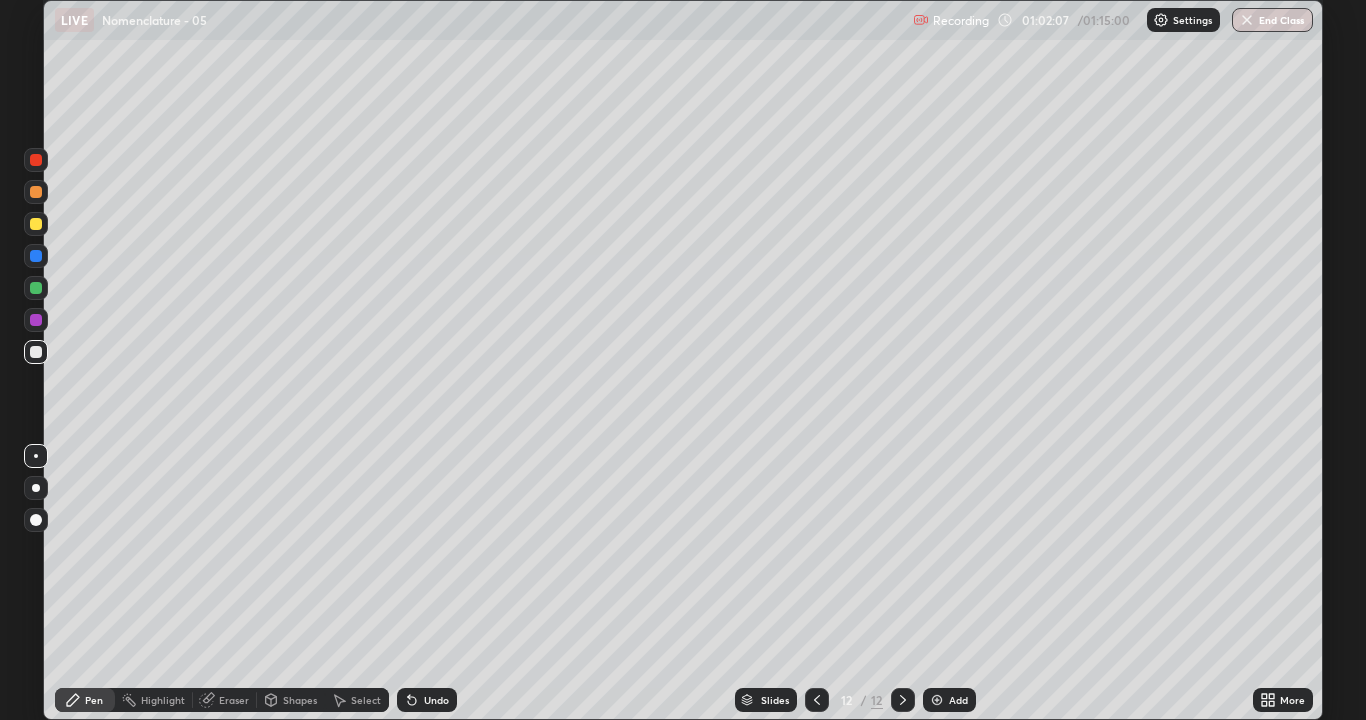 click on "Eraser" at bounding box center (234, 700) 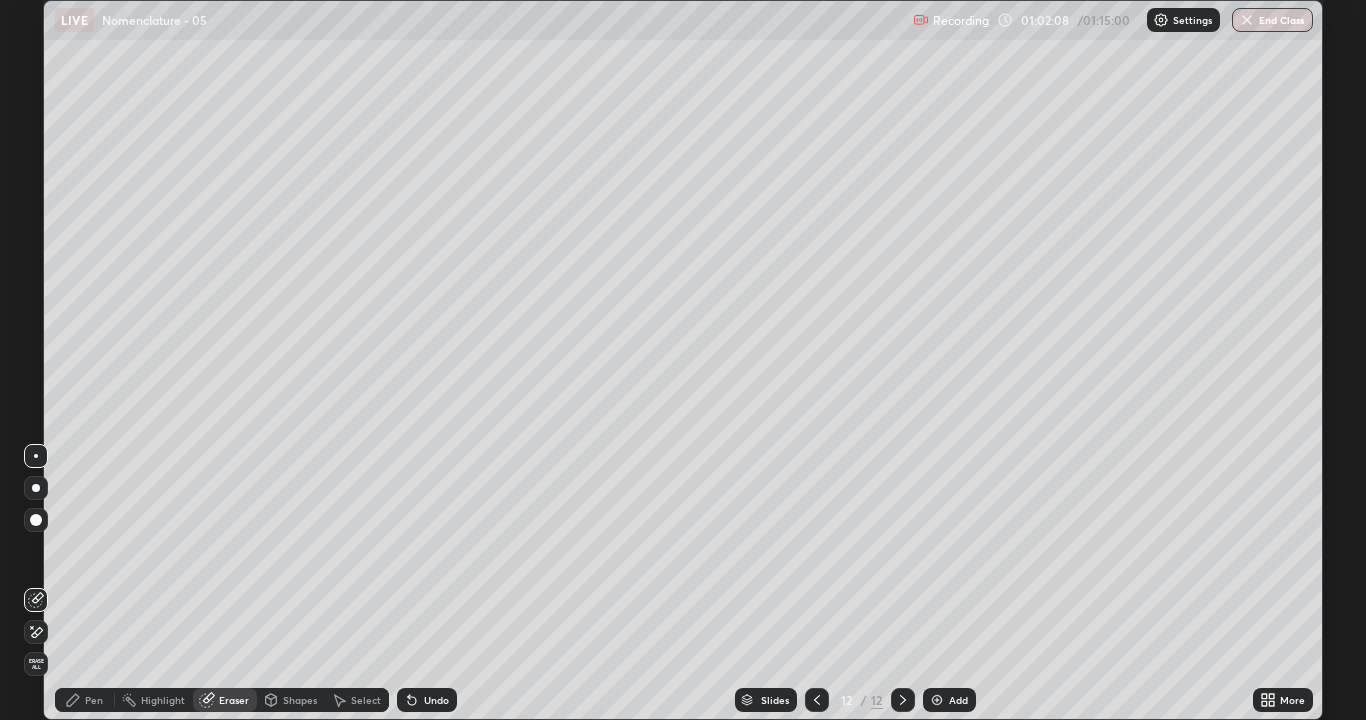 click on "Pen" at bounding box center (94, 700) 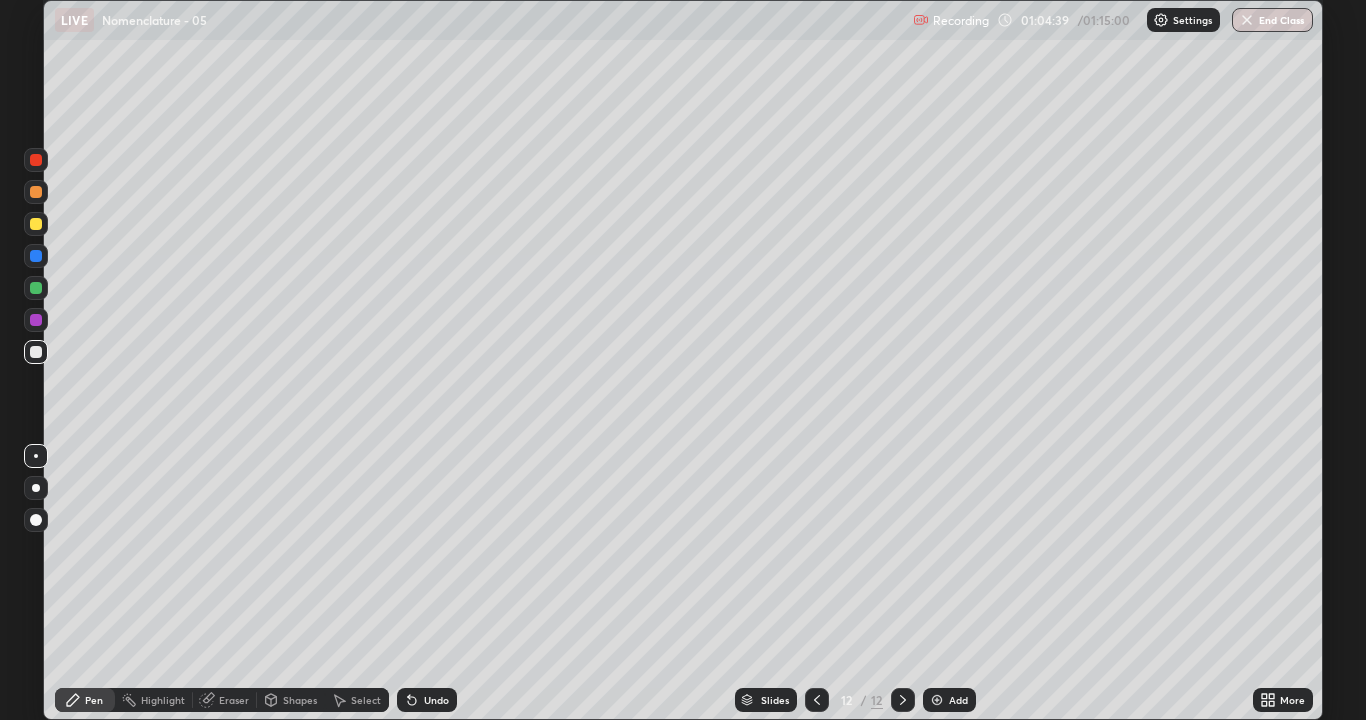 click on "Add" at bounding box center [958, 700] 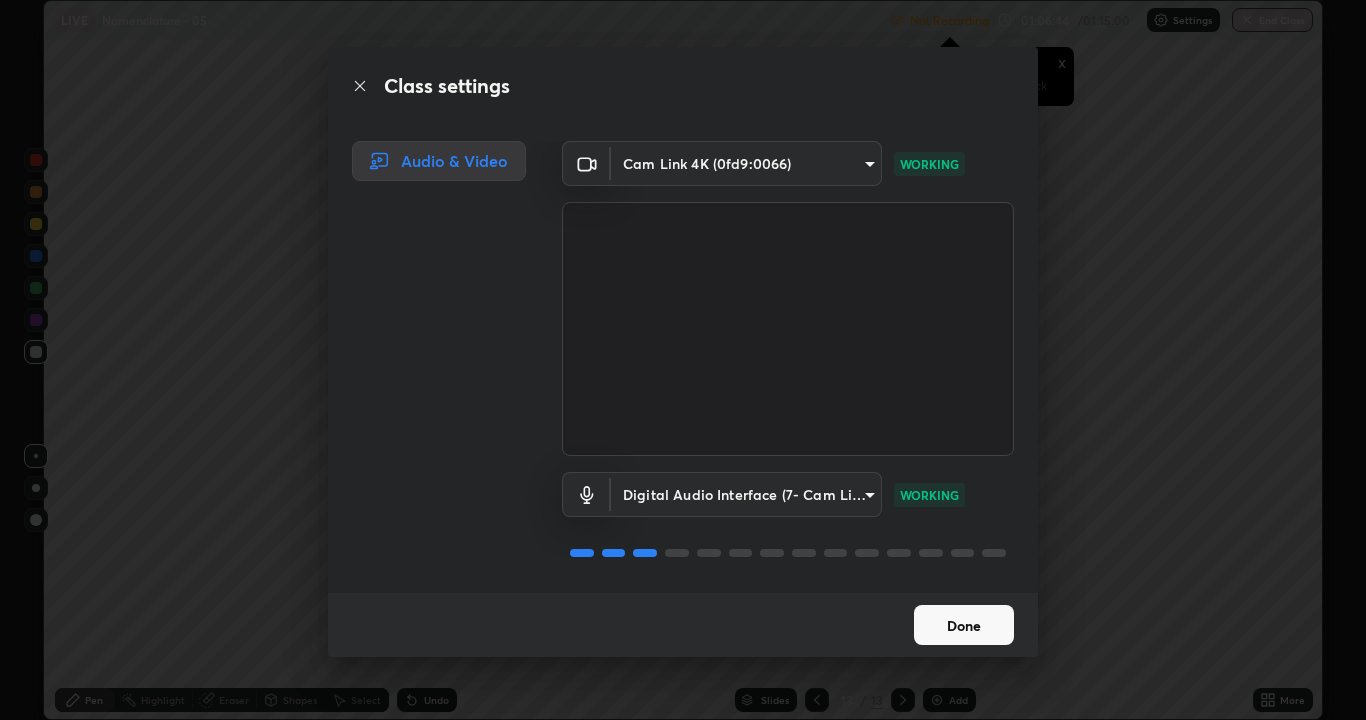 click on "Done" at bounding box center [964, 625] 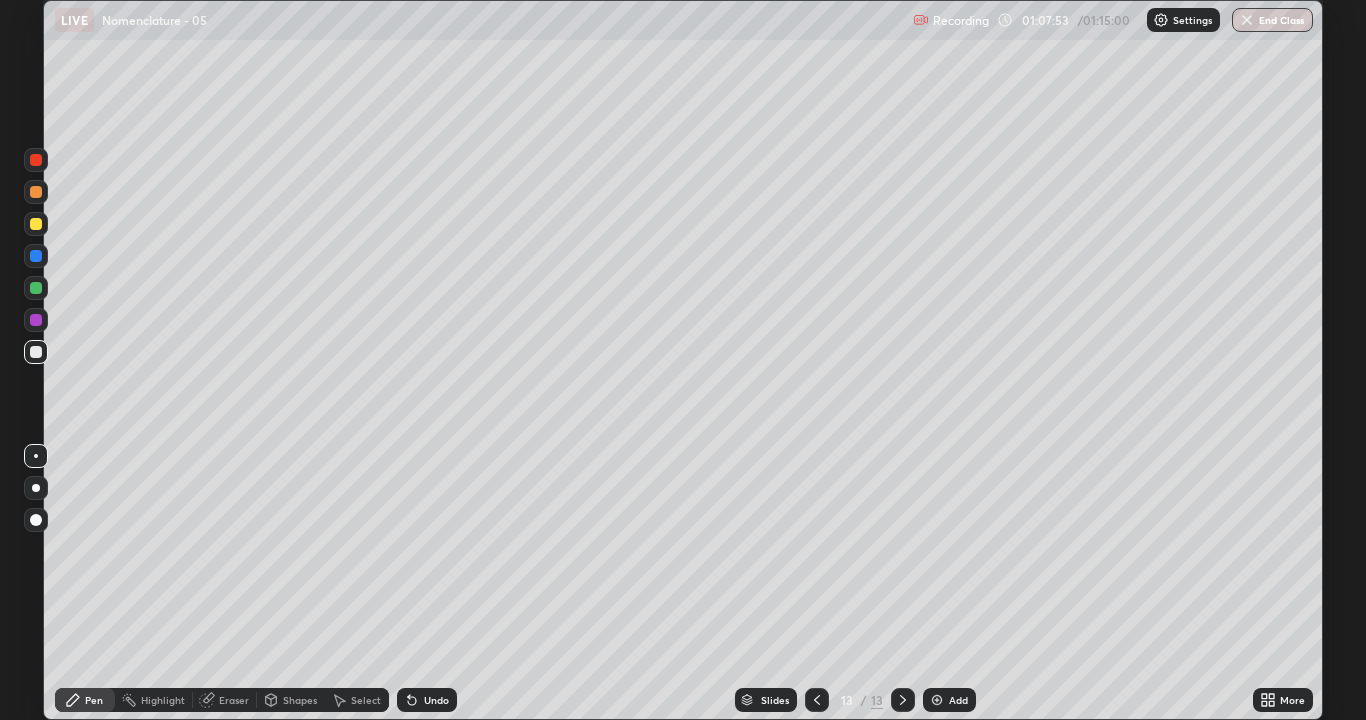 click on "Eraser" at bounding box center [234, 700] 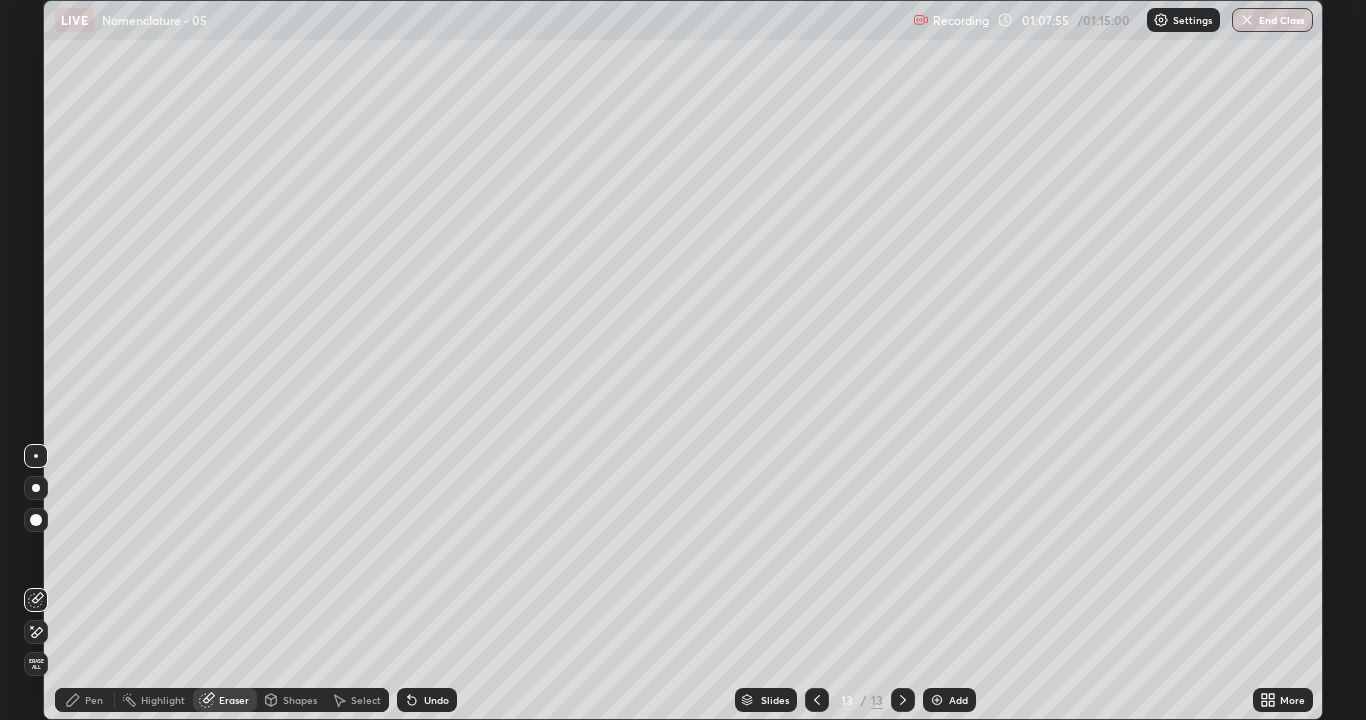 click on "Pen" at bounding box center (85, 700) 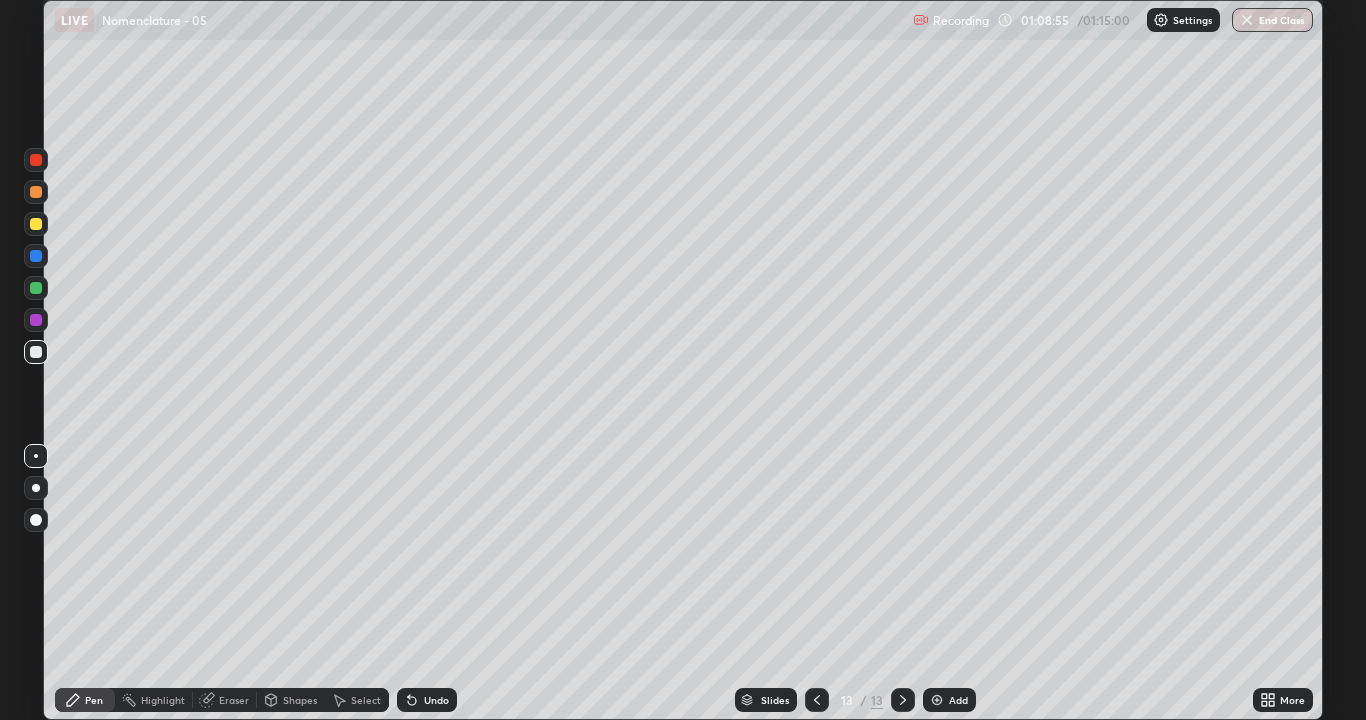 click at bounding box center (937, 700) 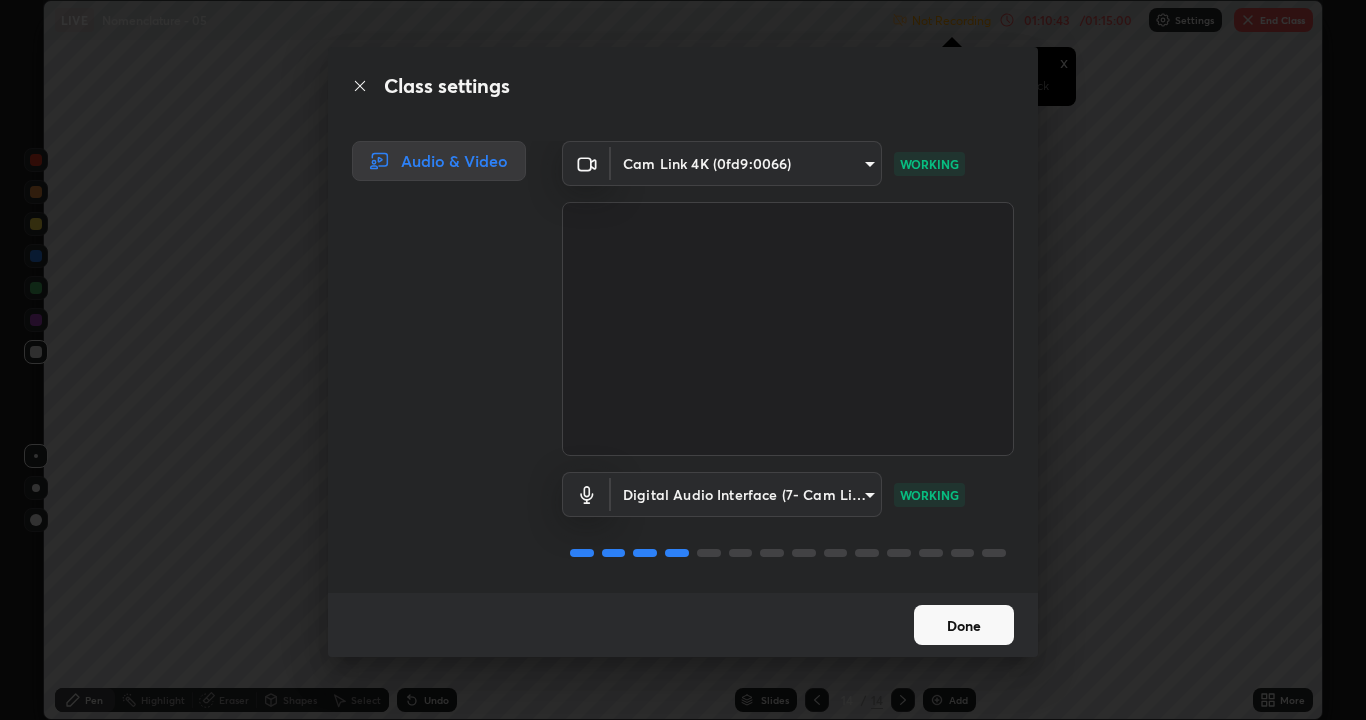 click on "Done" at bounding box center (964, 625) 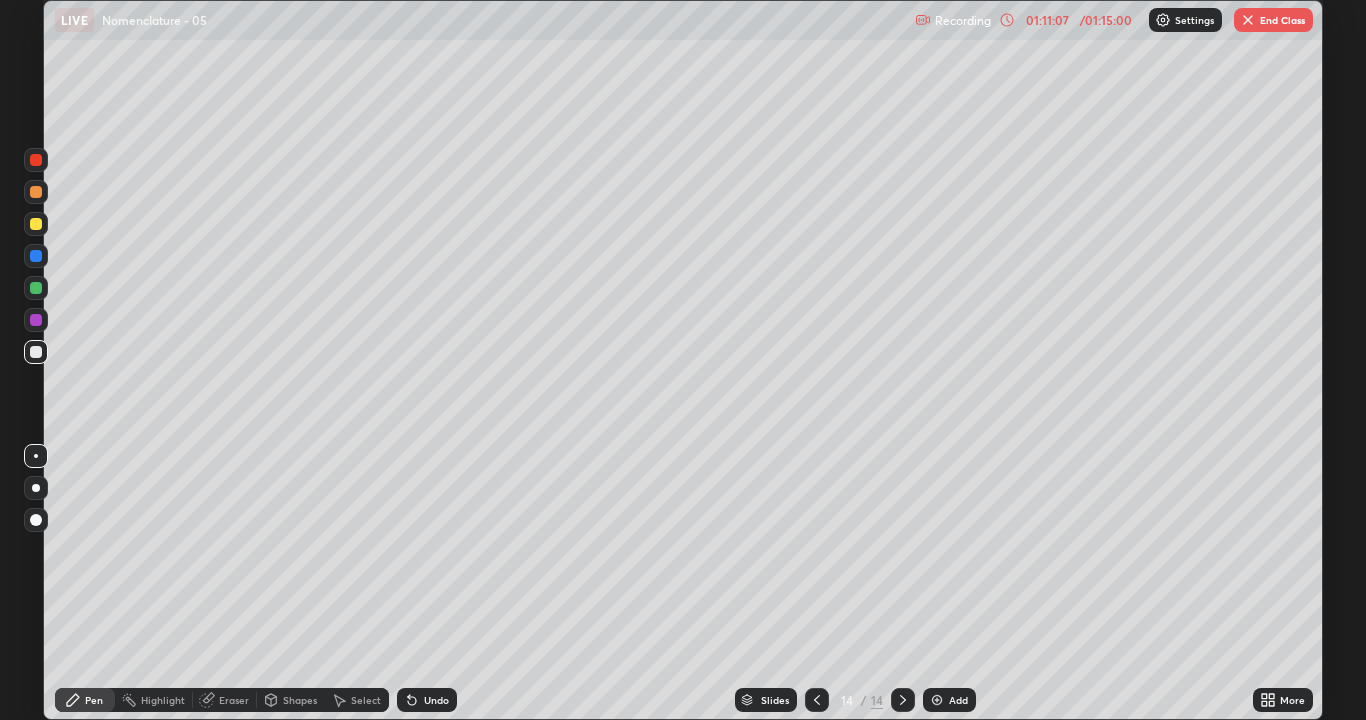 click 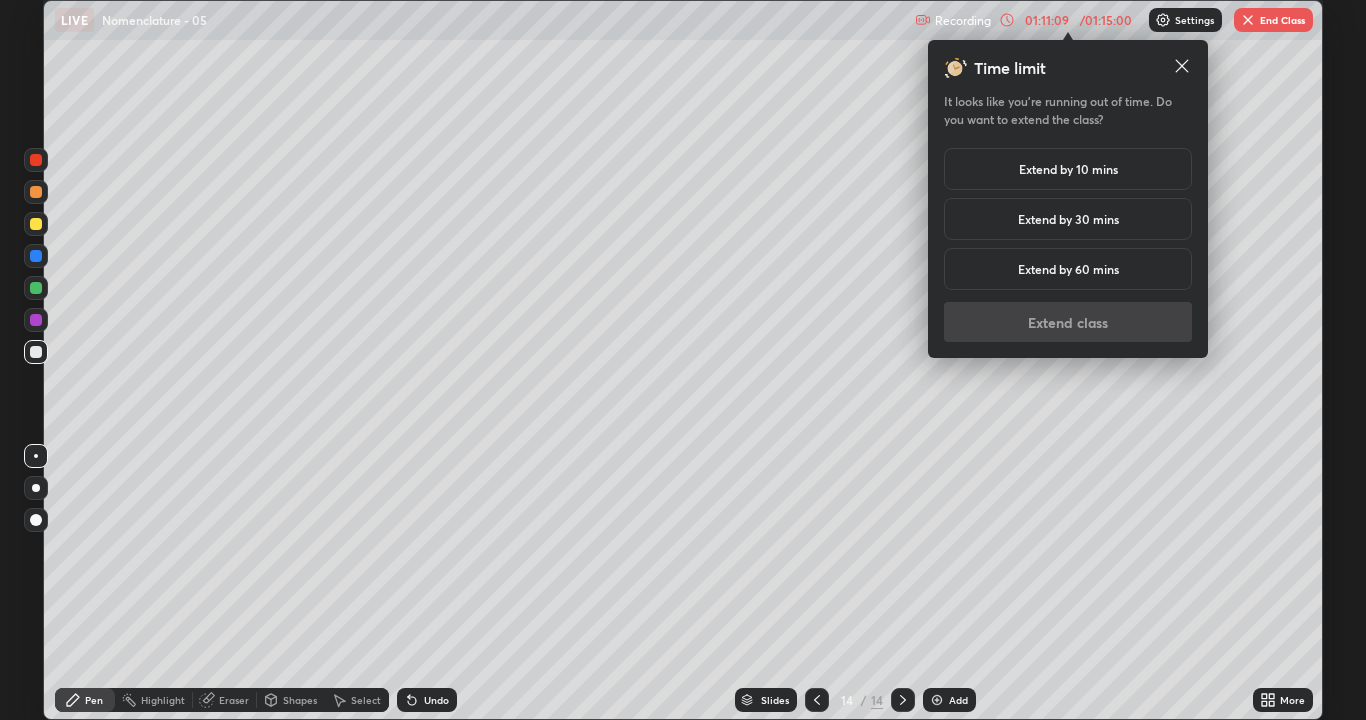 click on "Extend by 10 mins" at bounding box center (1068, 169) 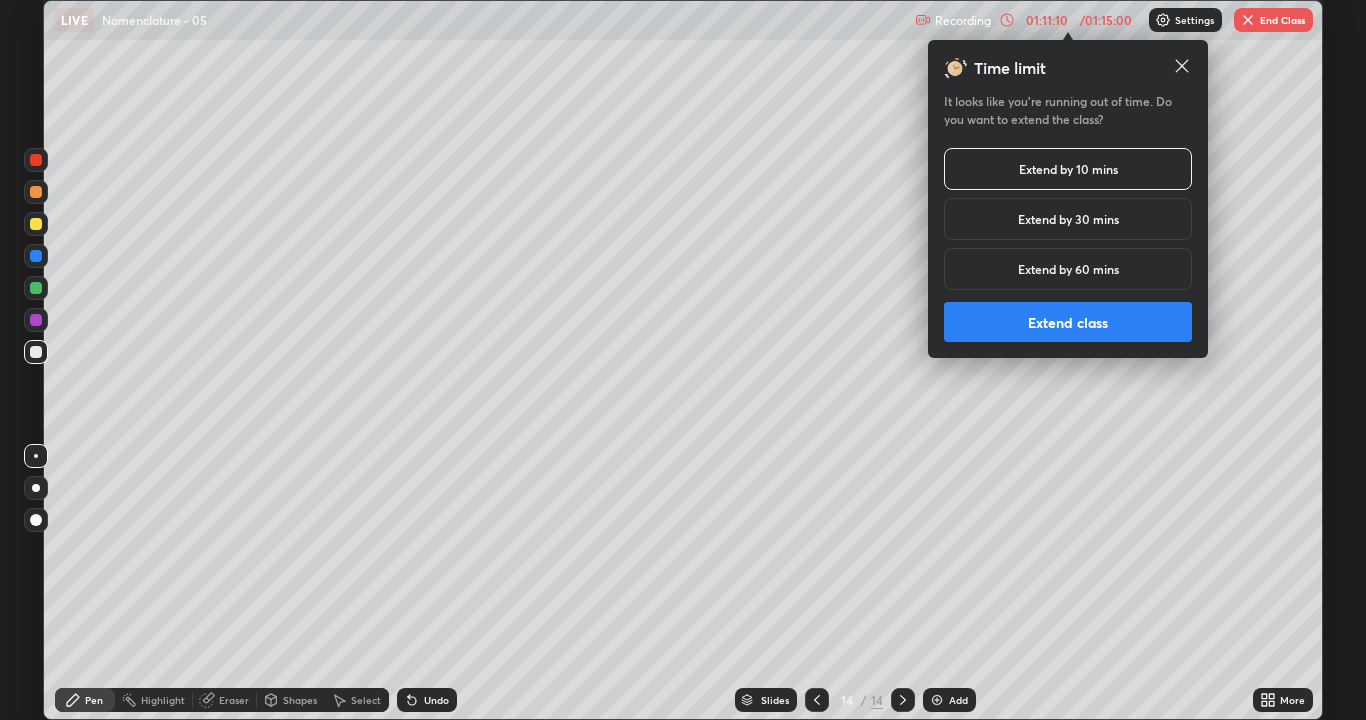 click on "Extend class" at bounding box center [1068, 322] 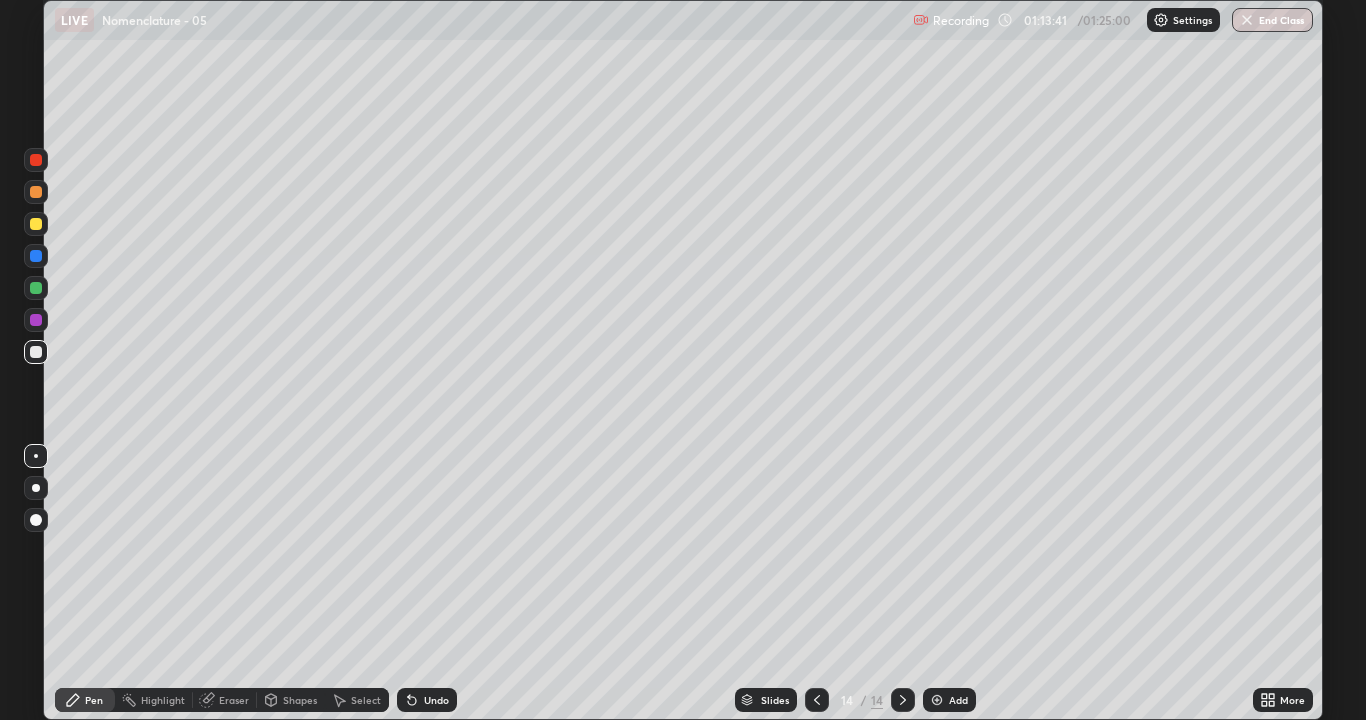 click at bounding box center [937, 700] 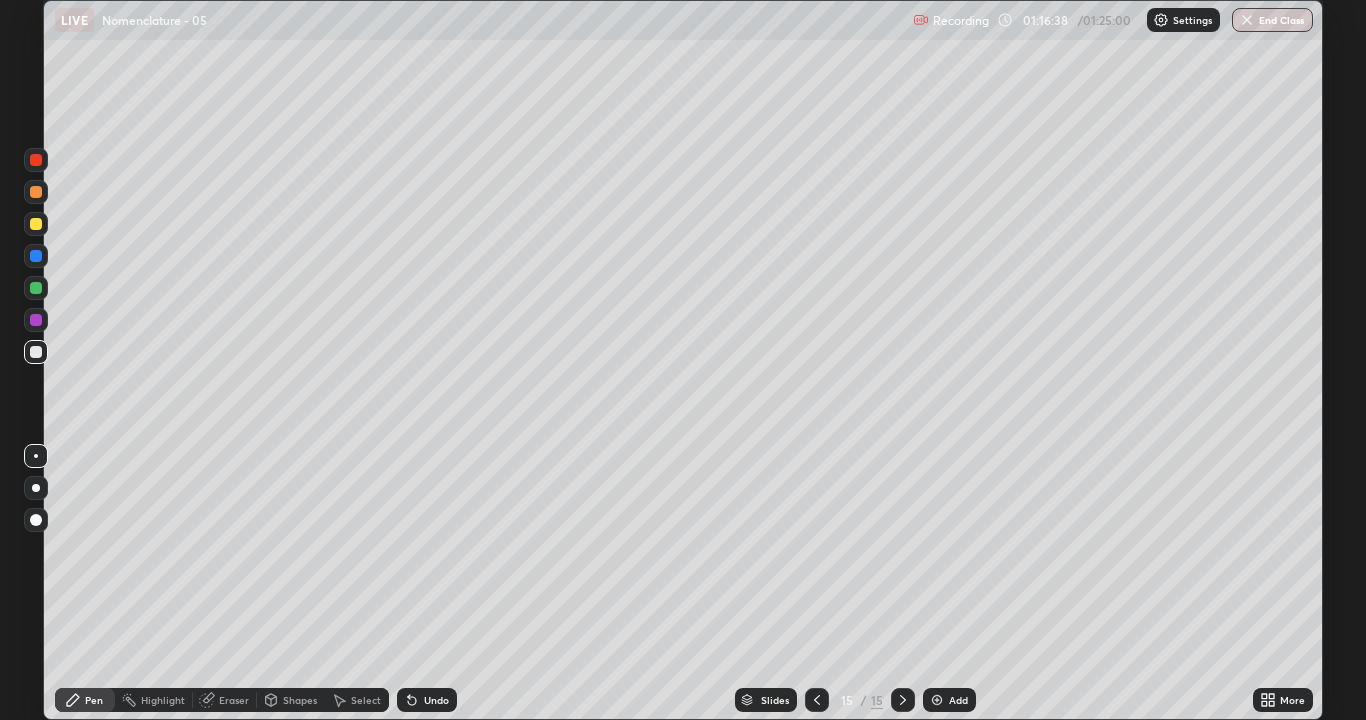 click at bounding box center (937, 700) 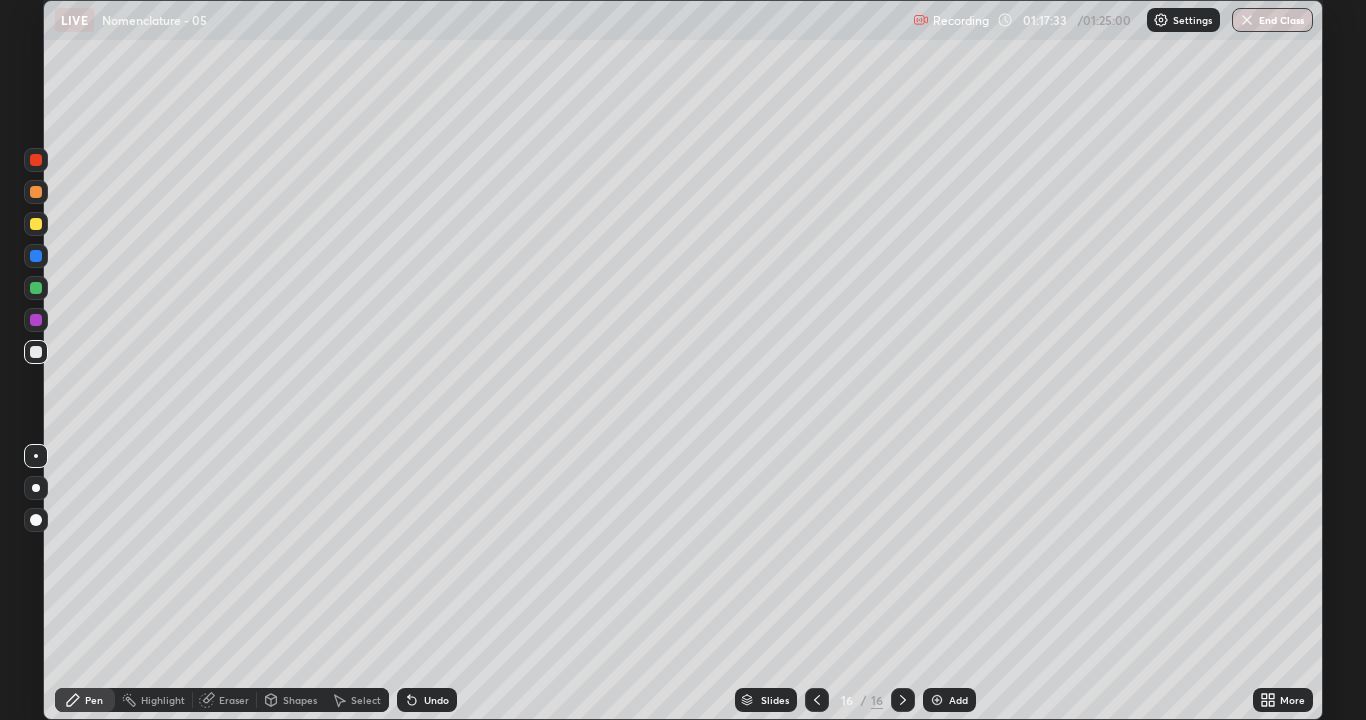 click on "Eraser" at bounding box center (225, 700) 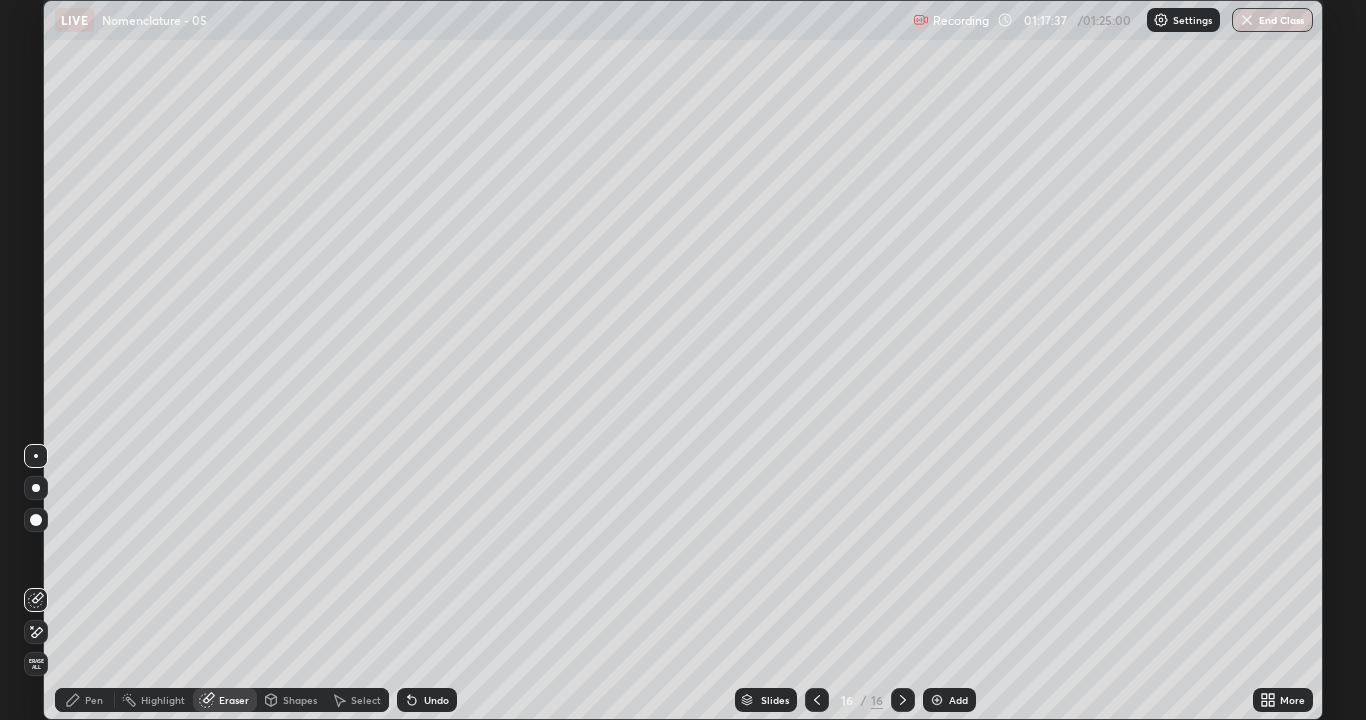 click on "Pen" at bounding box center (94, 700) 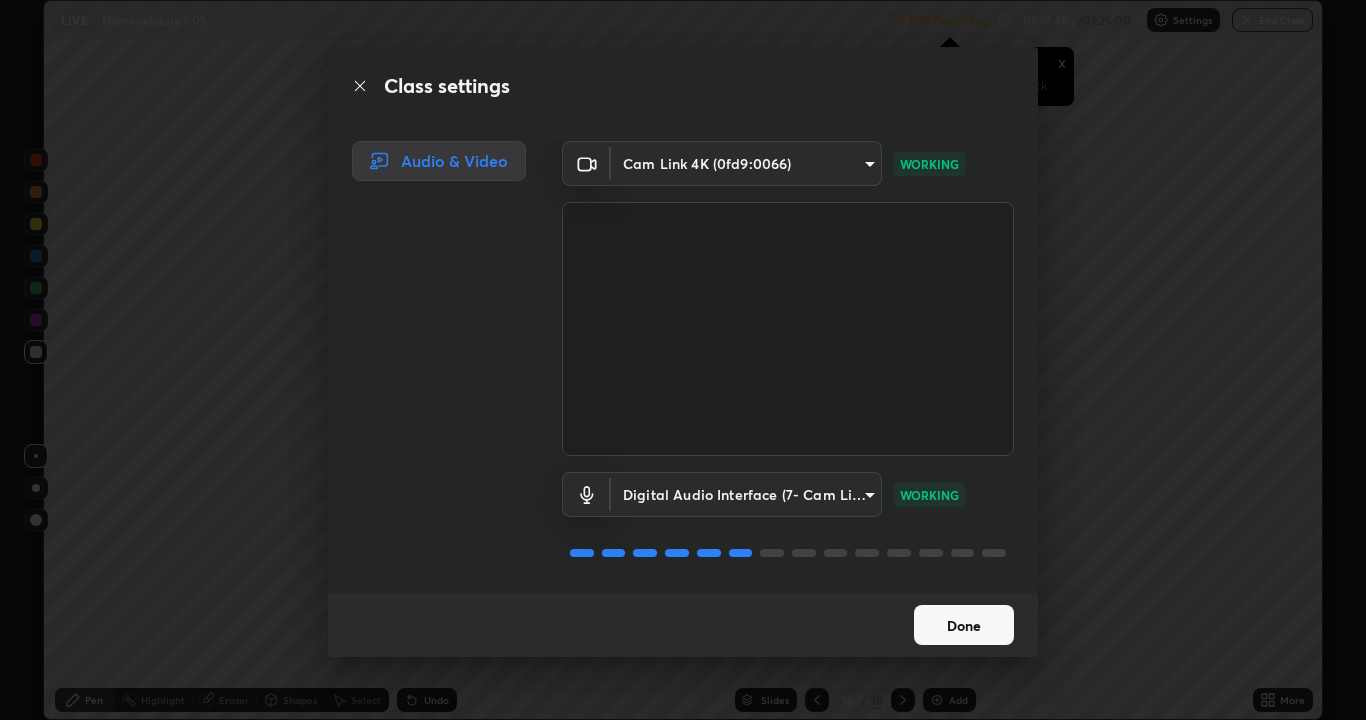 click on "Done" at bounding box center (964, 625) 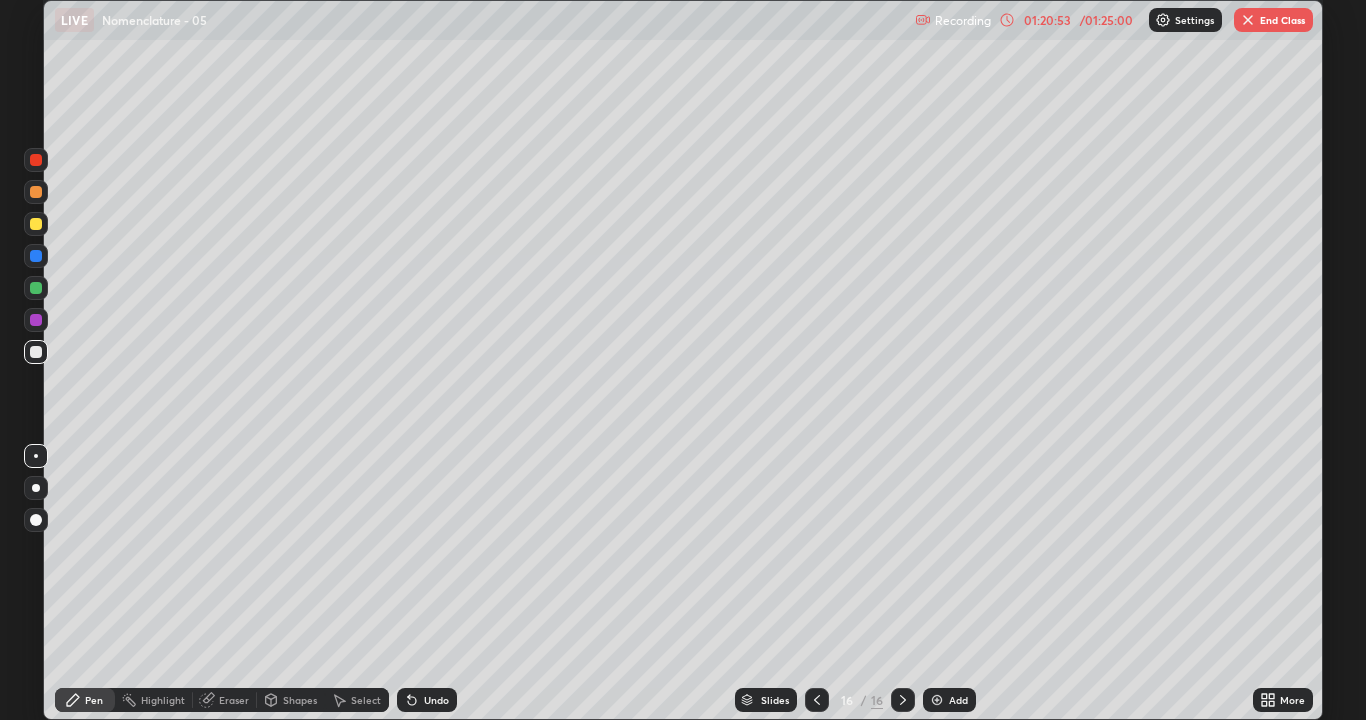 click at bounding box center (937, 700) 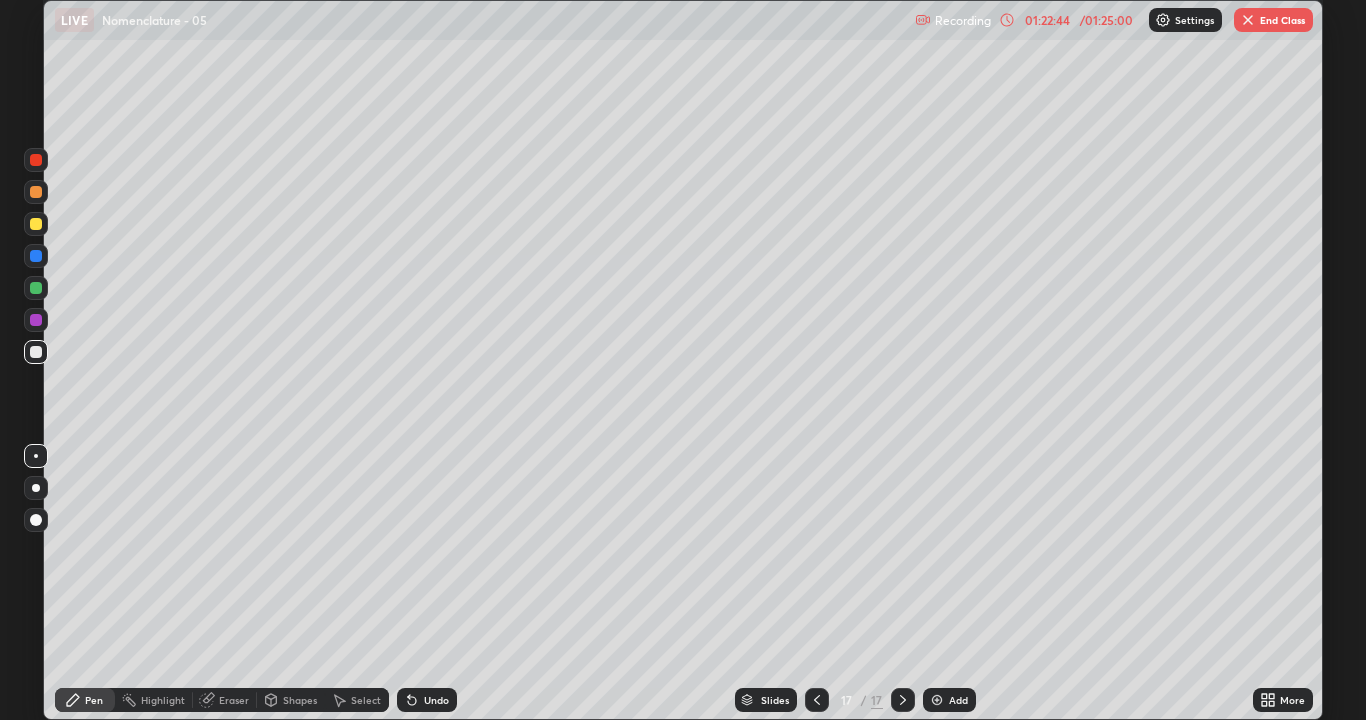 click at bounding box center [36, 288] 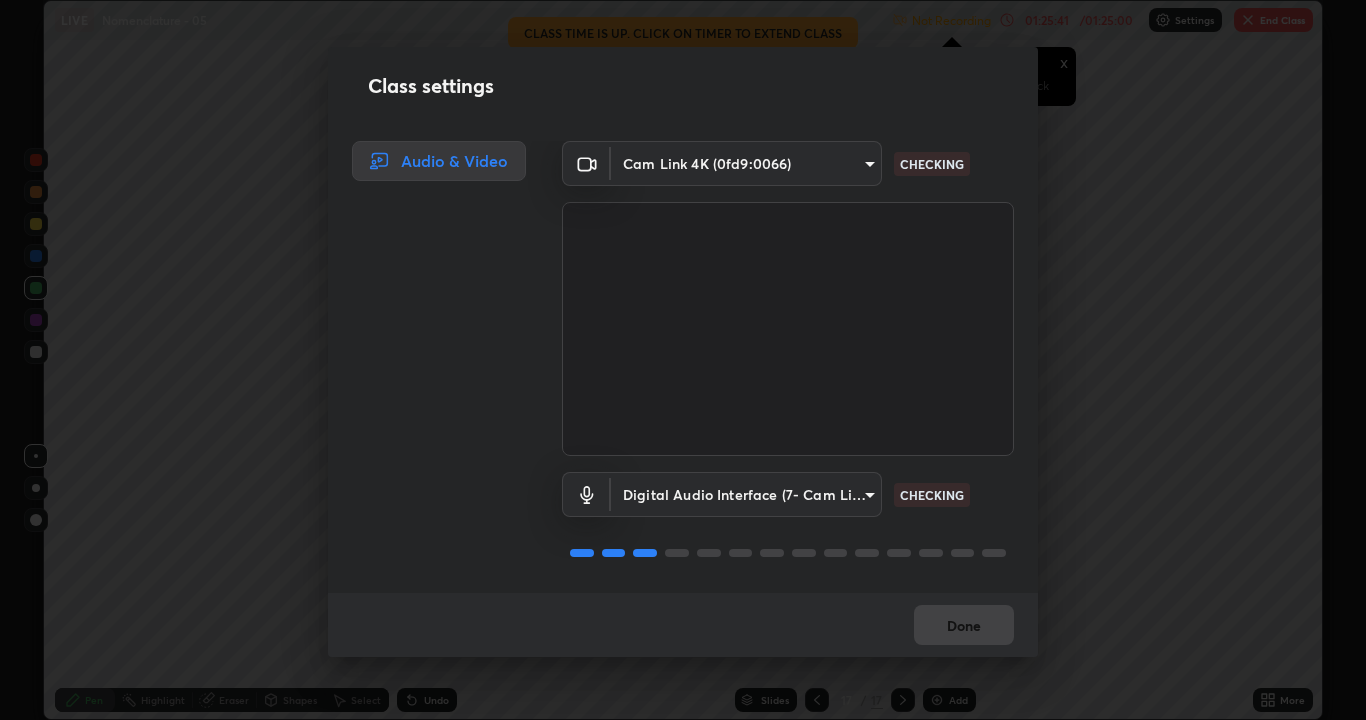 click on "Class settings Audio & Video Cam Link 4K (0fd9:0066) 9f7a4544aaacbcd4381e567f9a6248e831ab3dced2a3088c8a78f5f4030a63dd CHECKING Digital Audio Interface (7- Cam Link 4K) 8f57b7ee6287f58fbb308595ee511a4c2551d61735f8e6a91e4942974f78fe90 CHECKING Done" at bounding box center [683, 360] 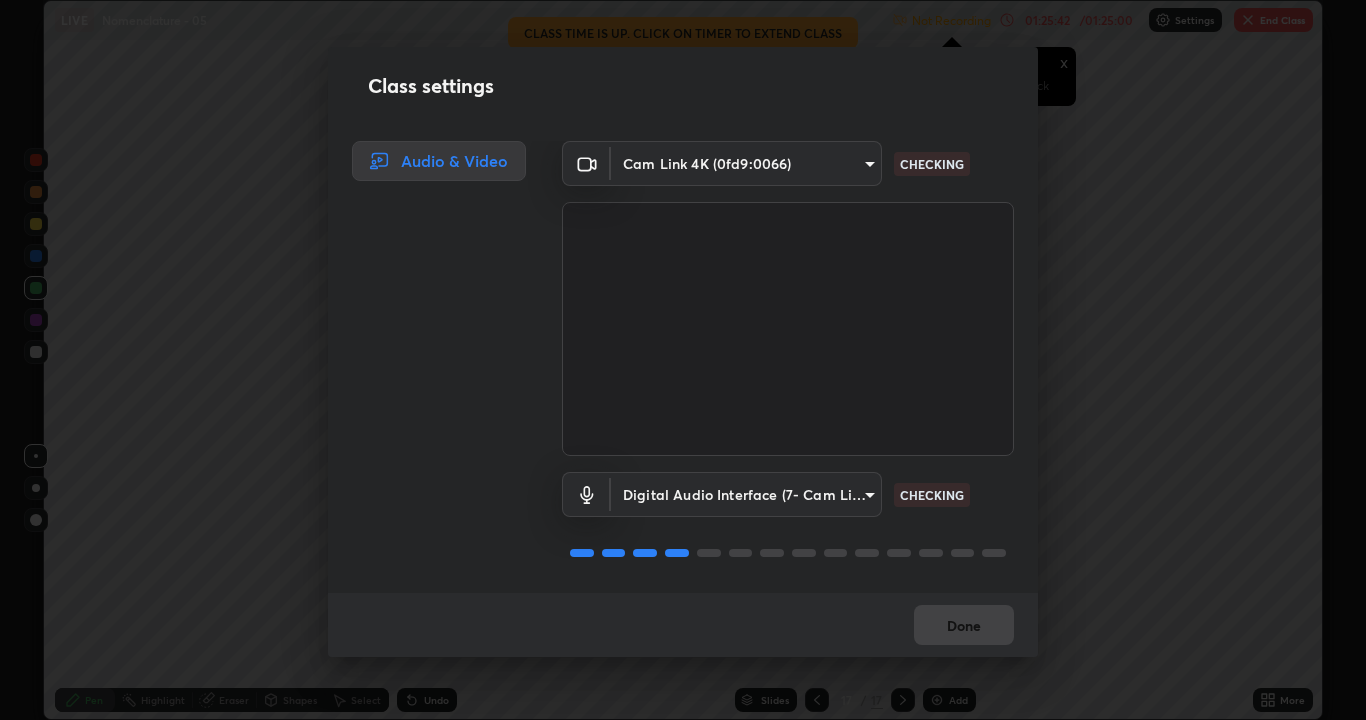 click on "Class settings Audio & Video Cam Link 4K (0fd9:0066) 9f7a4544aaacbcd4381e567f9a6248e831ab3dced2a3088c8a78f5f4030a63dd CHECKING Digital Audio Interface (7- Cam Link 4K) 8f57b7ee6287f58fbb308595ee511a4c2551d61735f8e6a91e4942974f78fe90 CHECKING Done" at bounding box center (683, 360) 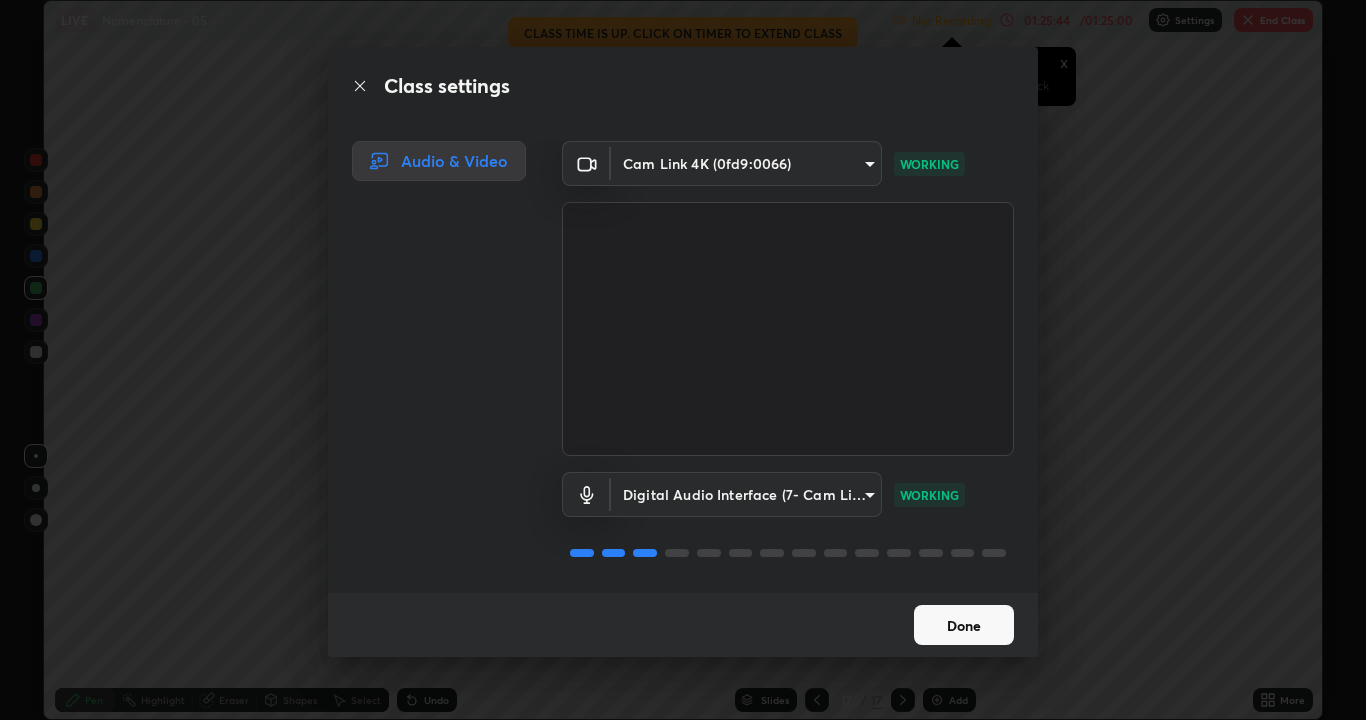 click on "Class settings Audio & Video Cam Link 4K (0fd9:0066) 9f7a4544aaacbcd4381e567f9a6248e831ab3dced2a3088c8a78f5f4030a63dd WORKING Digital Audio Interface (7- Cam Link 4K) 8f57b7ee6287f58fbb308595ee511a4c2551d61735f8e6a91e4942974f78fe90 WORKING Done" at bounding box center [683, 360] 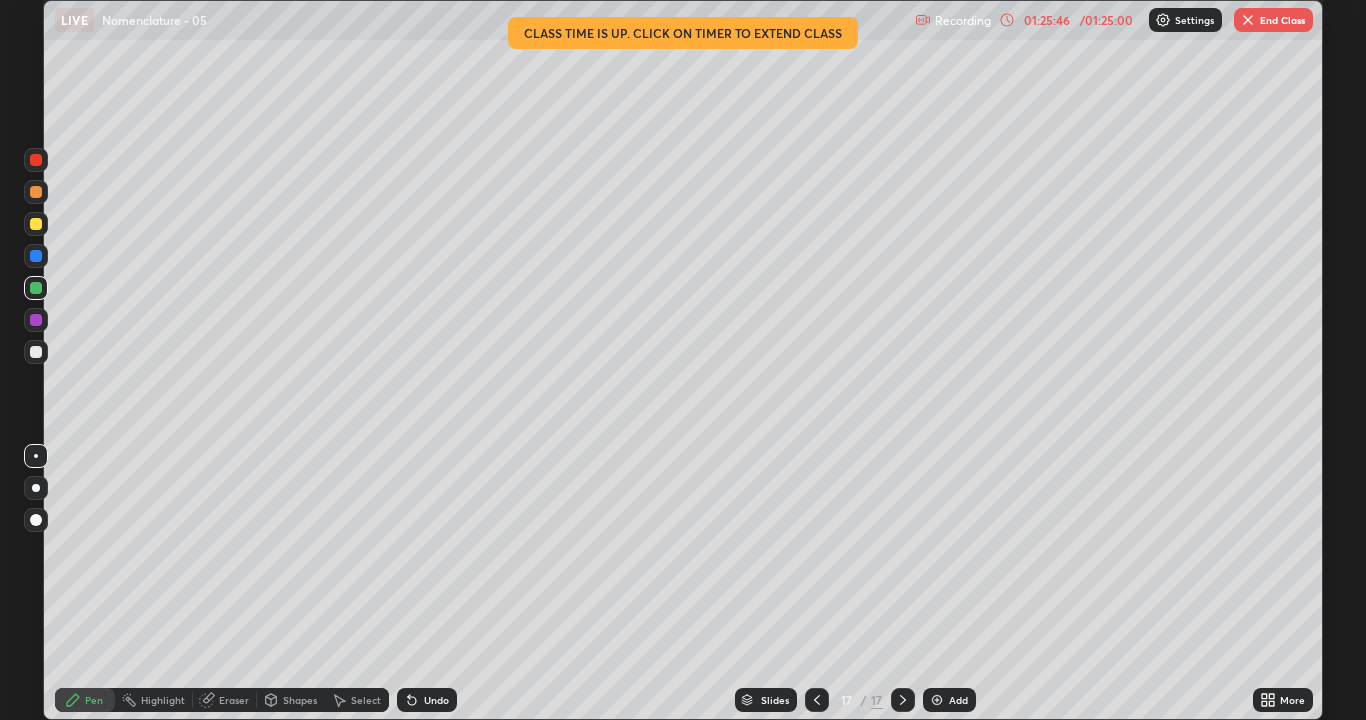 click on "End Class" at bounding box center (1273, 20) 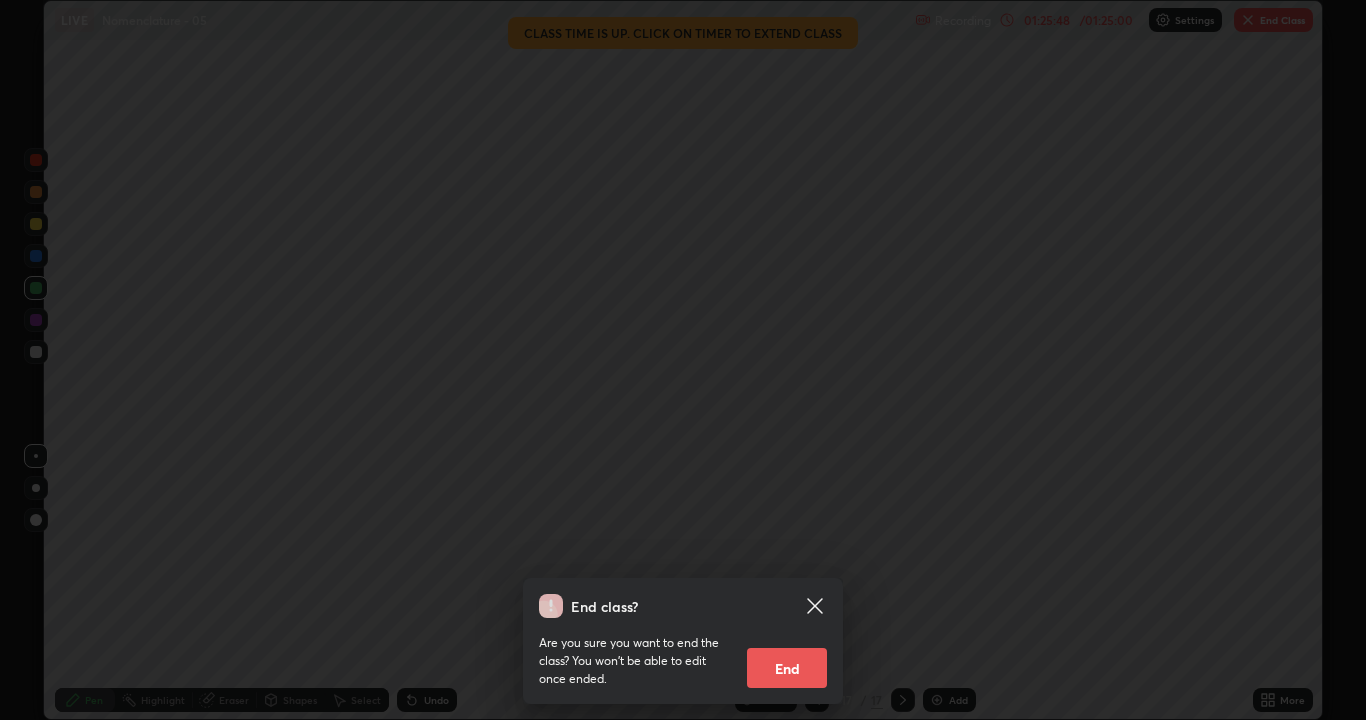 click 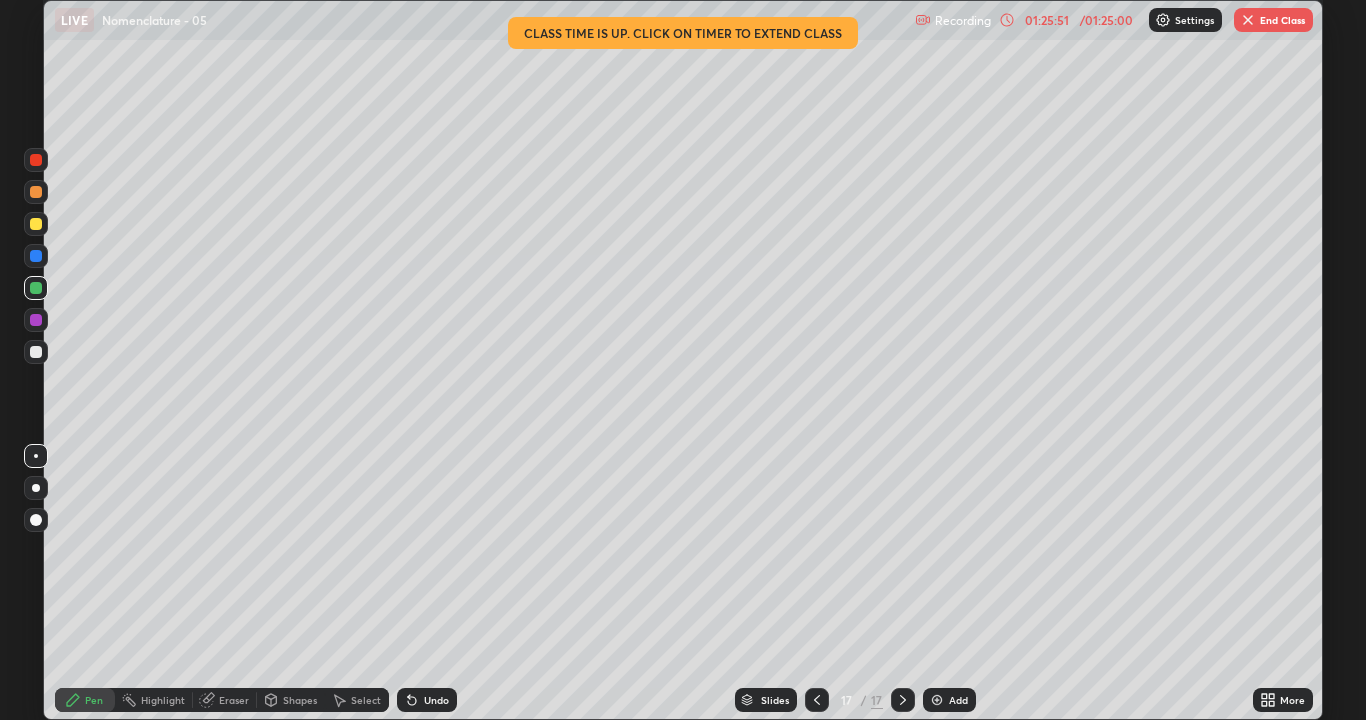 click on "End Class" at bounding box center [1273, 20] 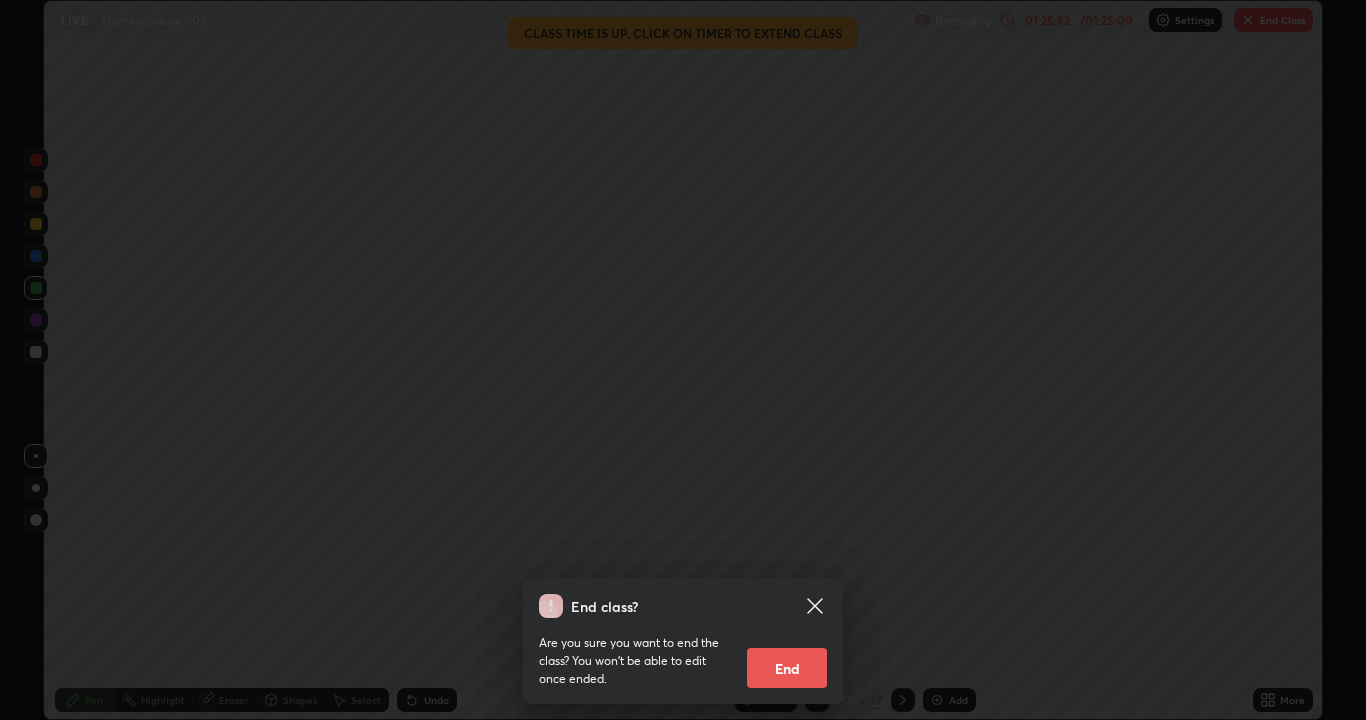 click on "End" at bounding box center [787, 668] 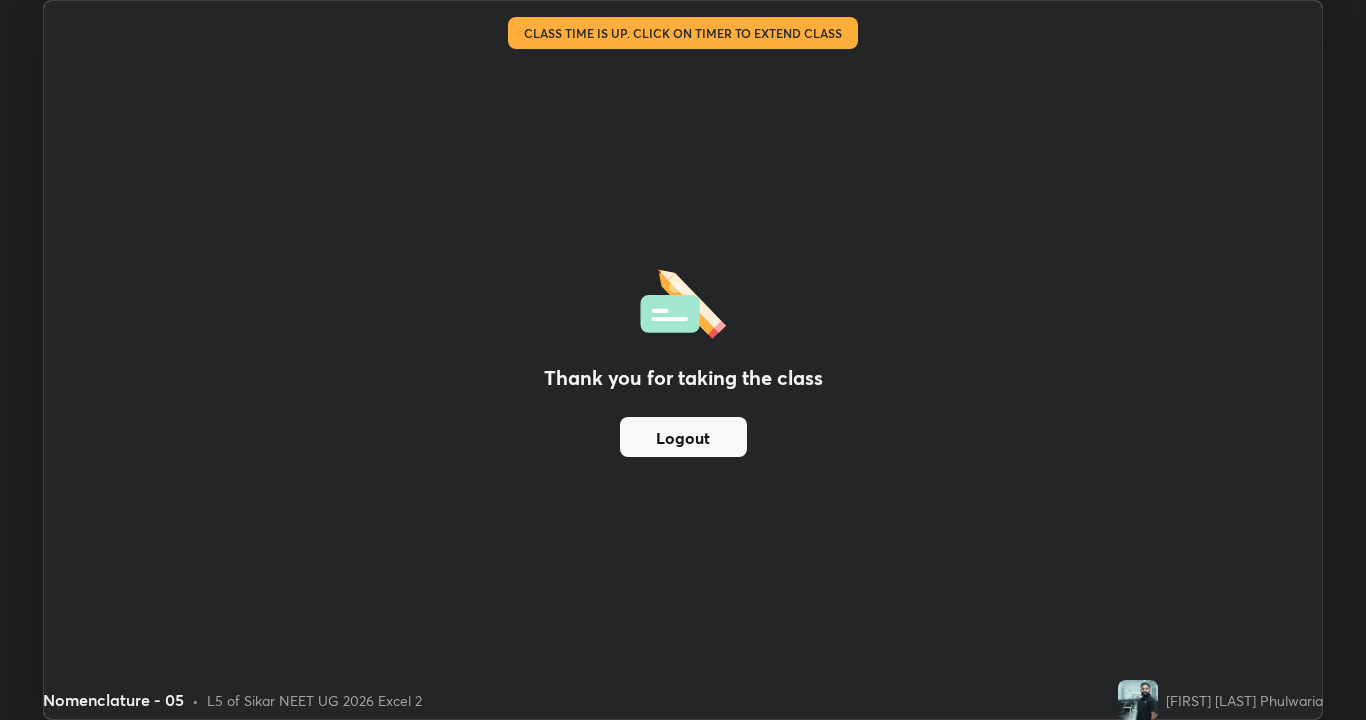 click on "Logout" at bounding box center [683, 437] 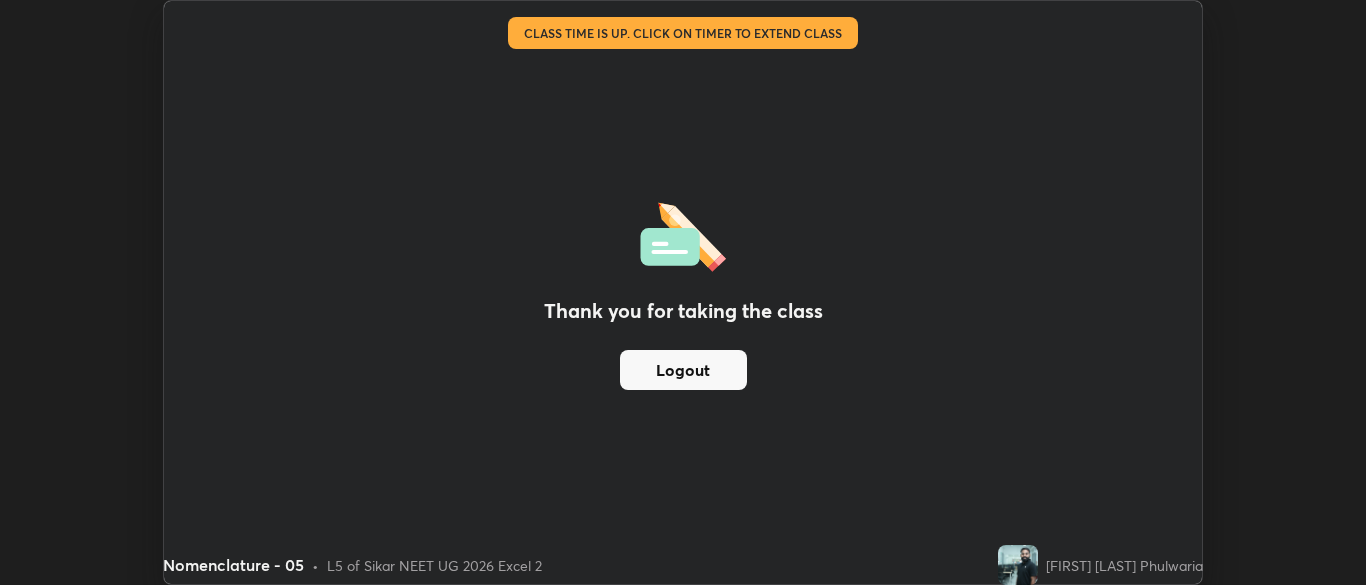 scroll, scrollTop: 585, scrollLeft: 1366, axis: both 